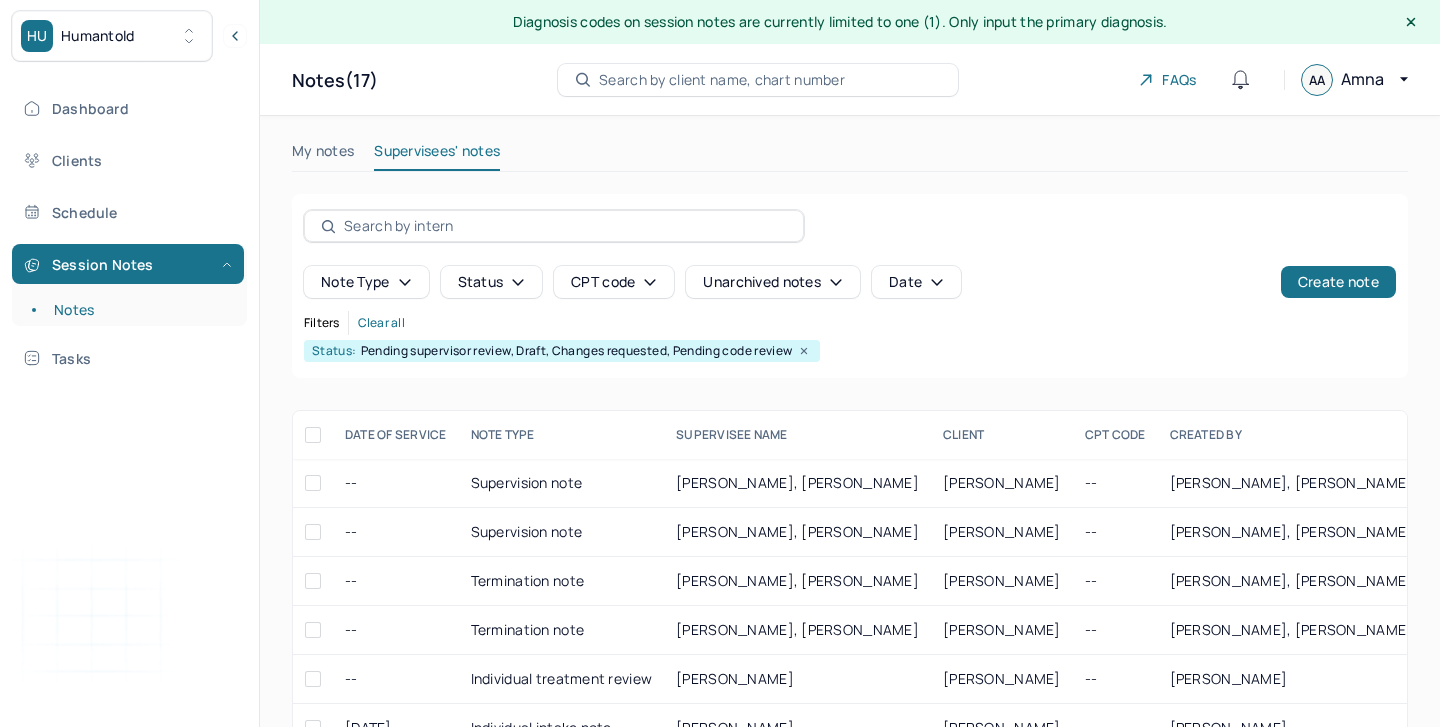 scroll, scrollTop: 113, scrollLeft: 0, axis: vertical 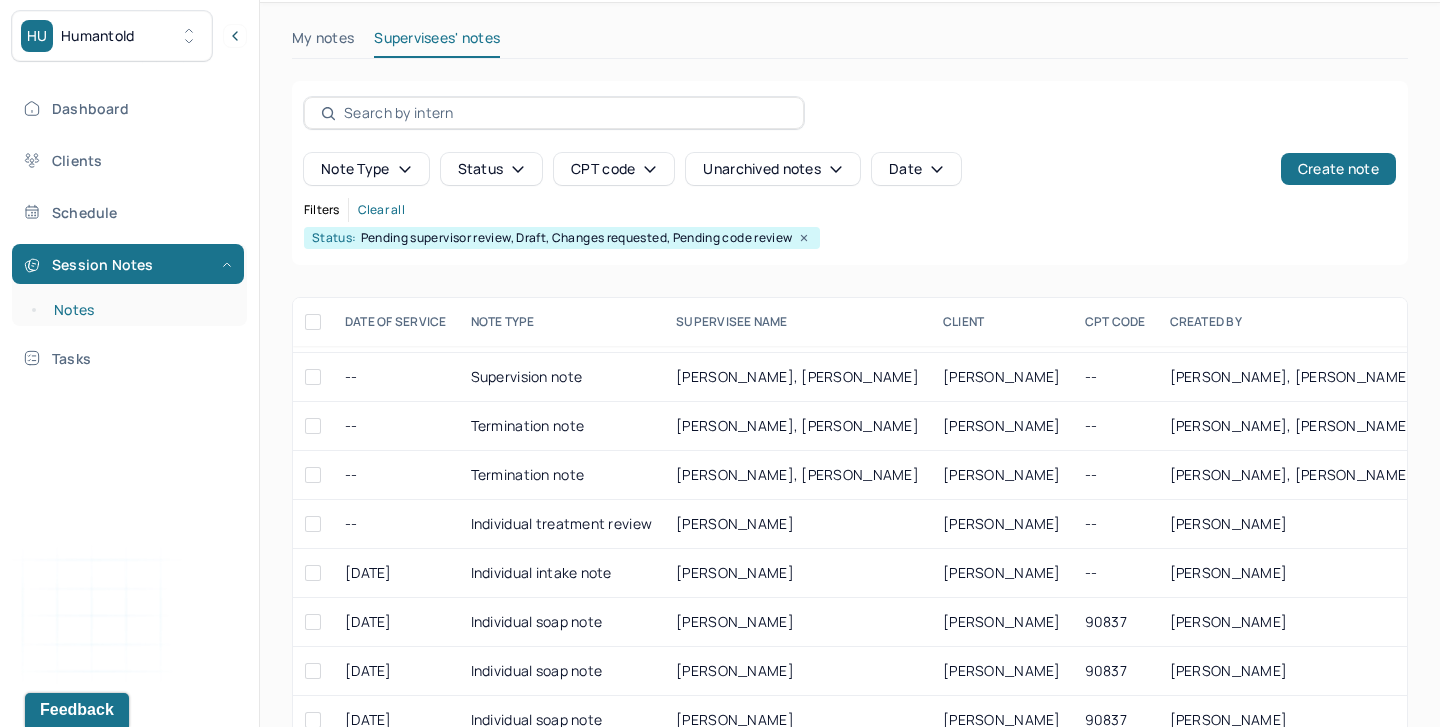 click on "Notes" at bounding box center (139, 310) 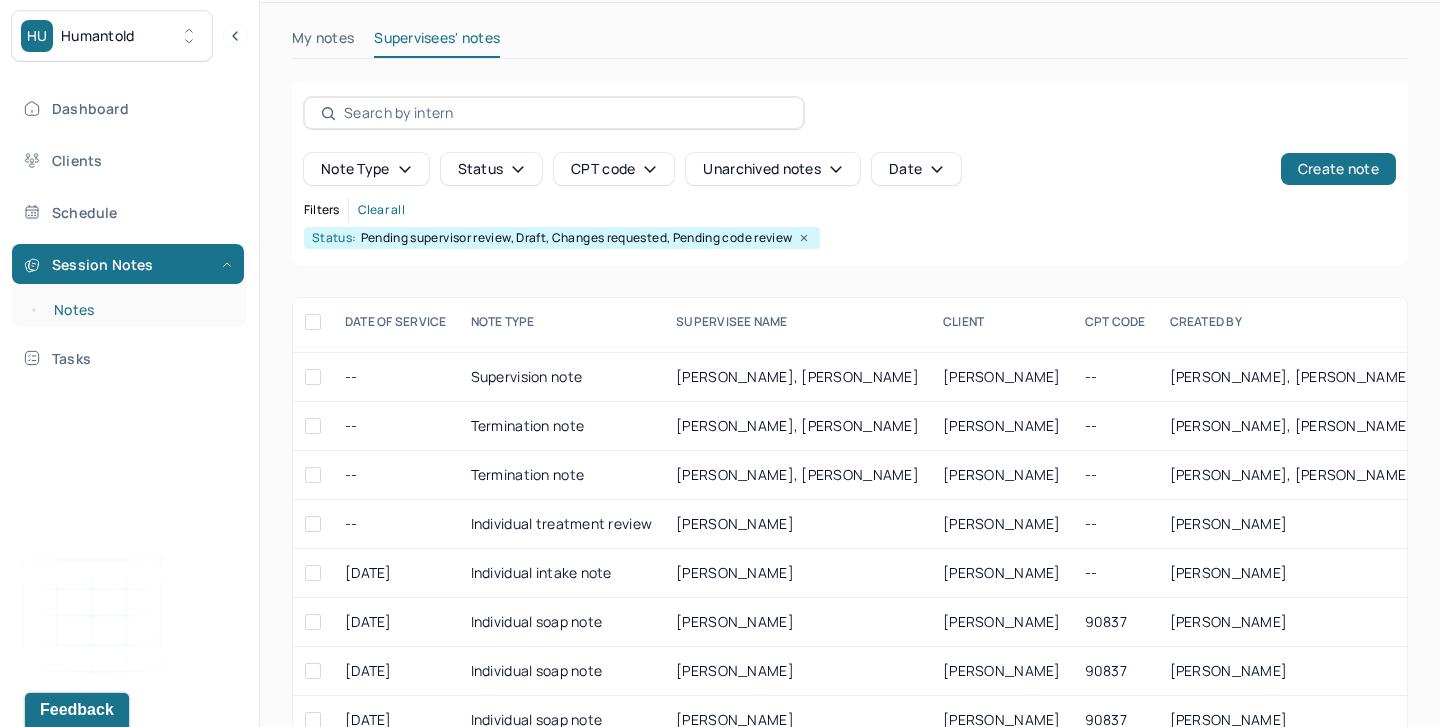 click on "Notes" at bounding box center (139, 310) 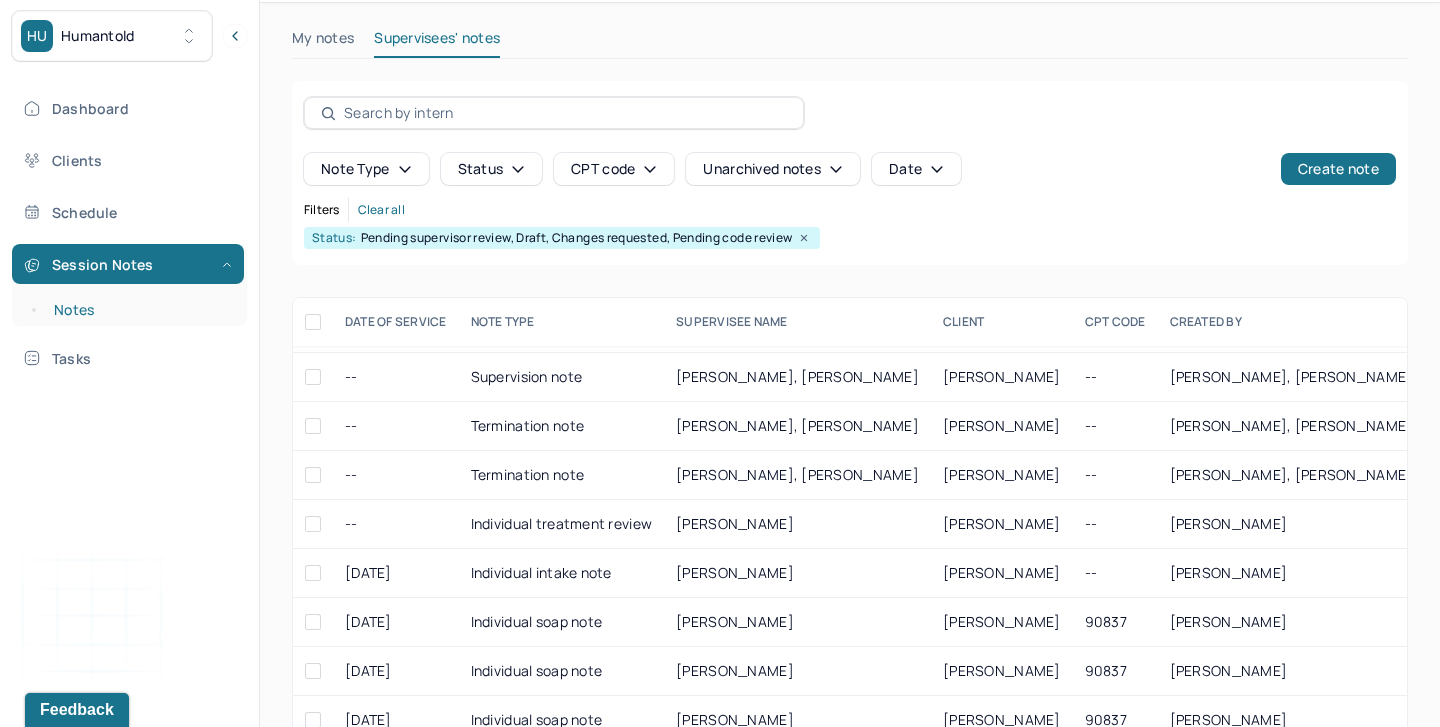 click on "Notes" at bounding box center (139, 310) 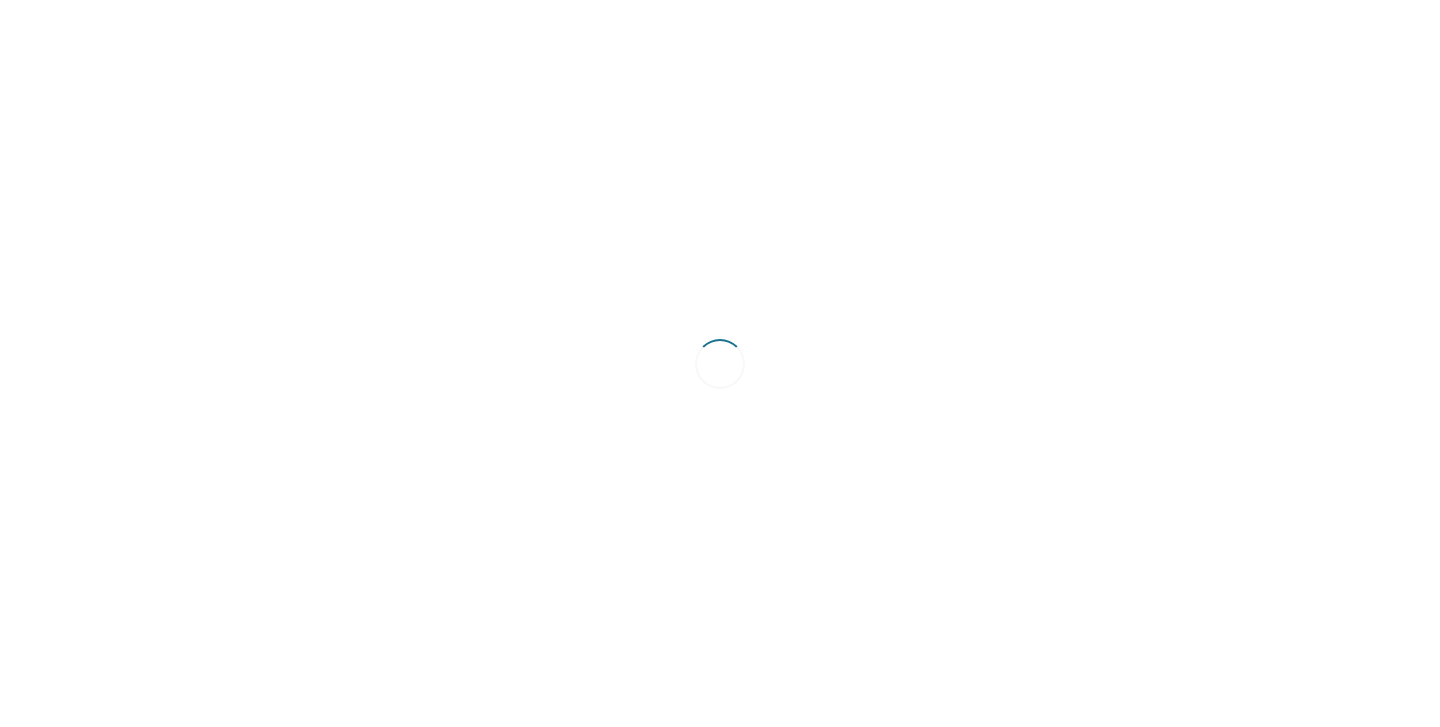 scroll, scrollTop: 0, scrollLeft: 0, axis: both 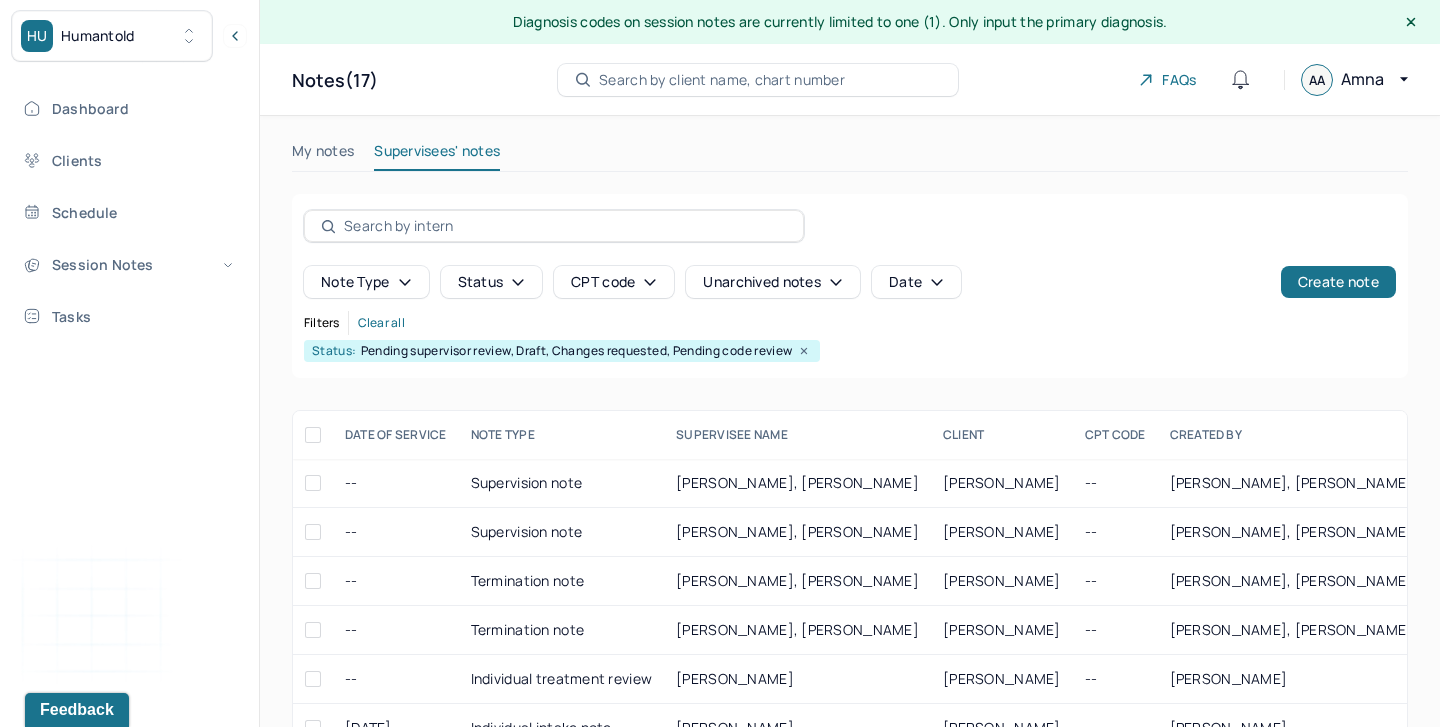 click on "My notes" at bounding box center (323, 155) 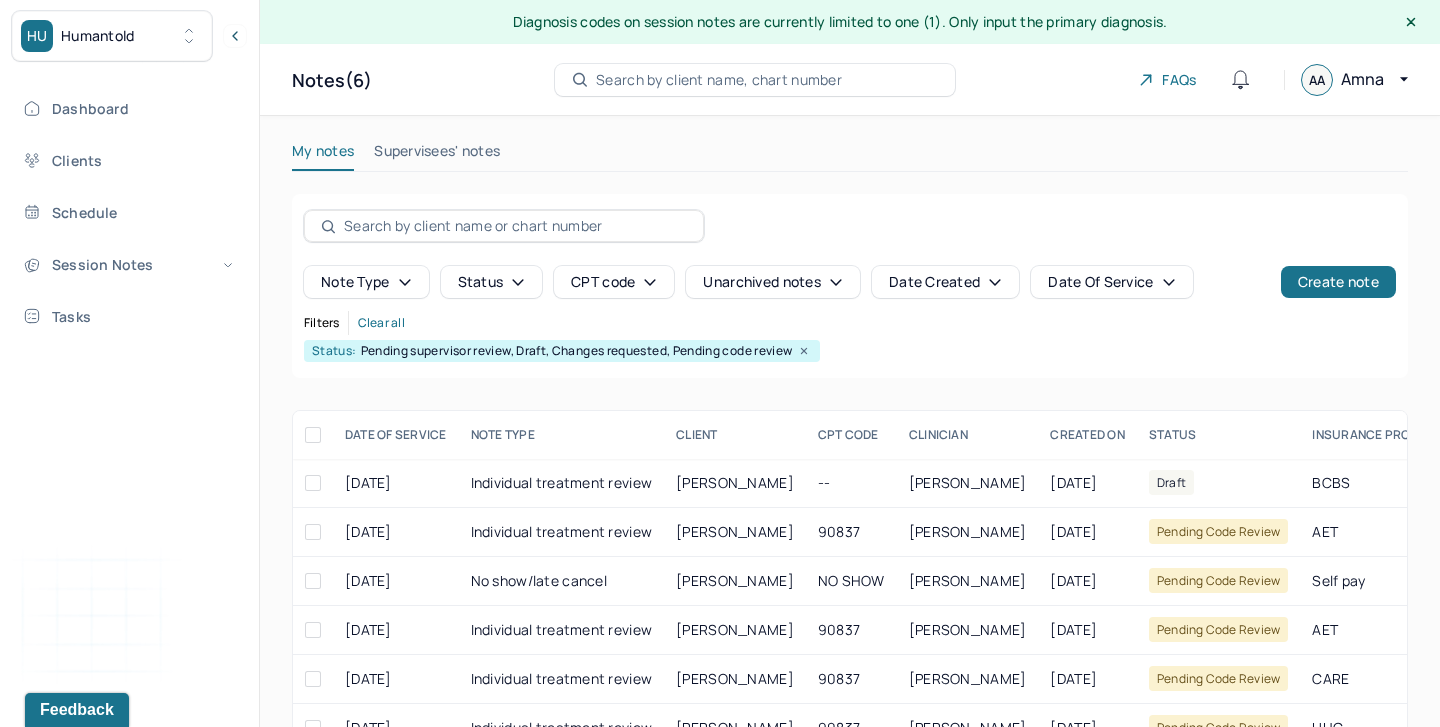 click on "My notes" at bounding box center (323, 155) 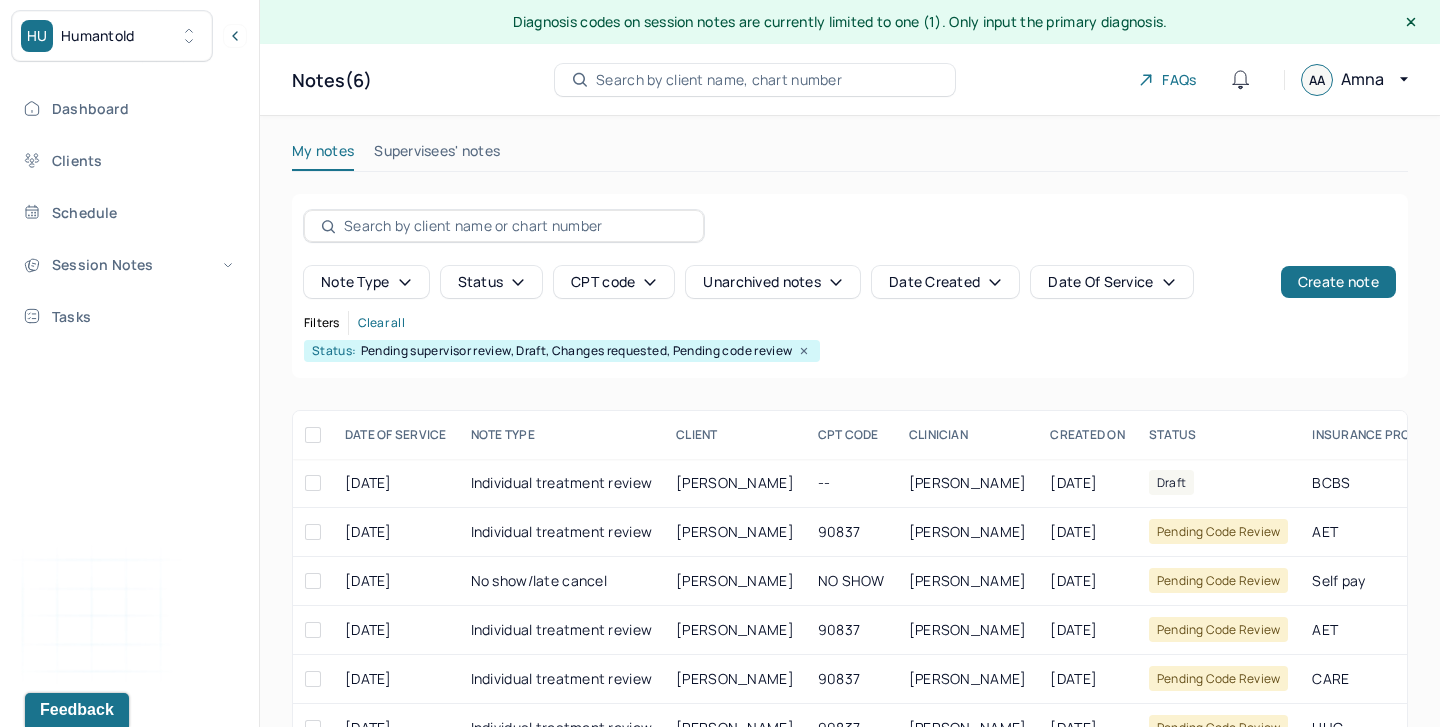 scroll, scrollTop: 52, scrollLeft: 0, axis: vertical 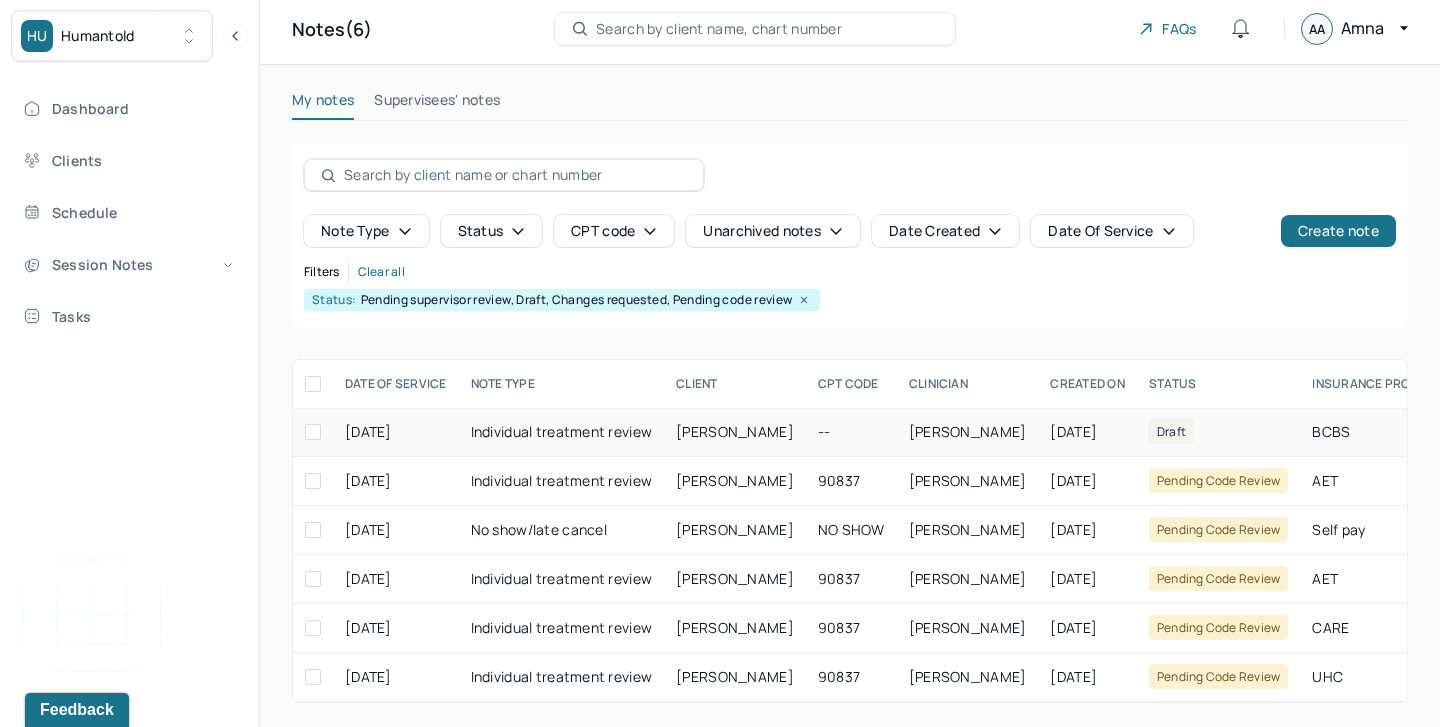 click on "[PERSON_NAME]" at bounding box center [735, 432] 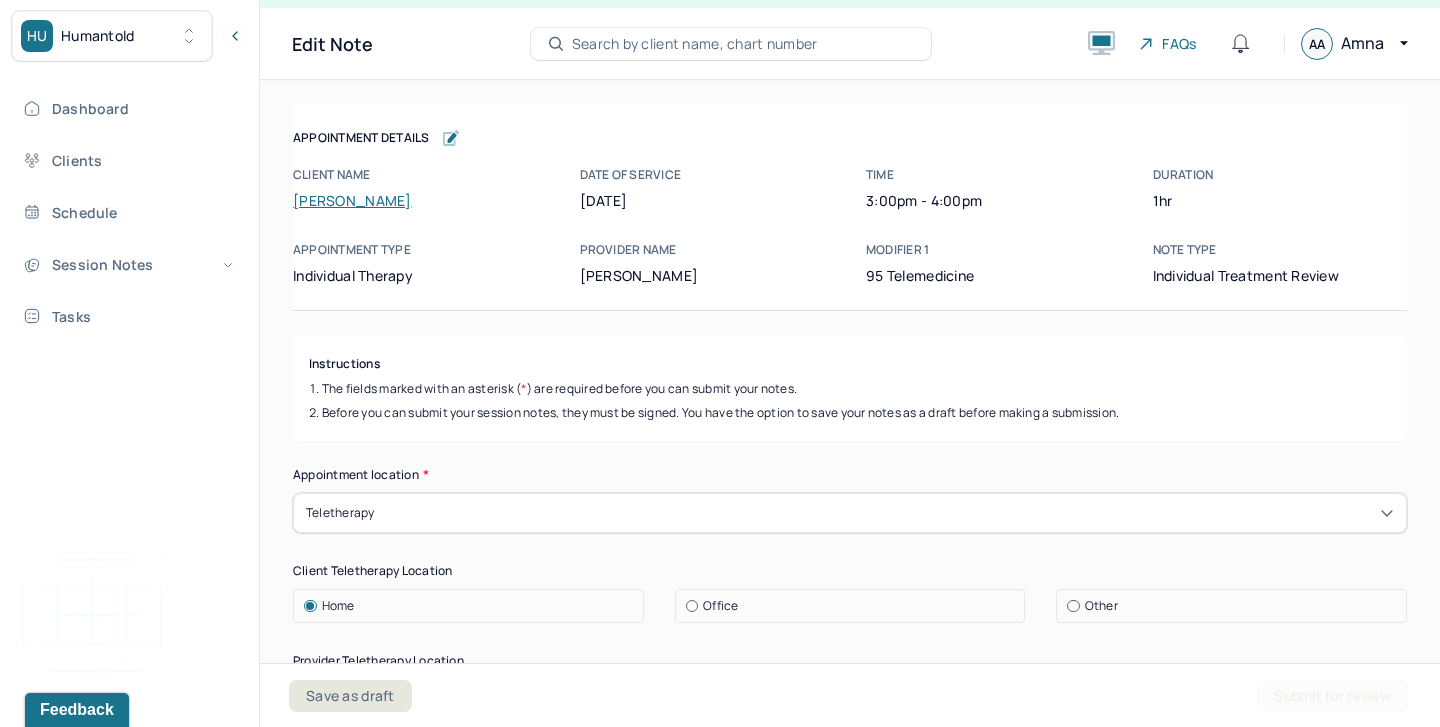 scroll, scrollTop: 36, scrollLeft: 0, axis: vertical 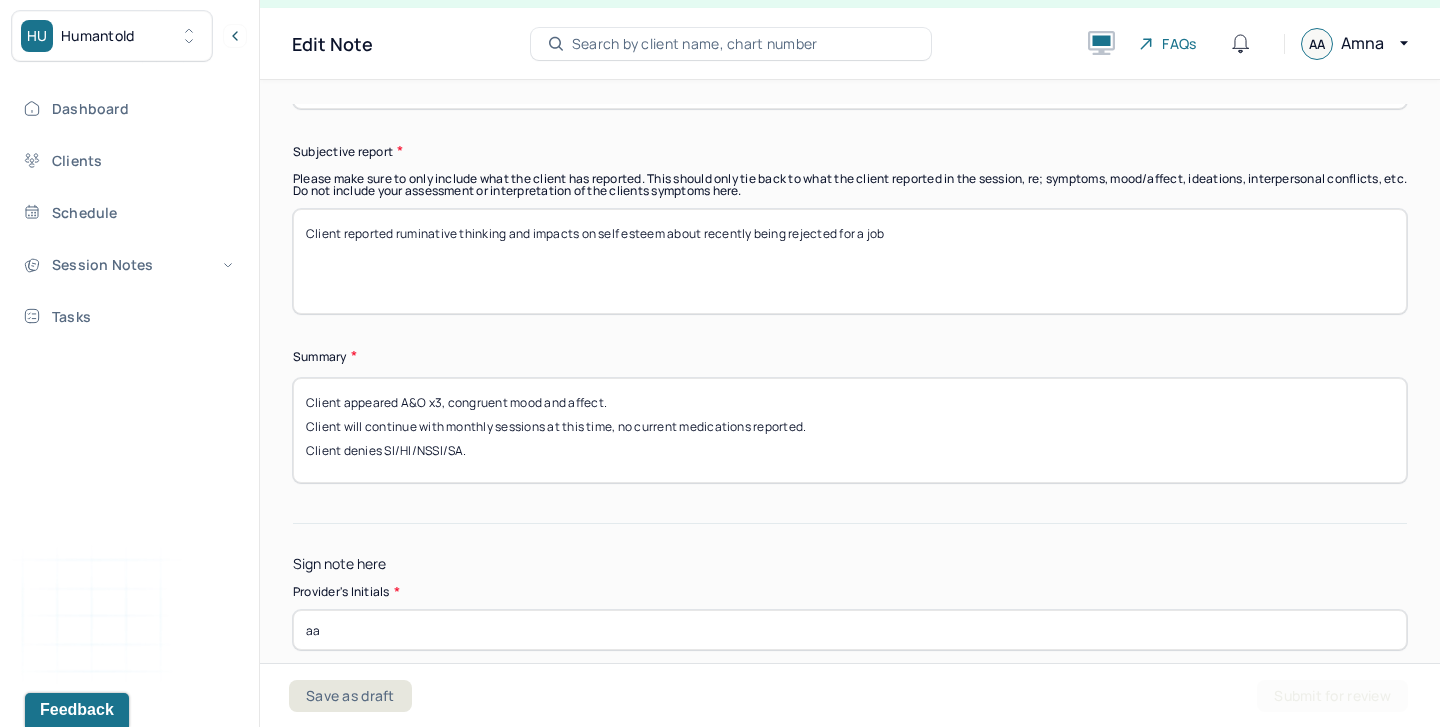 click on "Client reported ruminative thinking and impacts on self esteem about recently being rejected for a job" at bounding box center [850, 261] 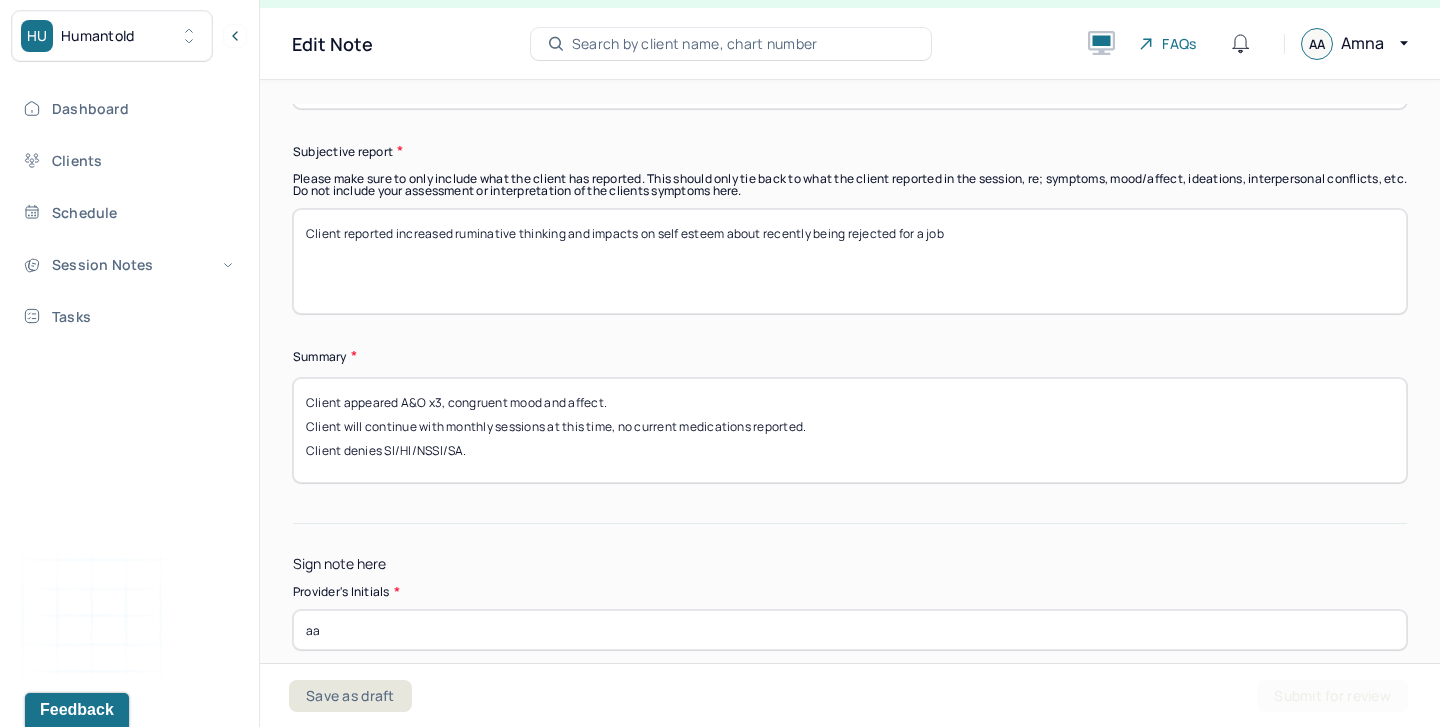 click on "Client reported ruminative thinking and impacts on self esteem about recently being rejected for a job" at bounding box center [850, 261] 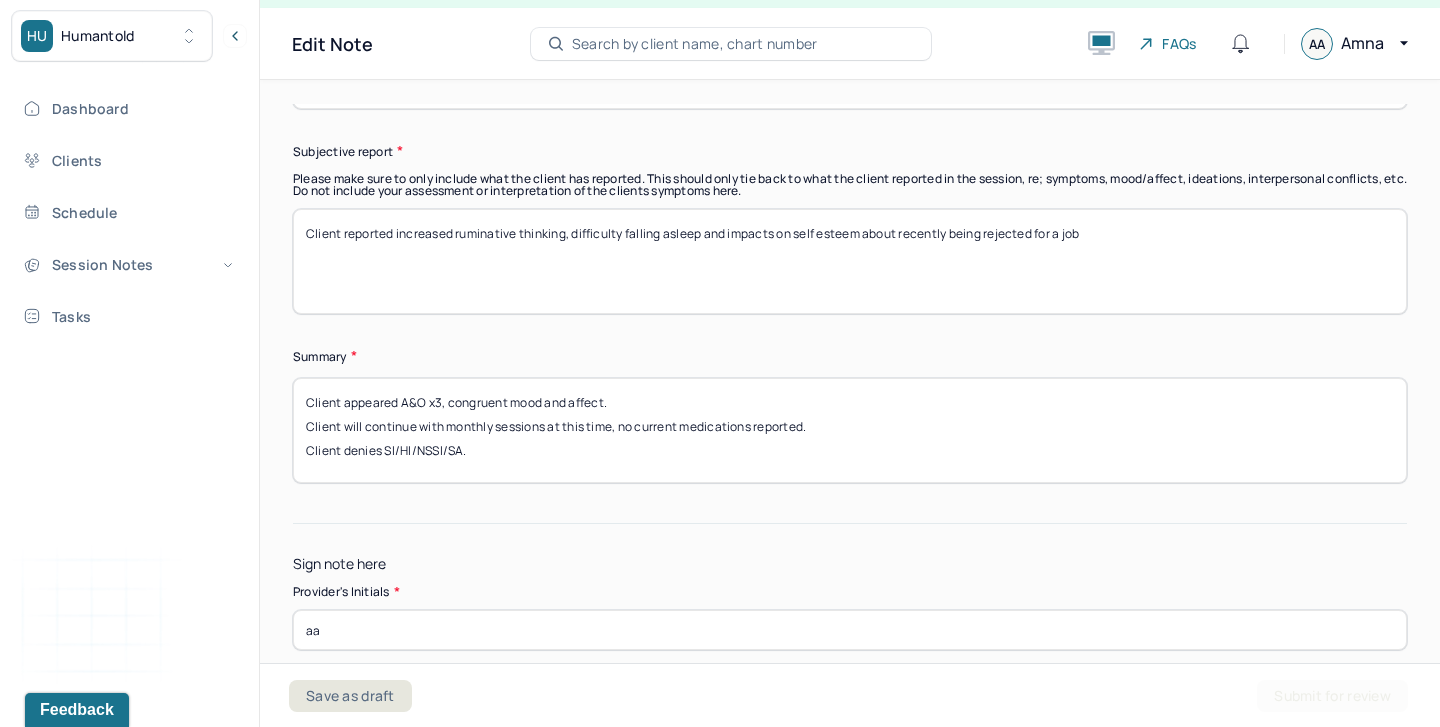 click on "Client reported ruminative thinking and impacts on self esteem about recently being rejected for a job" at bounding box center [850, 261] 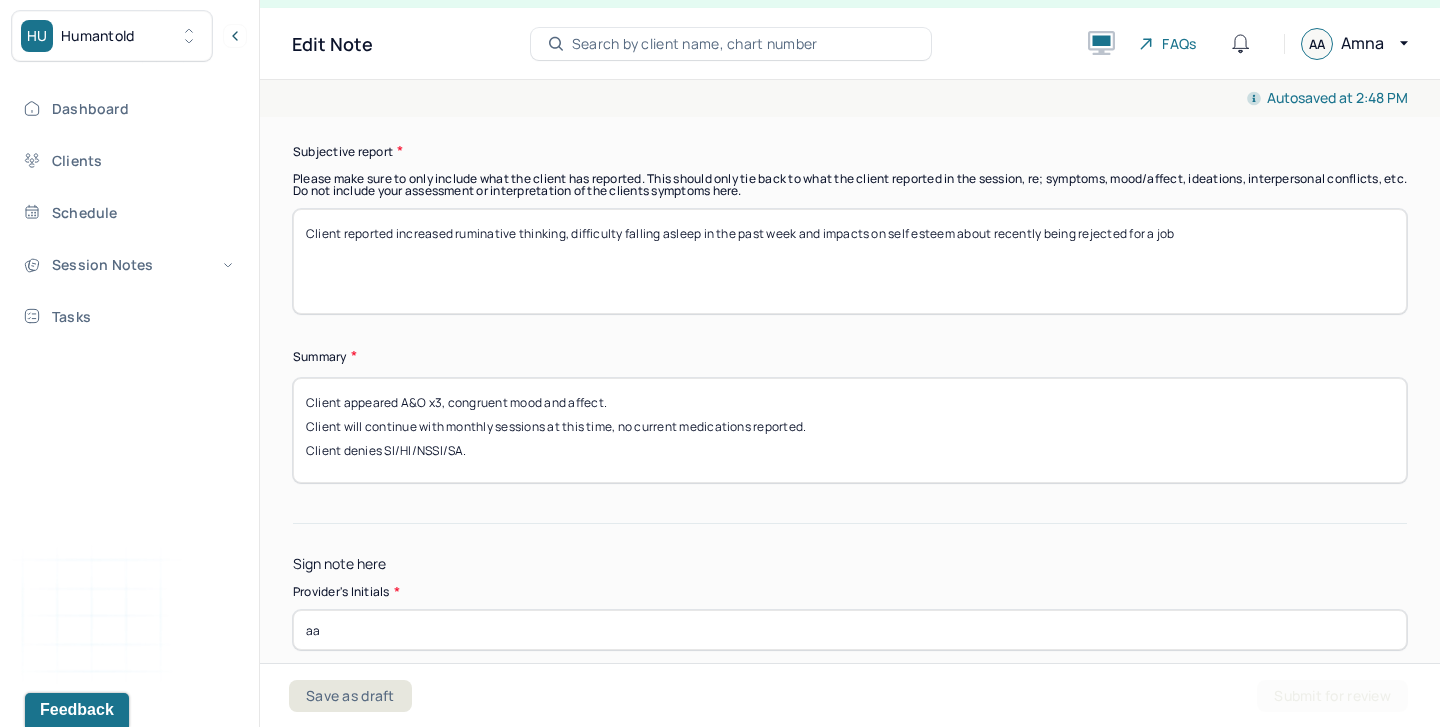 click on "Client reported increased ruminative thinking, difficulty falling asleep and impacts on self esteem about recently being rejected for a job" at bounding box center [850, 261] 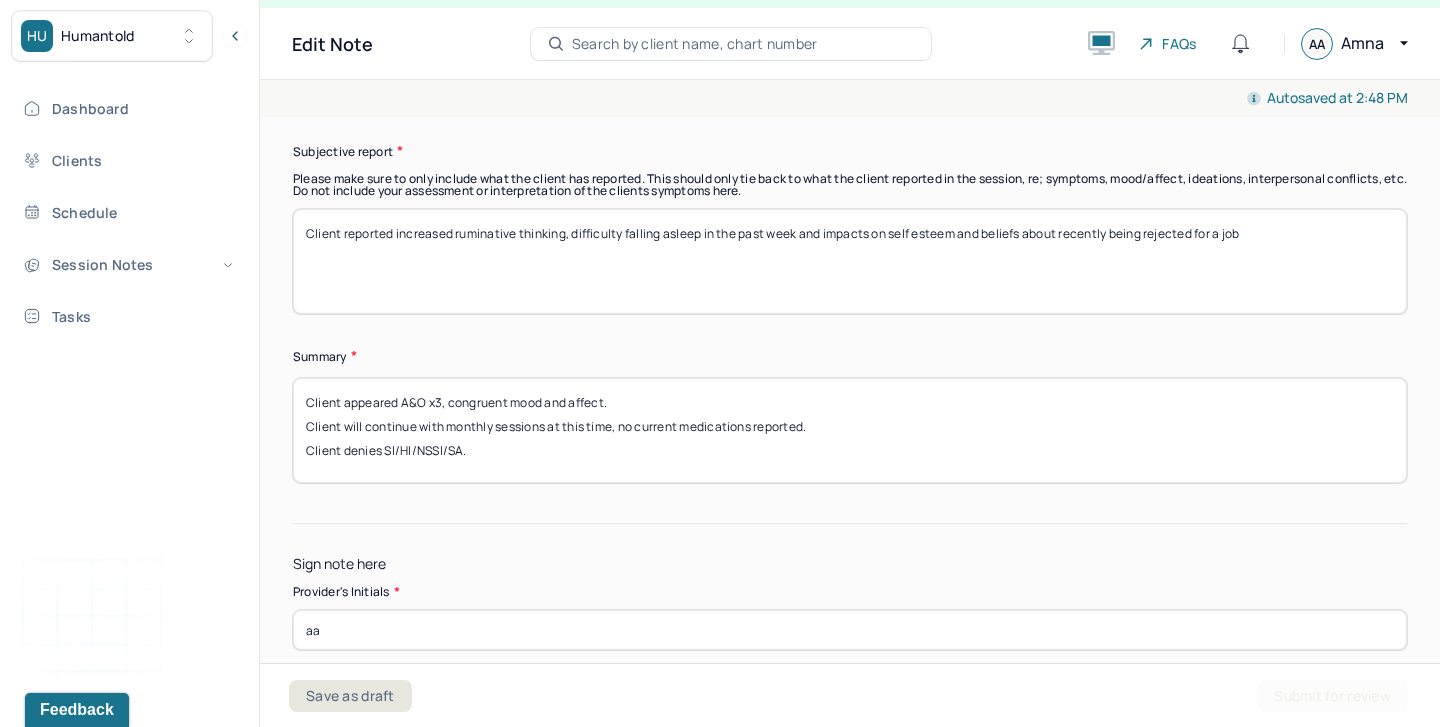 click on "Client reported increased ruminative thinking, difficulty falling asleep in the past week and impacts on self esteem about recently being rejected for a job" at bounding box center [850, 261] 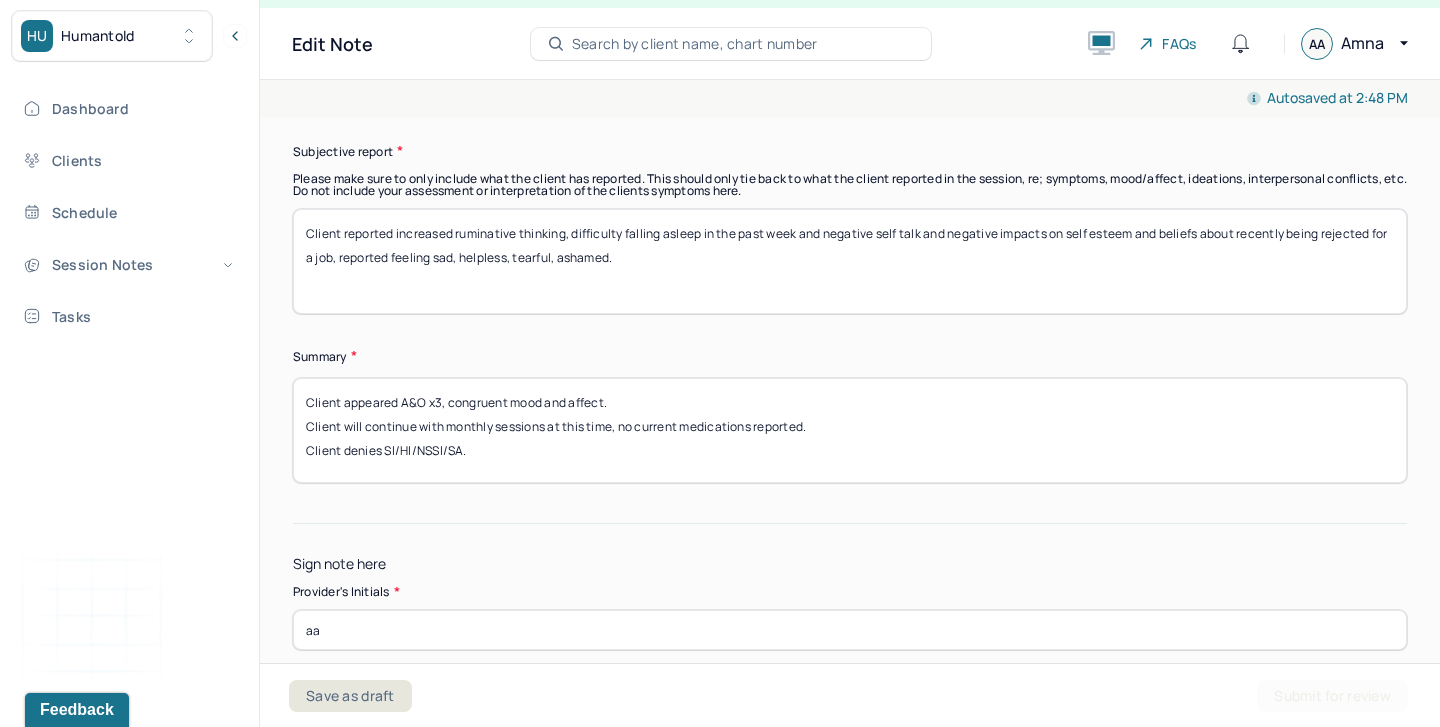 click on "Client reported increased ruminative thinking, difficulty falling asleep in the past week and negative self talk and negative impacts on self esteem and beliefs about recently being rejected for a job, reported feeling sad, helpless, tearful, ashamed." at bounding box center [850, 261] 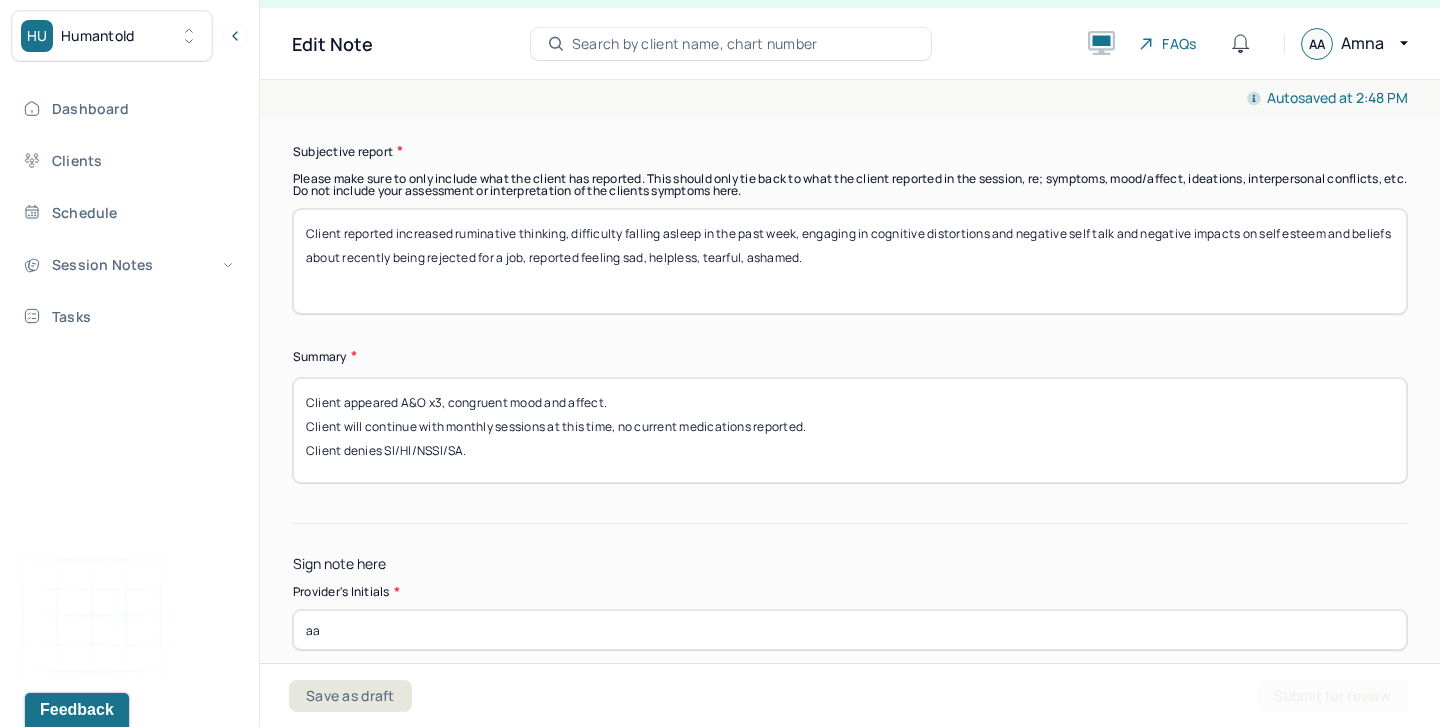click on "Client reported increased ruminative thinking, difficulty falling asleep in the past week and negative self talk and negative impacts on self esteem and beliefs about recently being rejected for a job, reported feeling sad, helpless, tearful, ashamed." at bounding box center (850, 261) 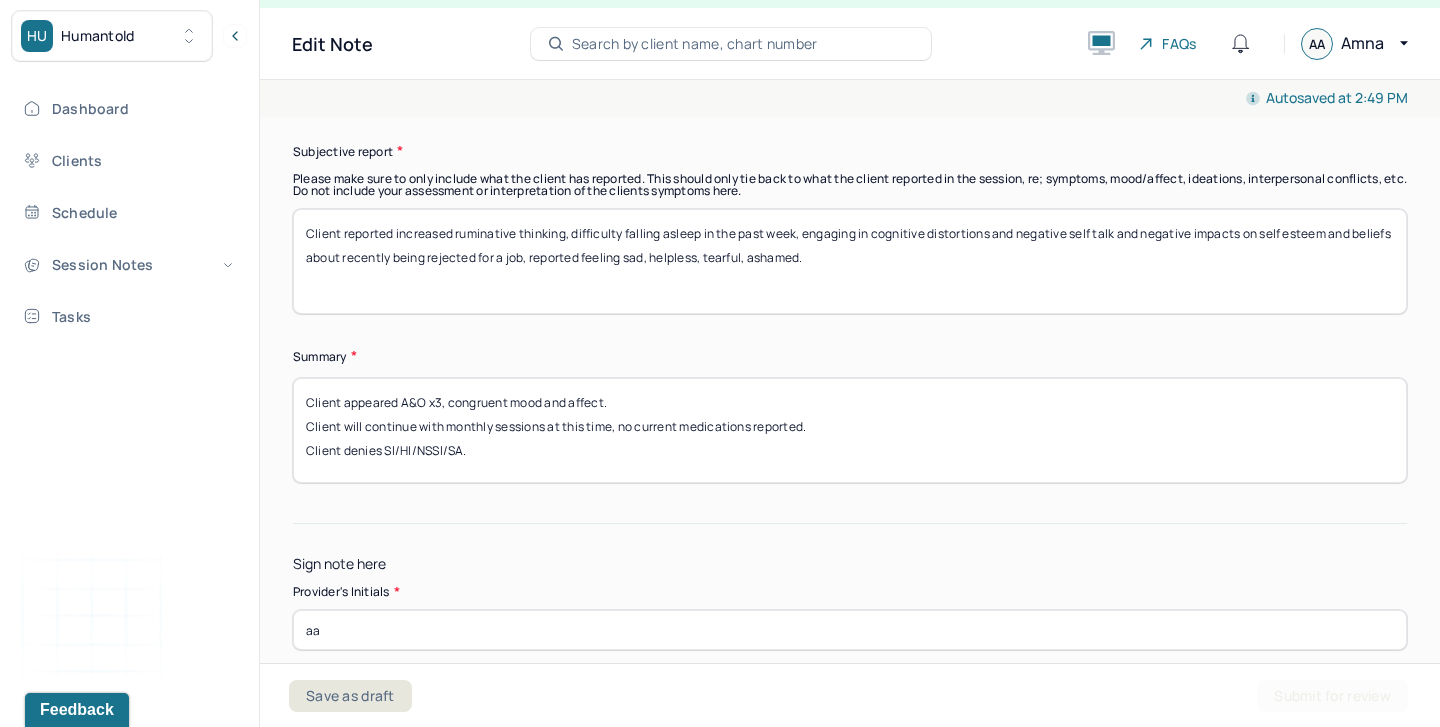 click on "Client reported increased ruminative thinking, difficulty falling asleep in the past week, engaging in cognitive distortions and negative self talk and negative impacts on self esteem and beliefs about recently being rejected for a job, reported feeling sad, helpless, tearful, ashamed." at bounding box center [850, 261] 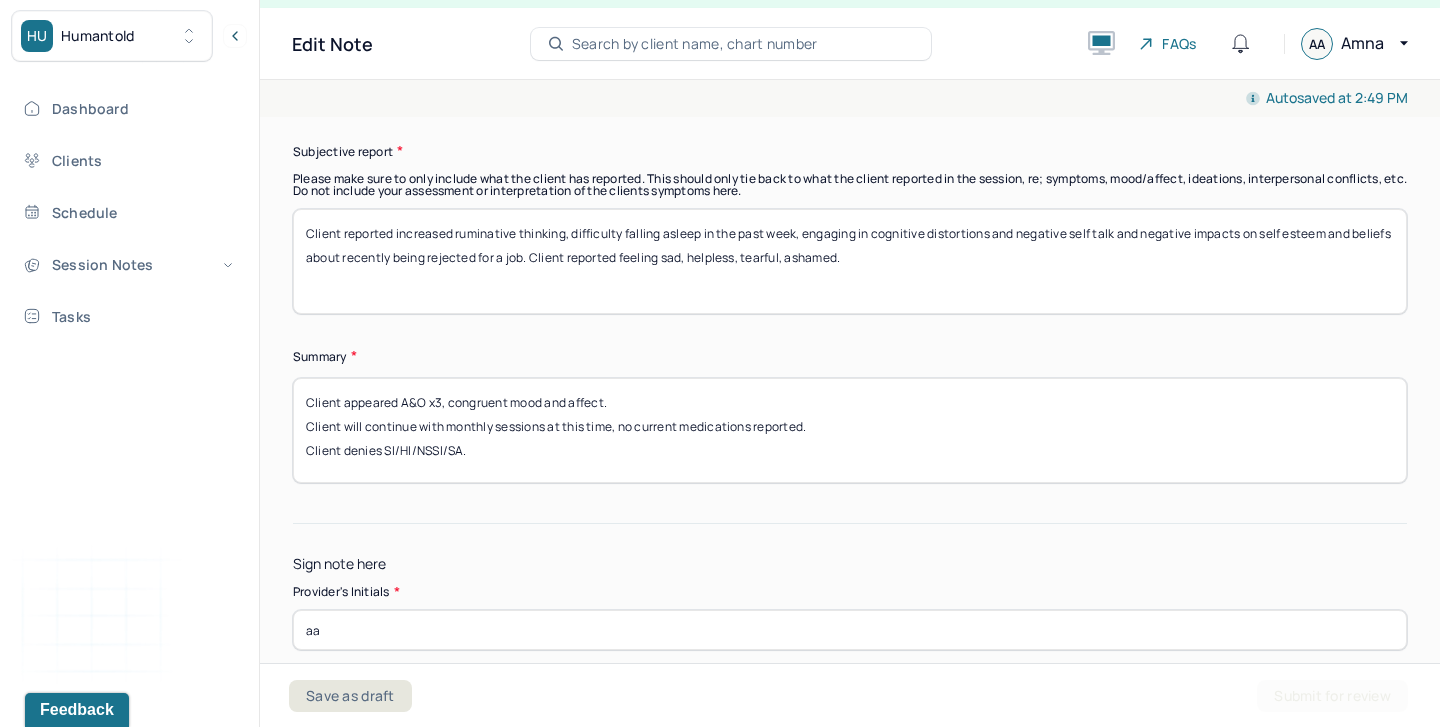 click on "Client reported increased ruminative thinking, difficulty falling asleep in the past week, engaging in cognitive distortions and negative self talk and negative impacts on self esteem and beliefs about recently being rejected for a job, reported feeling sad, helpless, tearful, ashamed." at bounding box center (850, 261) 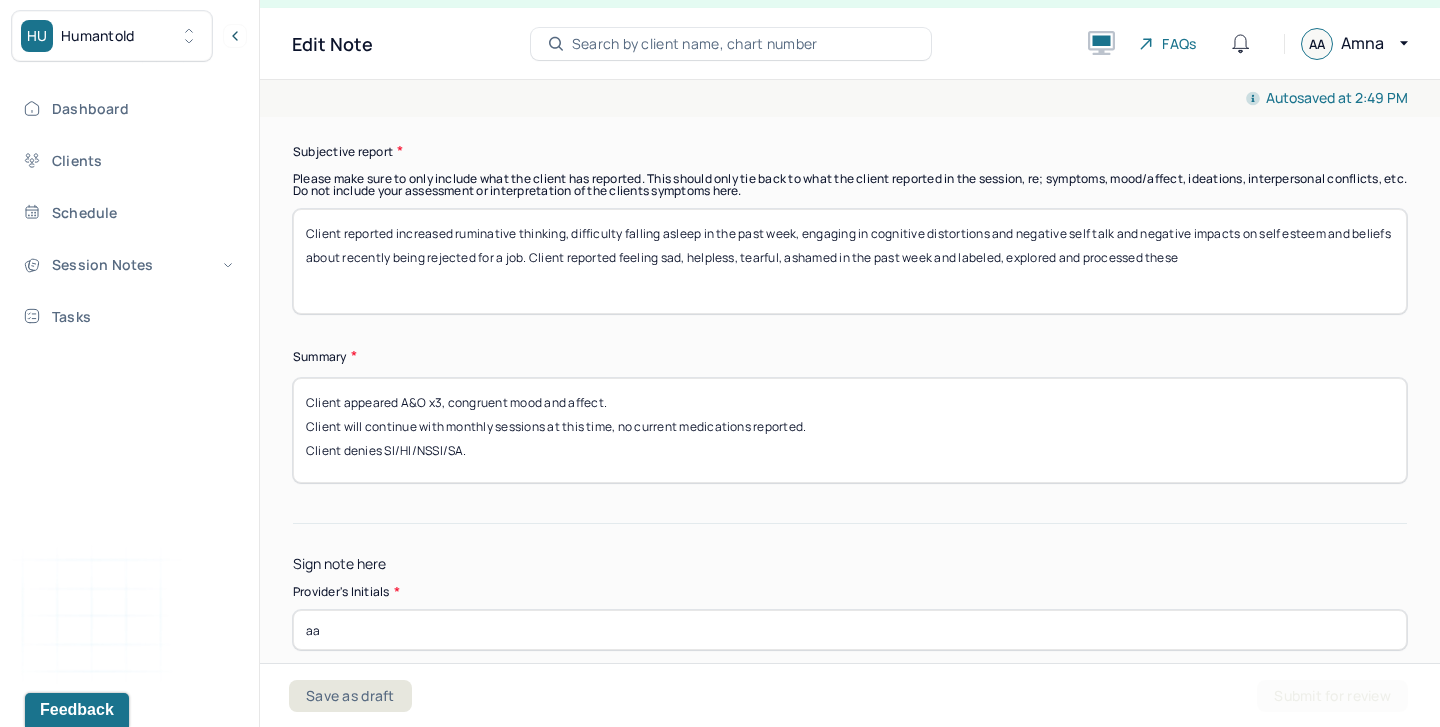 click on "Client reported increased ruminative thinking, difficulty falling asleep in the past week, engaging in cognitive distortions and negative self talk and negative impacts on self esteem and beliefs about recently being rejected for a job. Client reported feeling sad, helpless, tearful, ashamed in the past week and explored and processed these" at bounding box center [850, 261] 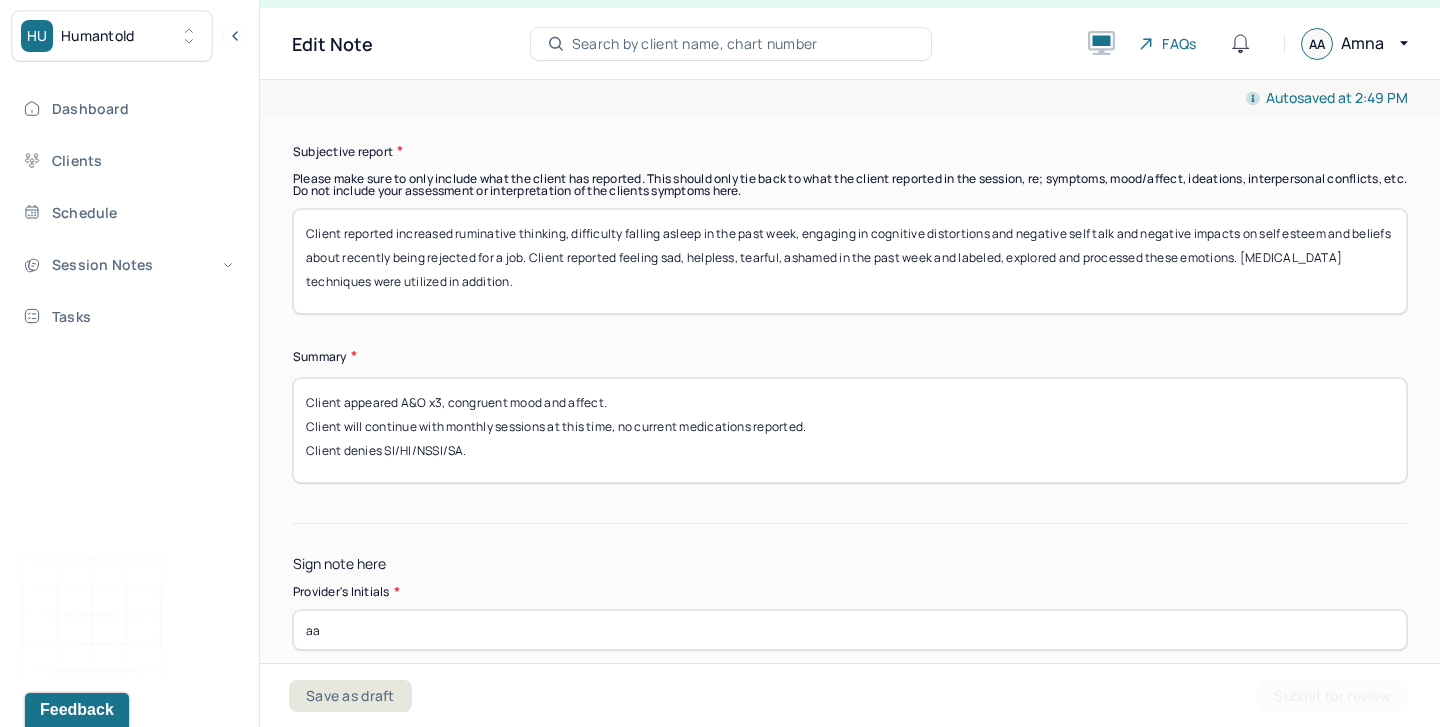 click on "Client reported increased ruminative thinking, difficulty falling asleep in the past week, engaging in cognitive distortions and negative self talk and negative impacts on self esteem and beliefs about recently being rejected for a job. Client reported feeling sad, helpless, tearful, ashamed in the past week and labeled, explored and processed these emotions. Motivational interviweing techniques were utizied in addition." at bounding box center (850, 261) 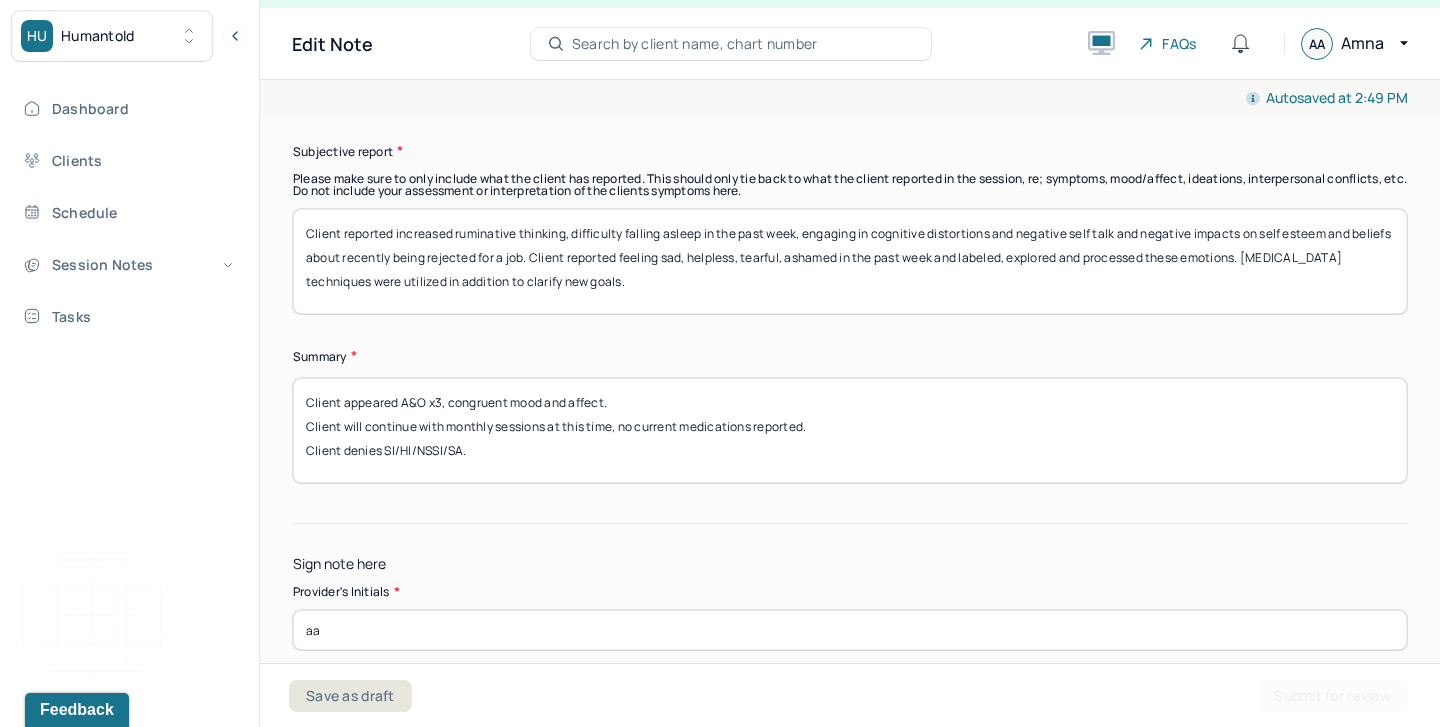 click on "Client reported increased ruminative thinking, difficulty falling asleep in the past week, engaging in cognitive distortions and negative self talk and negative impacts on self esteem and beliefs about recently being rejected for a job. Client reported feeling sad, helpless, tearful, ashamed in the past week and labeled, explored and processed these emotions. Motivational interviweing techniques were utizied in addition." at bounding box center [850, 261] 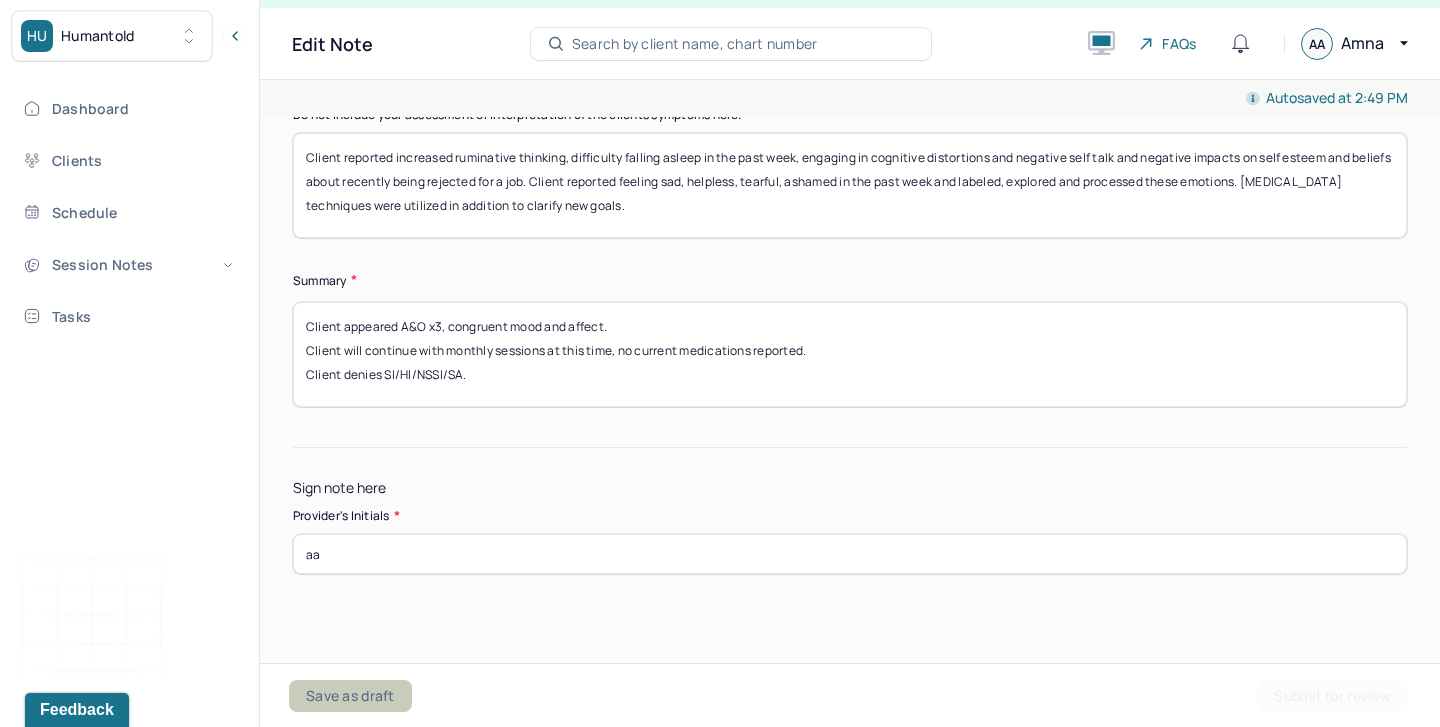 type on "Client reported increased ruminative thinking, difficulty falling asleep in the past week, engaging in cognitive distortions and negative self talk and negative impacts on self esteem and beliefs about recently being rejected for a job. Client reported feeling sad, helpless, tearful, ashamed in the past week and labeled, explored and processed these emotions. Motivational interviewing techniques were utilized in addition to clarify new goals." 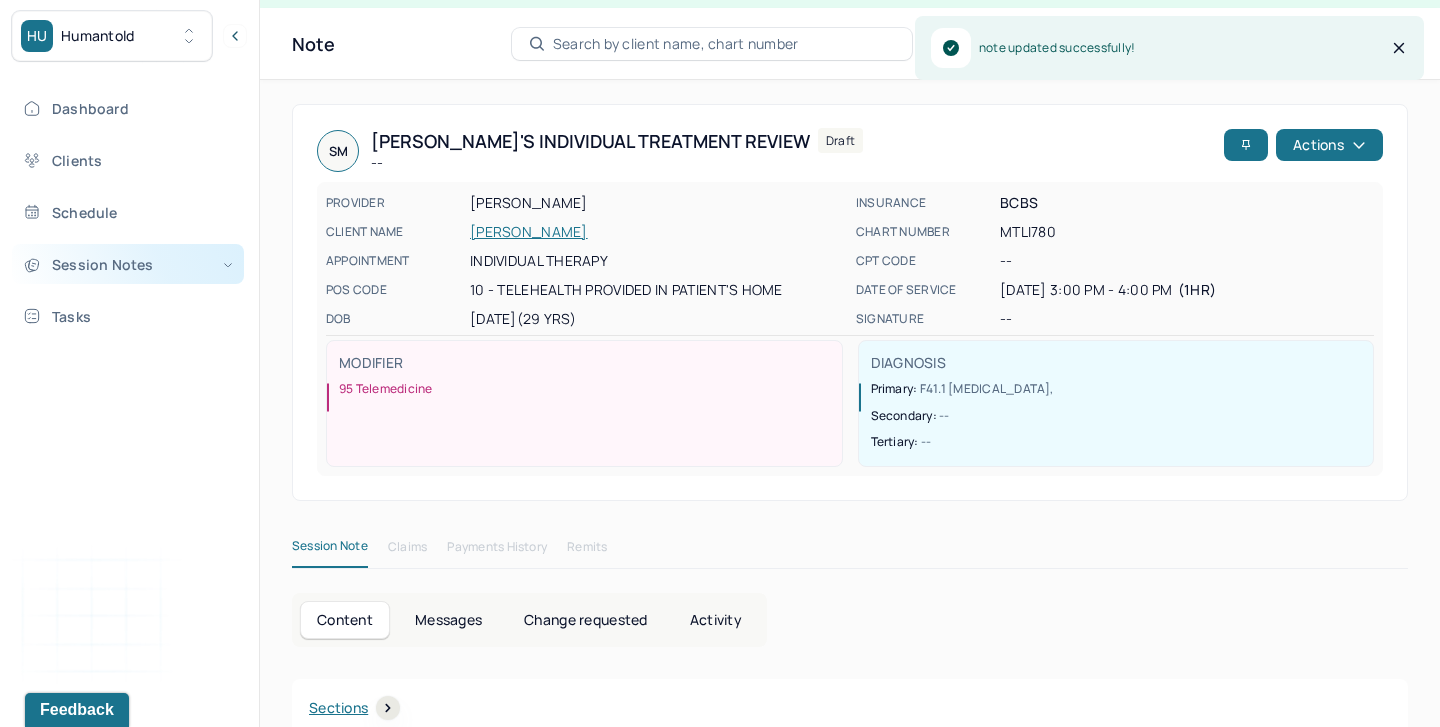 click on "Session Notes" at bounding box center (128, 264) 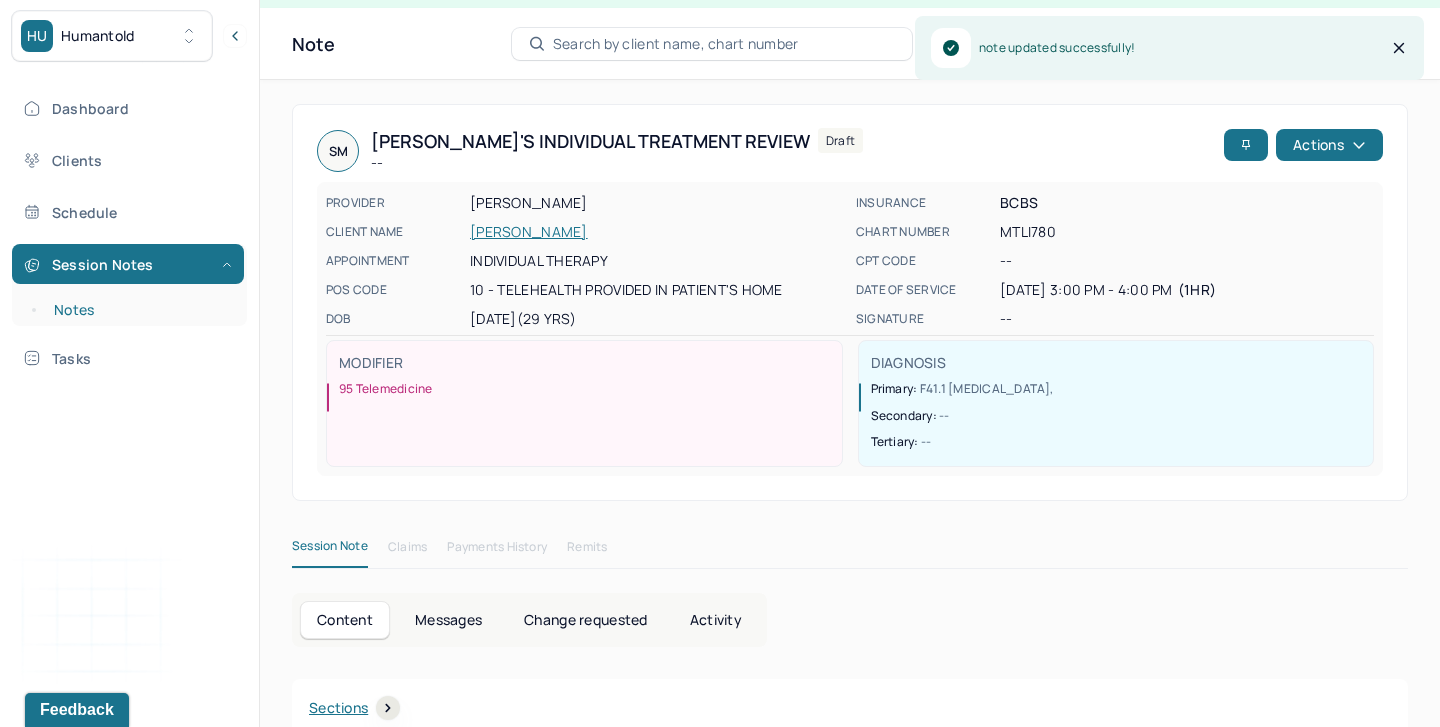 click on "Notes" at bounding box center (139, 310) 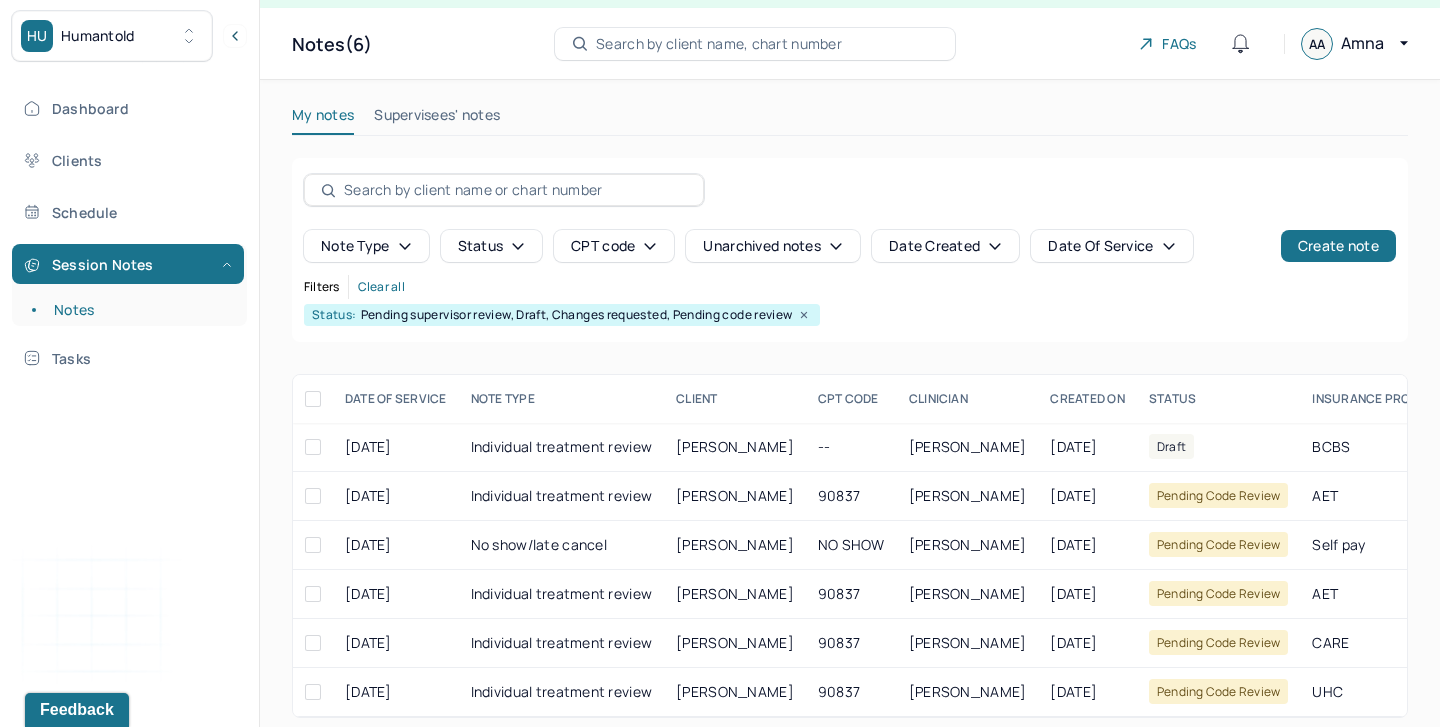 click on "Supervisees' notes" at bounding box center [437, 119] 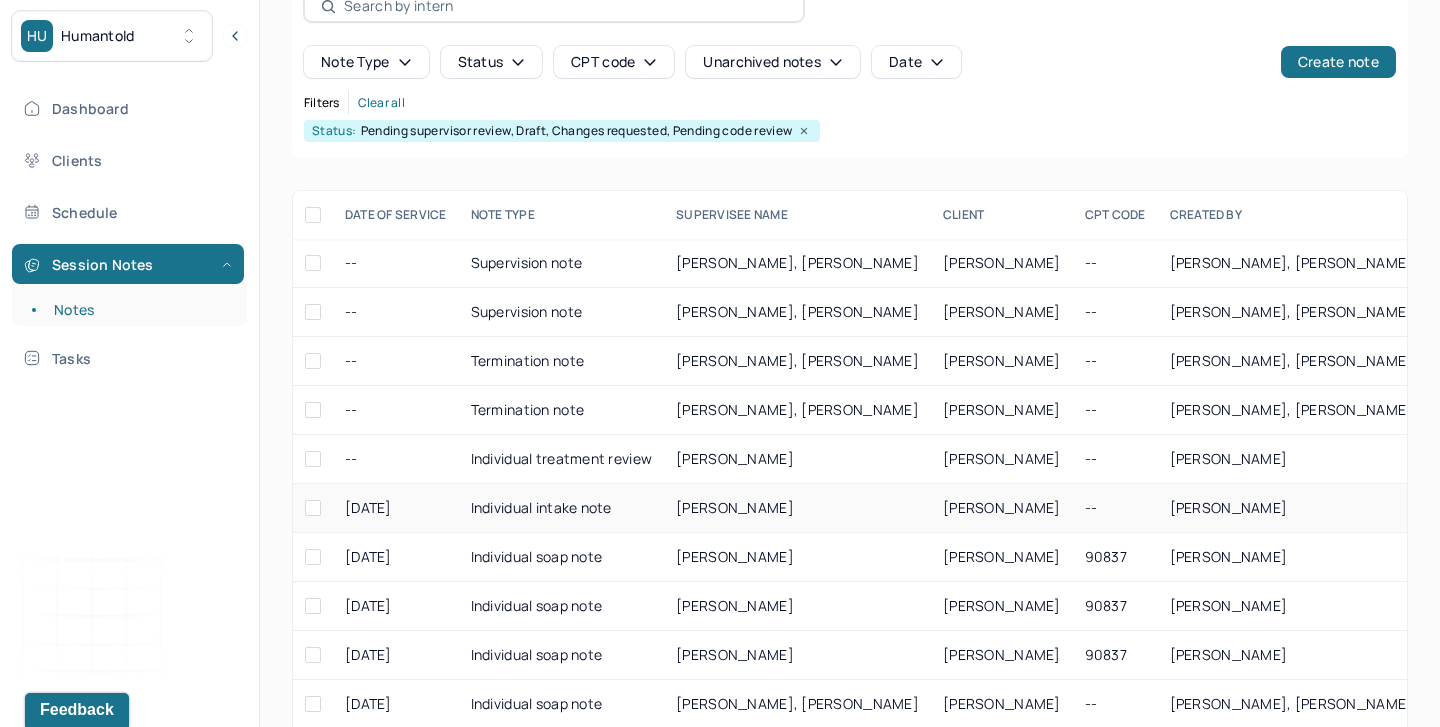 click on "[PERSON_NAME]" at bounding box center [797, 508] 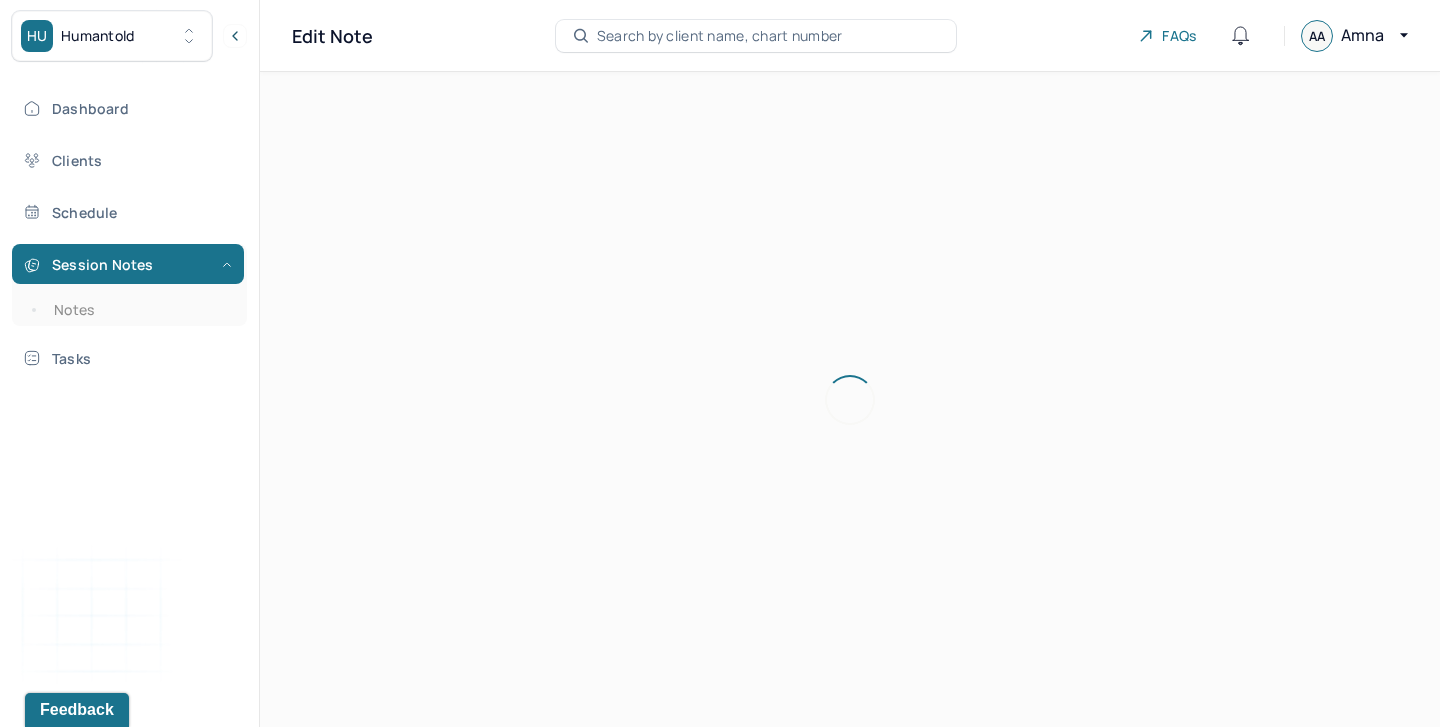 scroll, scrollTop: 36, scrollLeft: 0, axis: vertical 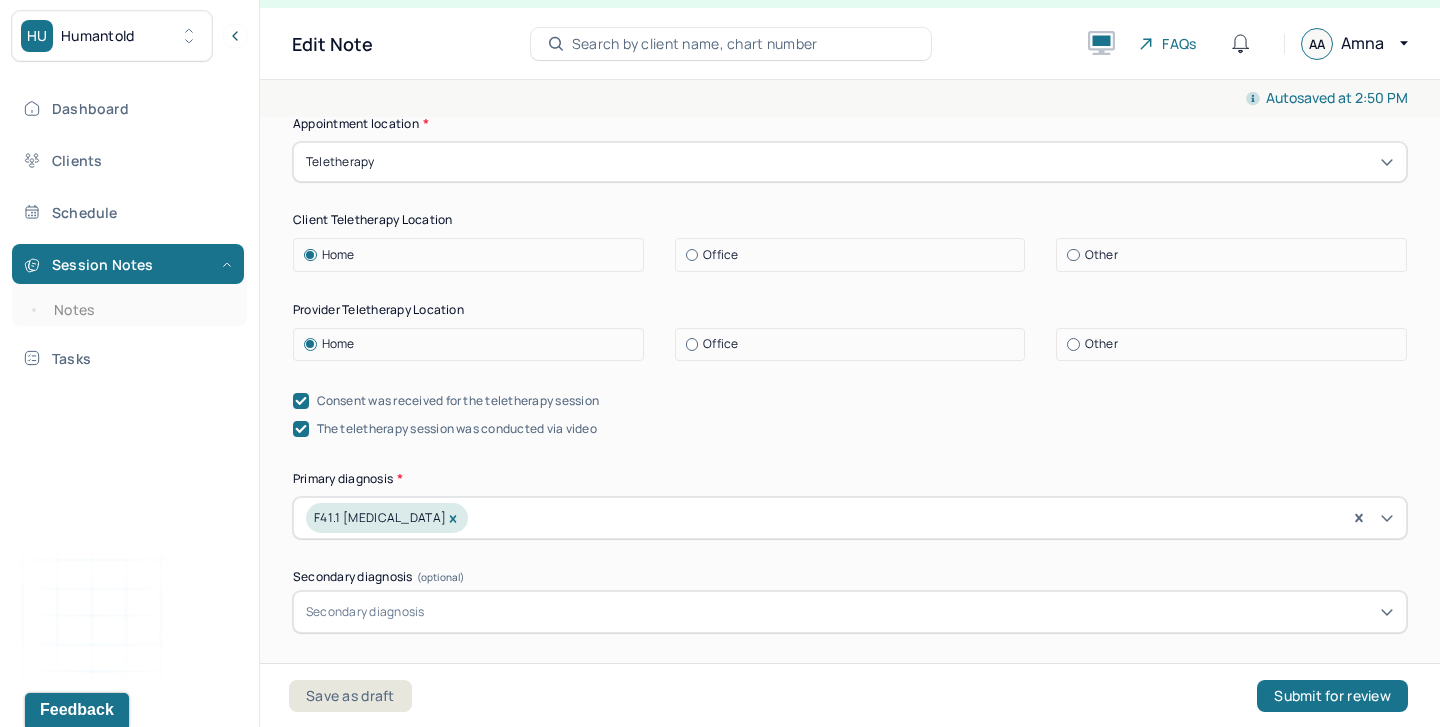 click on "Office" at bounding box center [855, 344] 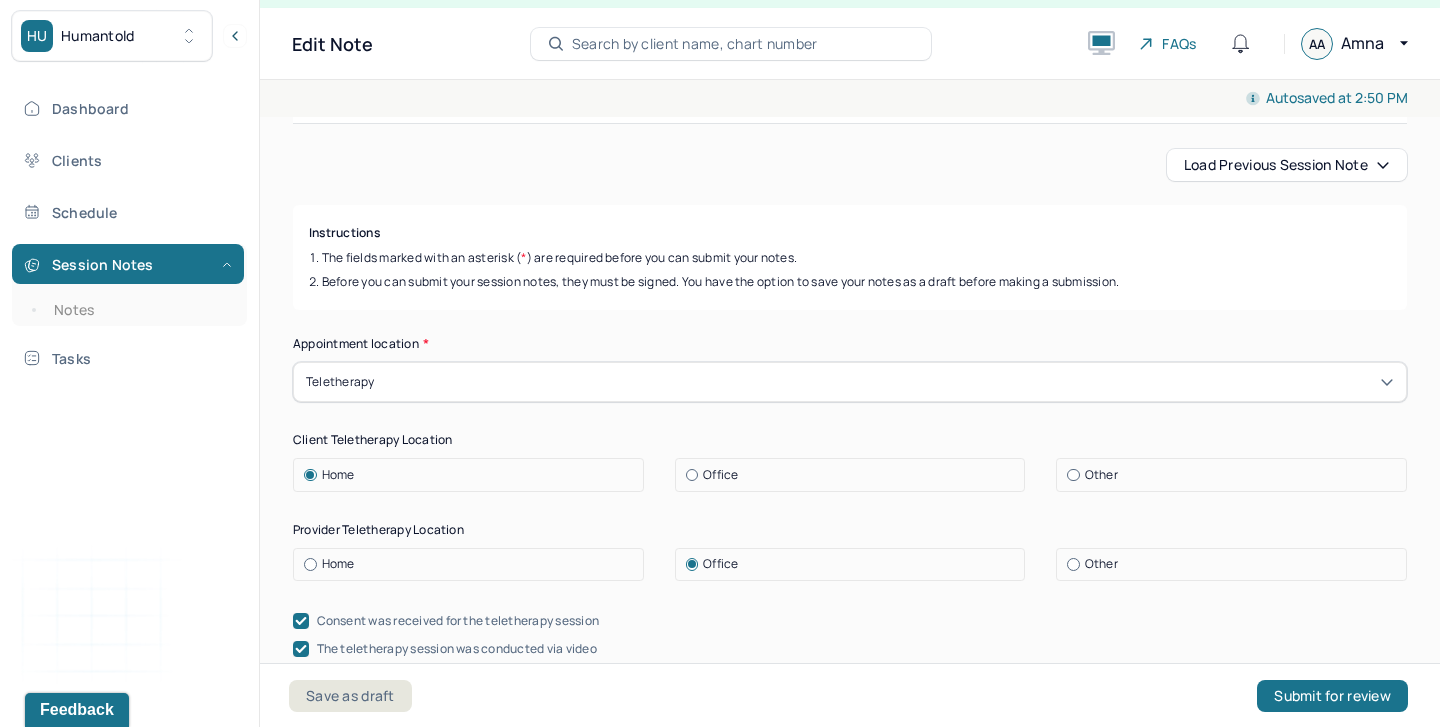 scroll, scrollTop: 0, scrollLeft: 0, axis: both 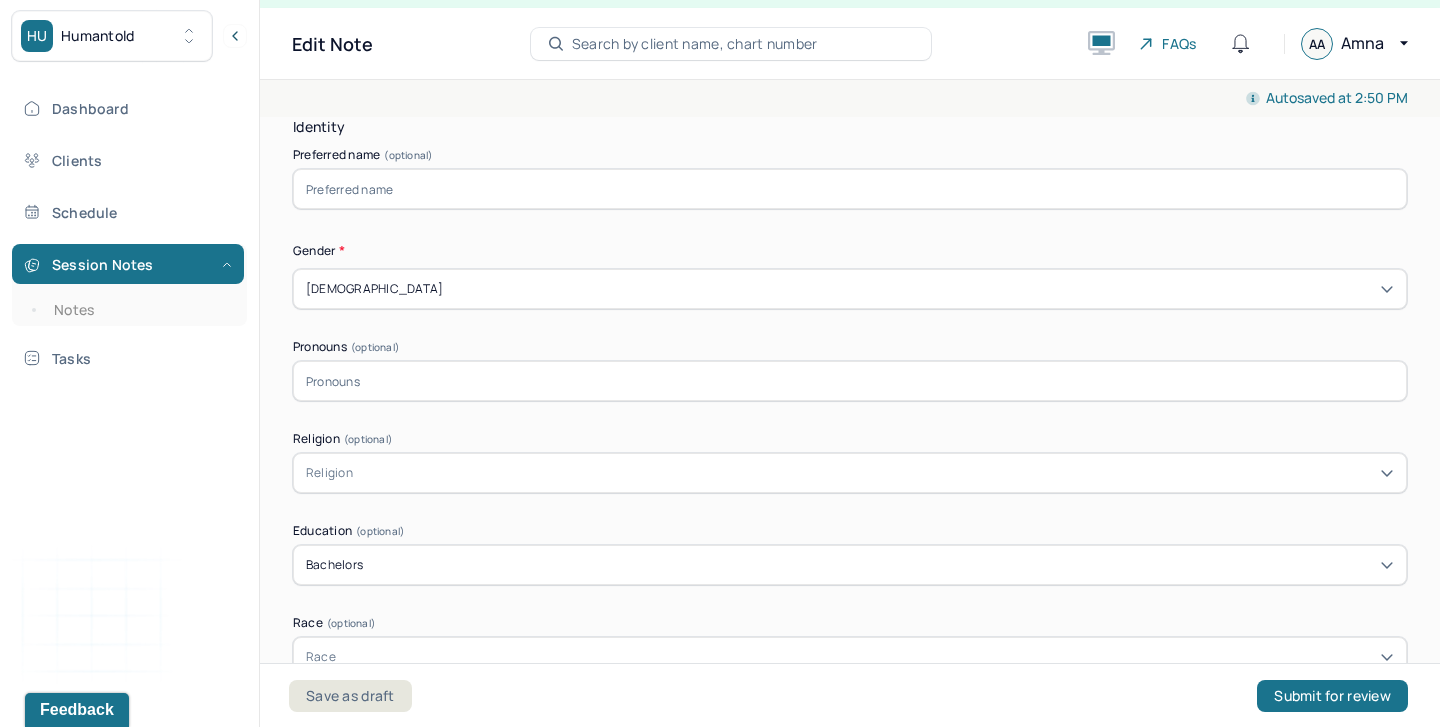click at bounding box center (850, 189) 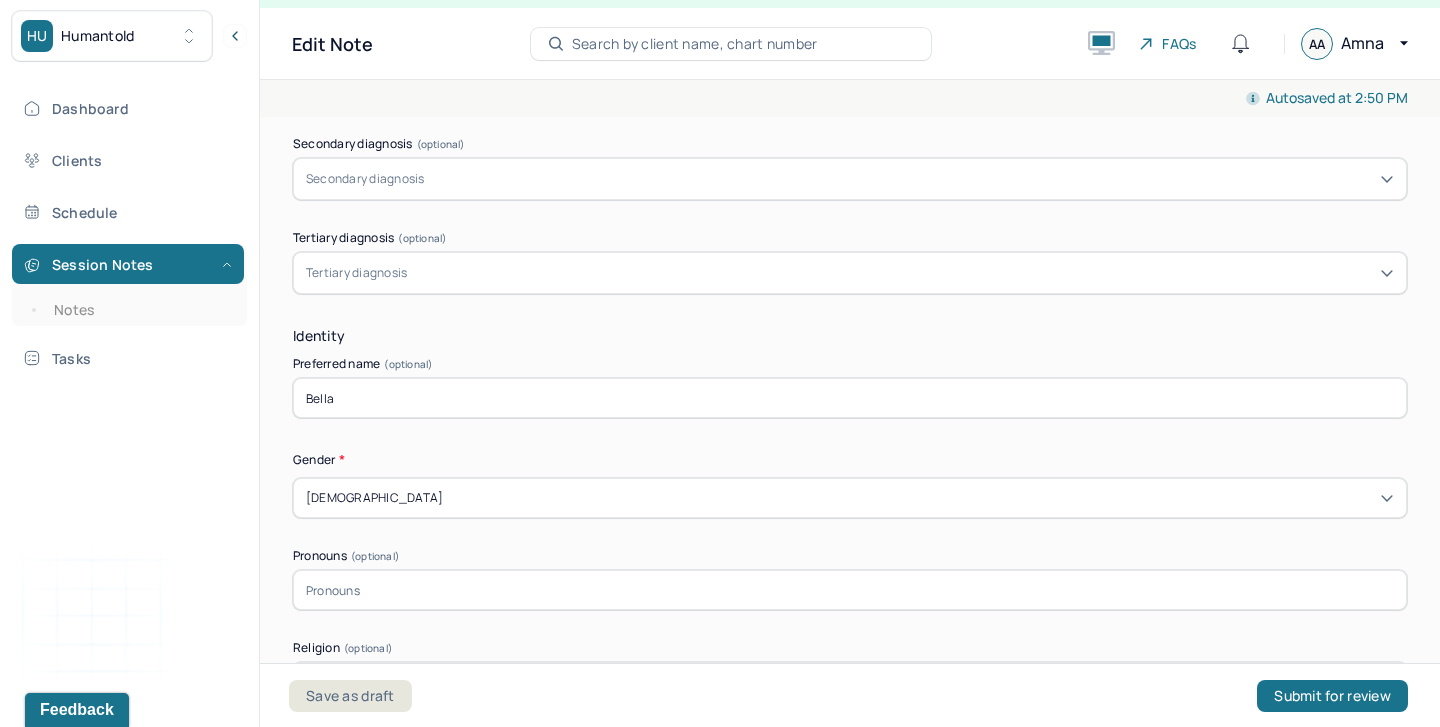 scroll, scrollTop: 982, scrollLeft: 0, axis: vertical 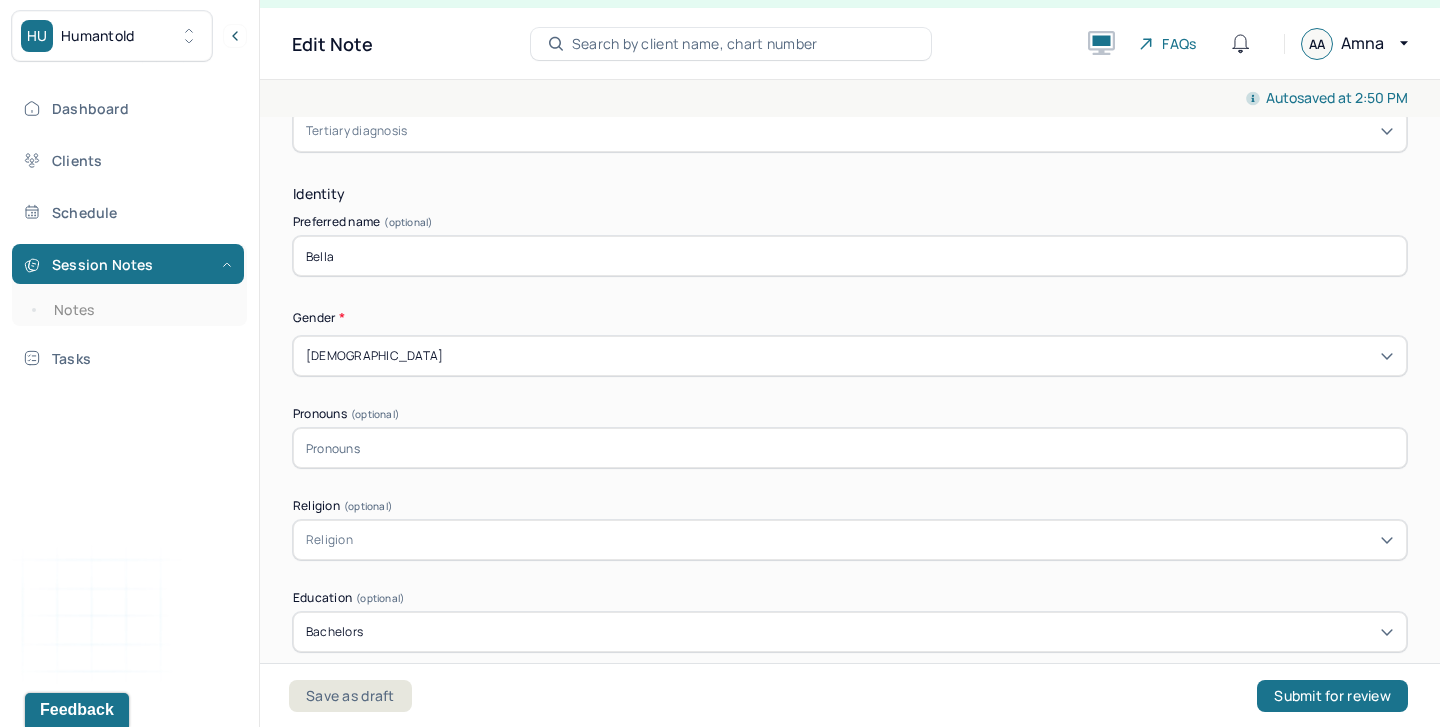 type on "Bella" 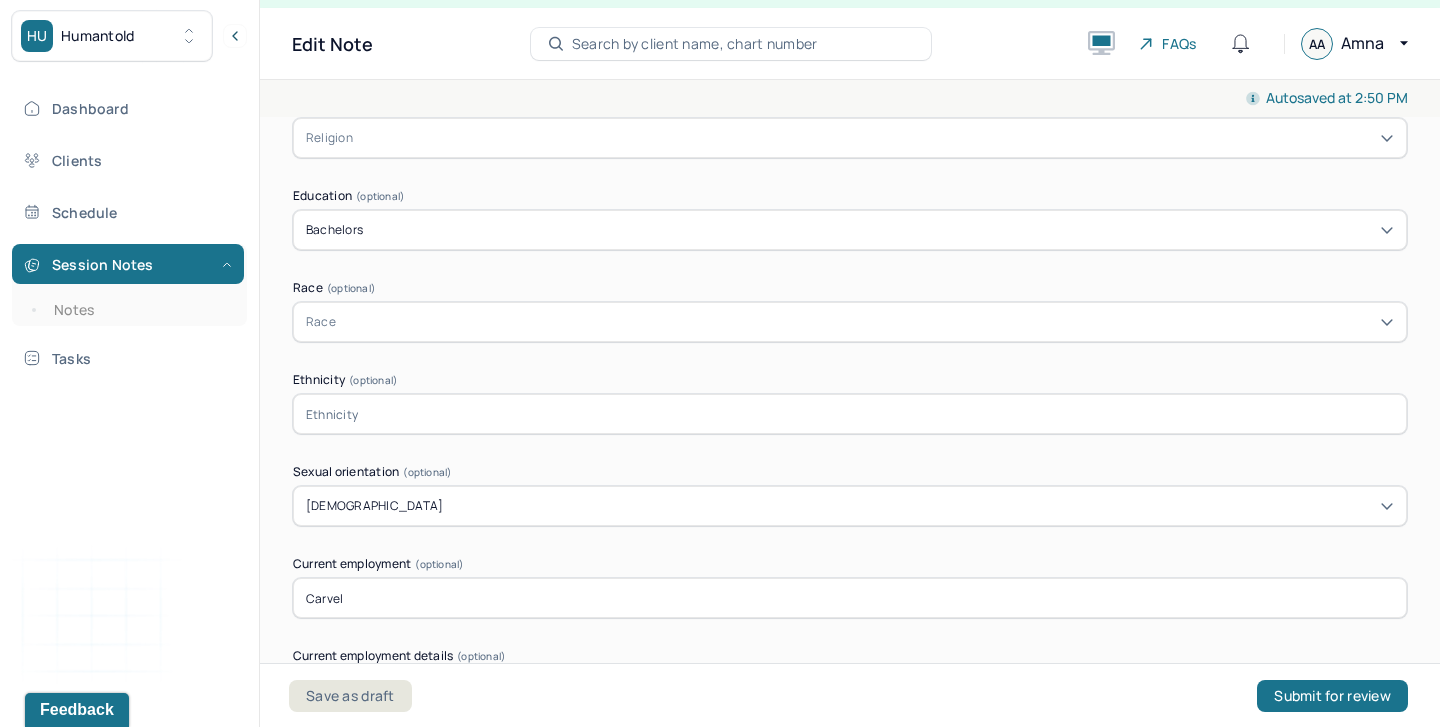 scroll, scrollTop: 1388, scrollLeft: 0, axis: vertical 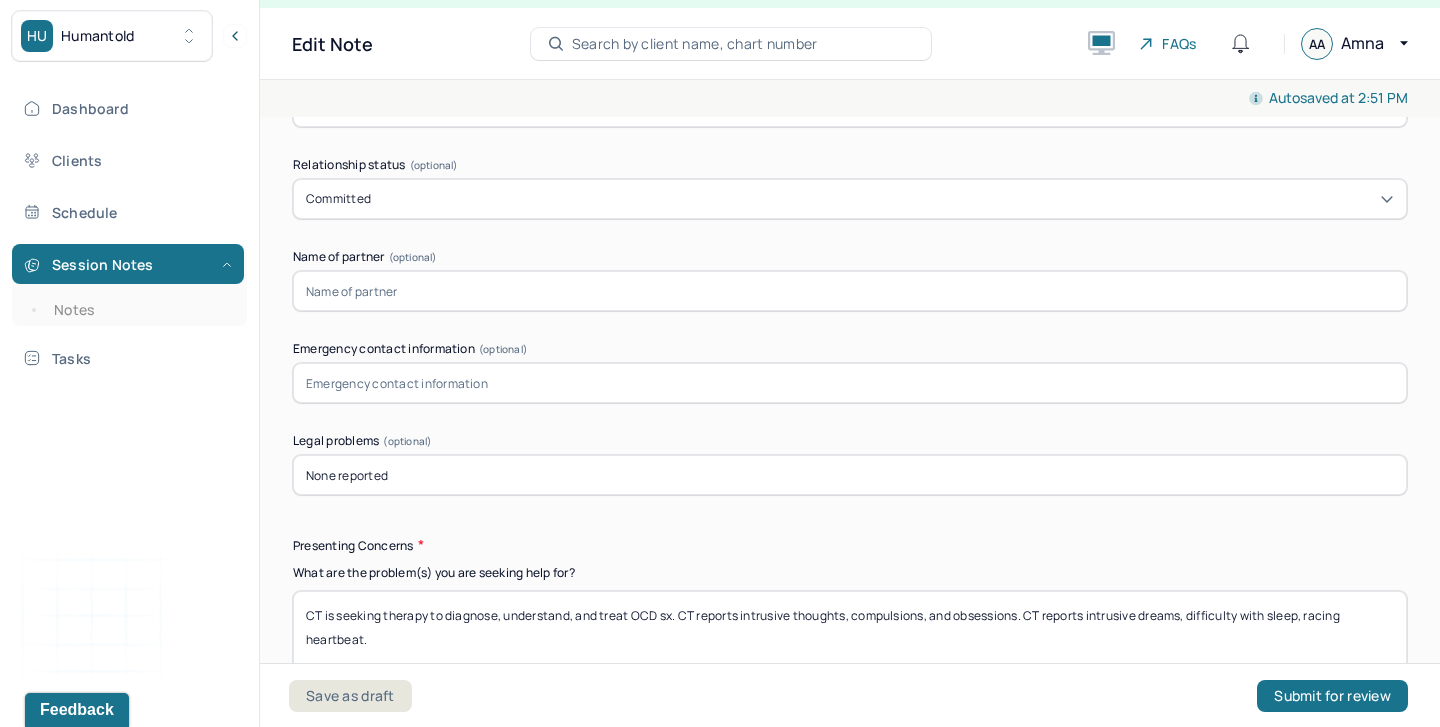 type on "She/ Her/ Hers" 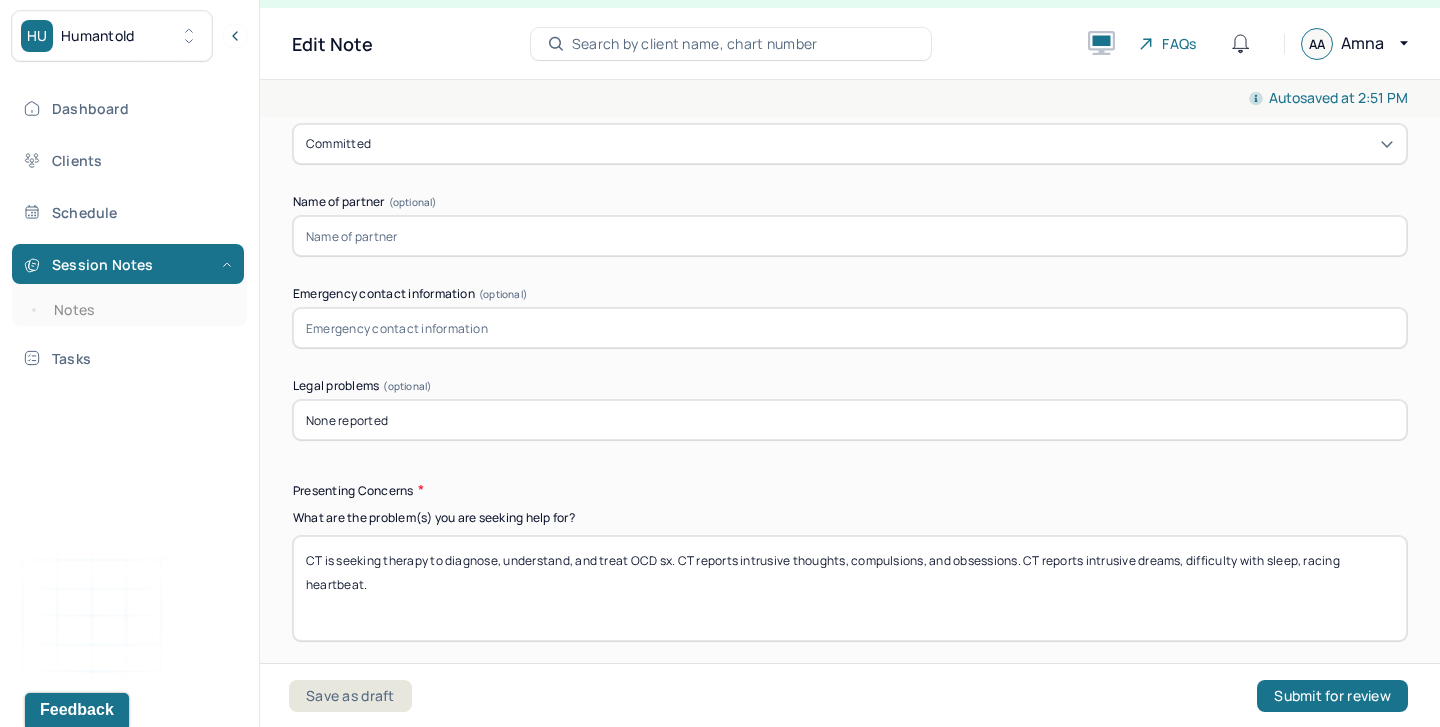 scroll, scrollTop: 2089, scrollLeft: 0, axis: vertical 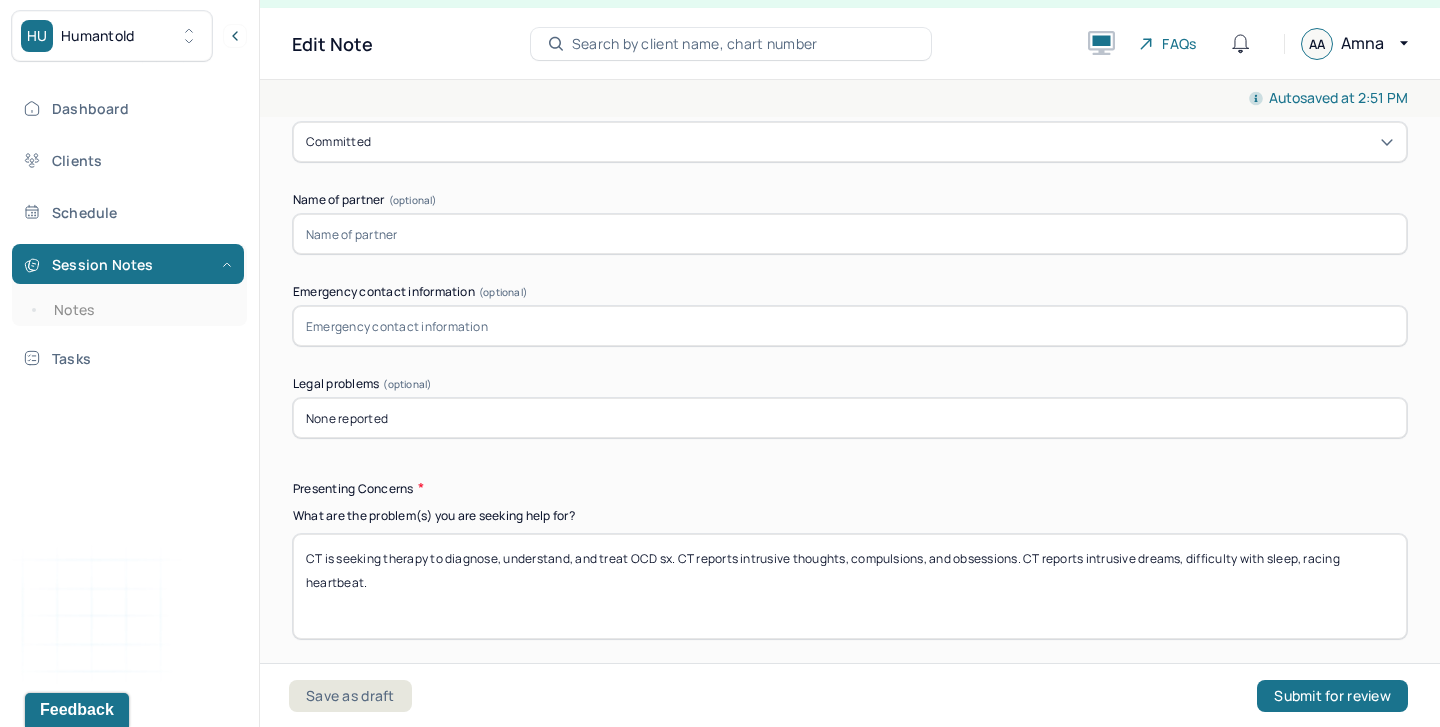 click on "CT is seeking therapy to diagnose, understand, and treat OCD sx. CT reports intrusive thoughts, compulsions, and obsessions. CT reports intrusive dreams, difficulty with sleep, racing heartbeat." at bounding box center [850, 586] 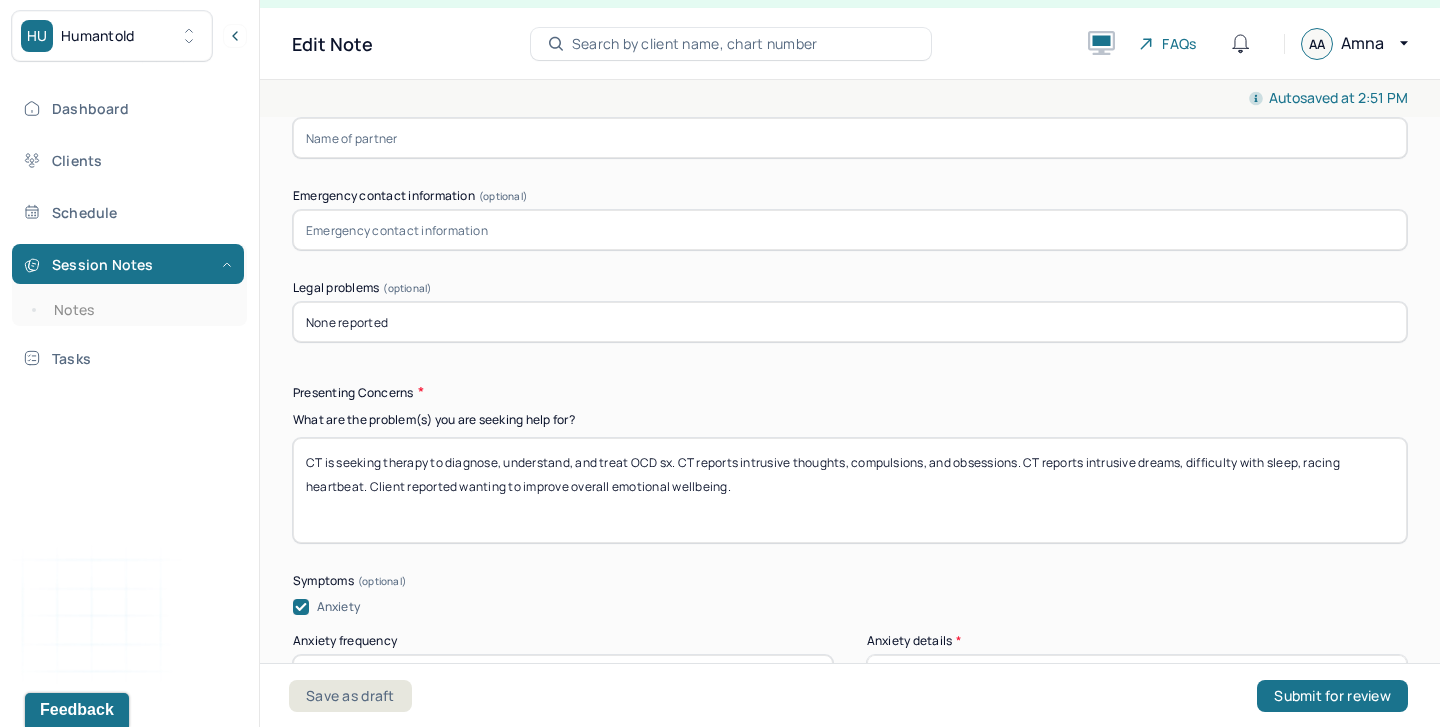 scroll, scrollTop: 2229, scrollLeft: 0, axis: vertical 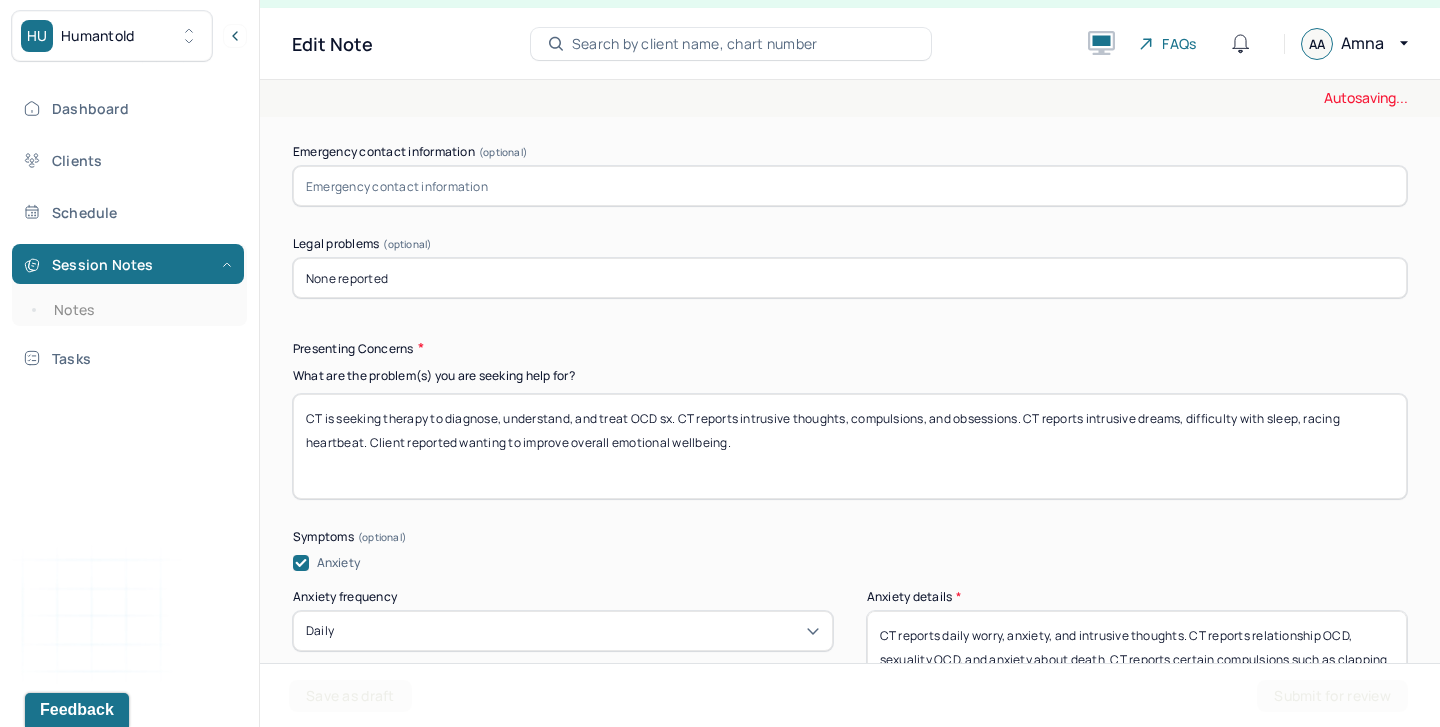 type on "CT is seeking therapy to diagnose, understand, and treat OCD sx. CT reports intrusive thoughts, compulsions, and obsessions. CT reports intrusive dreams, difficulty with sleep, racing heartbeat. Client reported wanting to improve overall emotional wellbeing." 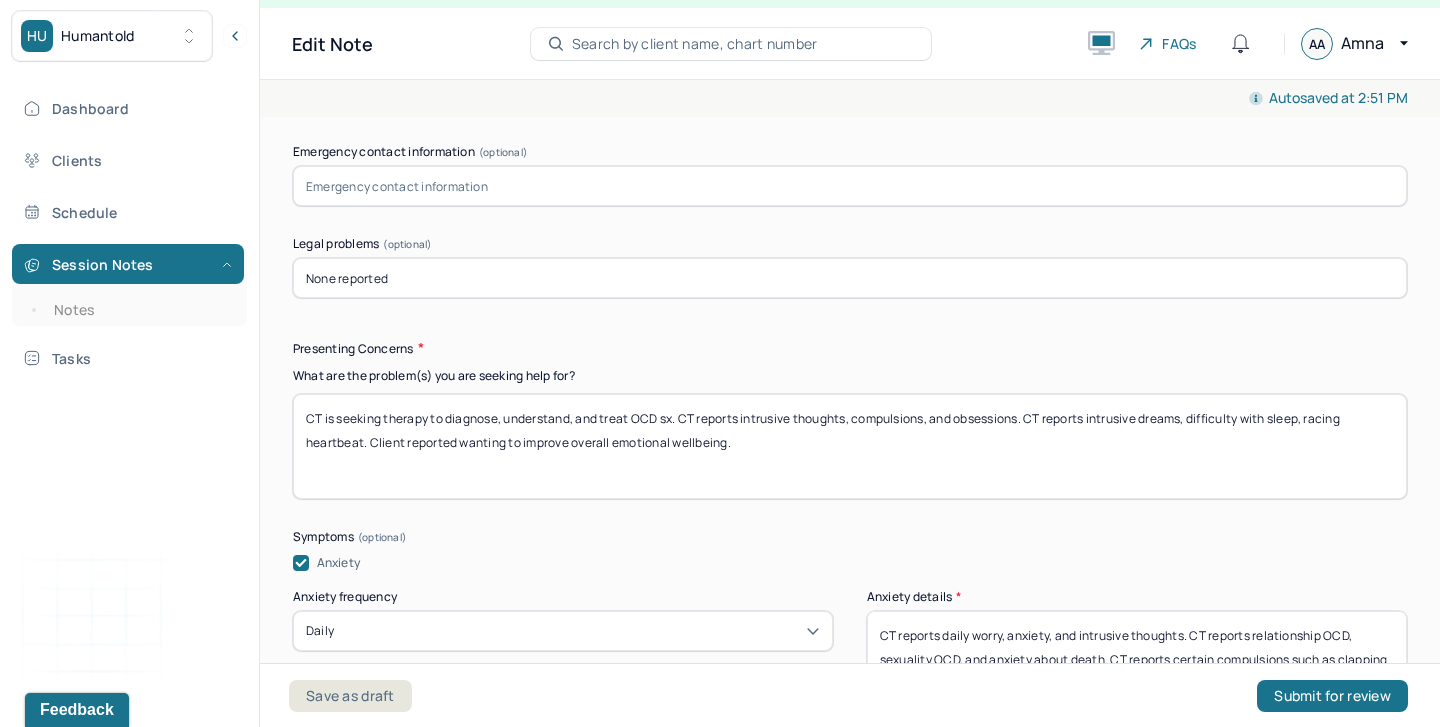 click on "CT is seeking therapy to diagnose, understand, and treat OCD sx. CT reports intrusive thoughts, compulsions, and obsessions. CT reports intrusive dreams, difficulty with sleep, racing heartbeat. Client reported wanting to improve overall emotional wellbeing." at bounding box center (850, 446) 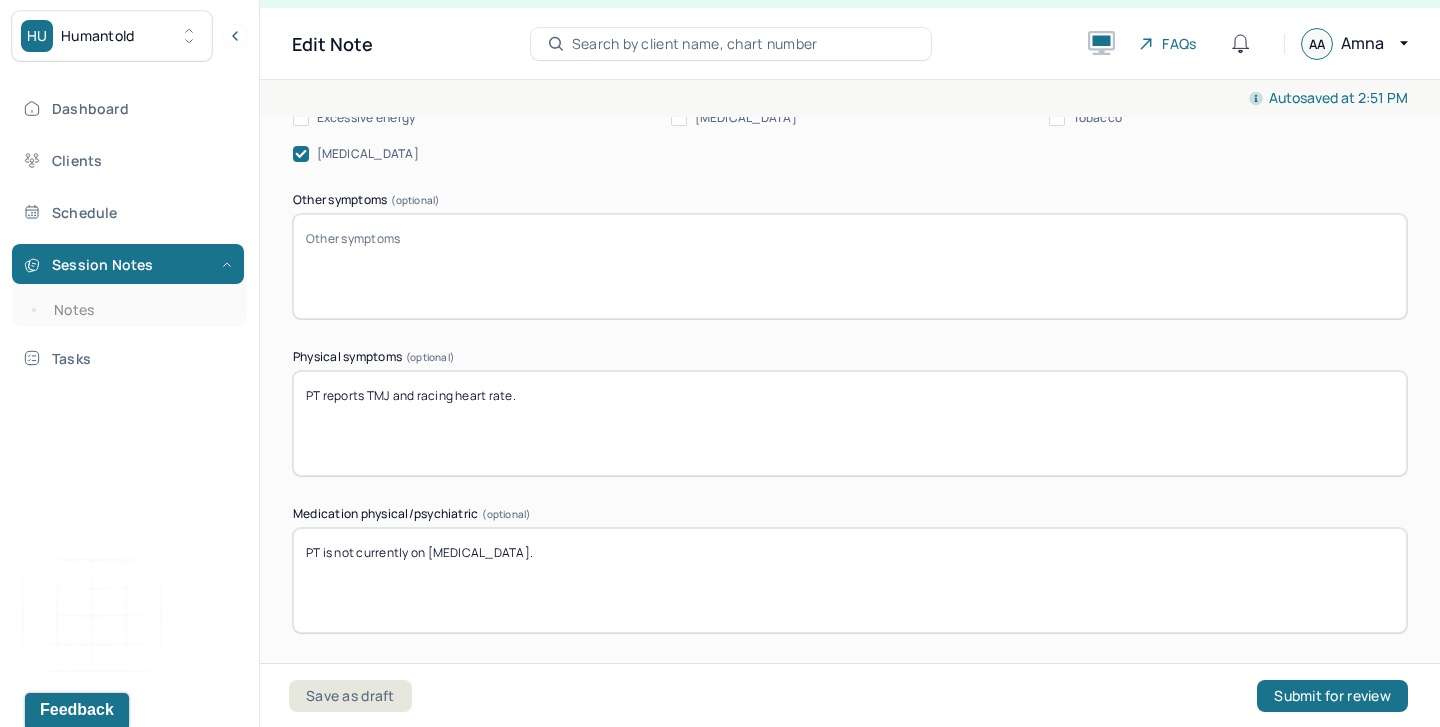 scroll, scrollTop: 3013, scrollLeft: 0, axis: vertical 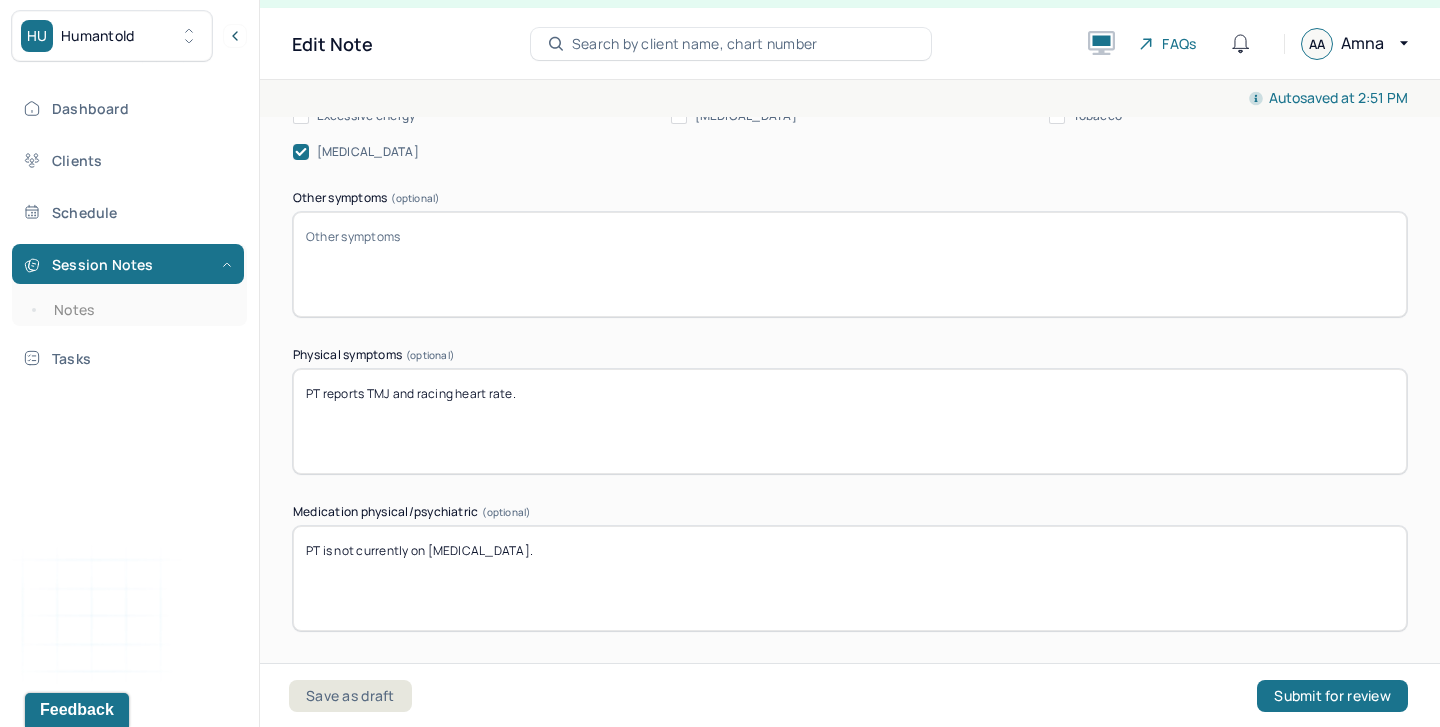 click on "PT is not currently on psychiatric medication." at bounding box center (850, 578) 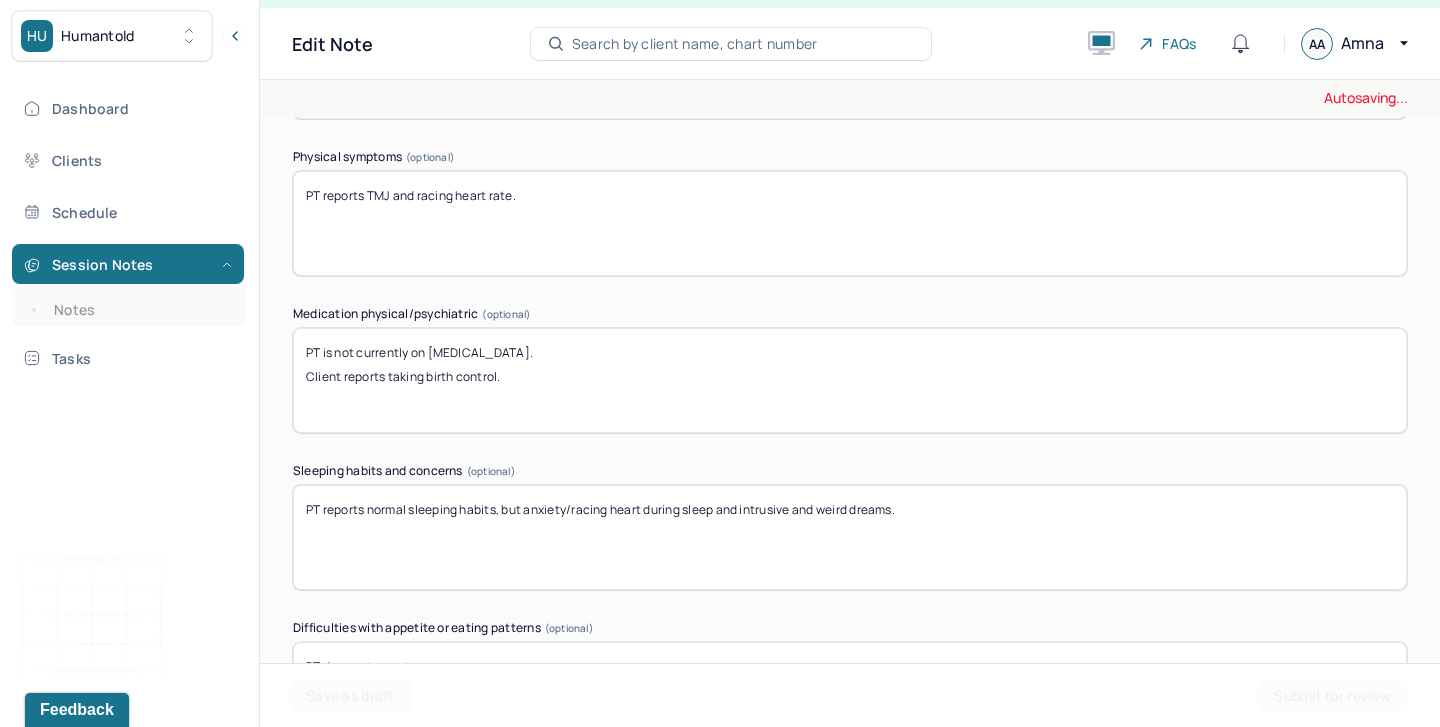 scroll, scrollTop: 3213, scrollLeft: 0, axis: vertical 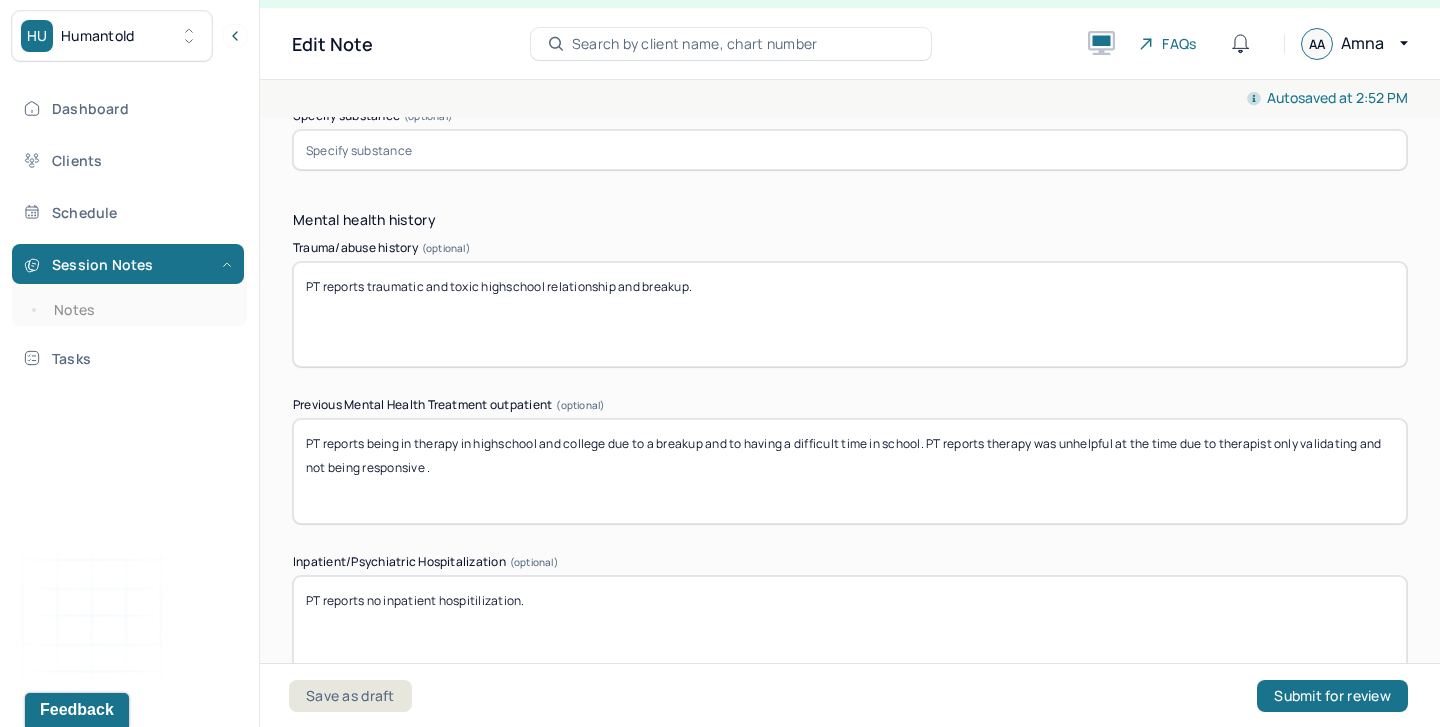 type on "PT is not currently on psychiatric medication.
Client reports taking birth control." 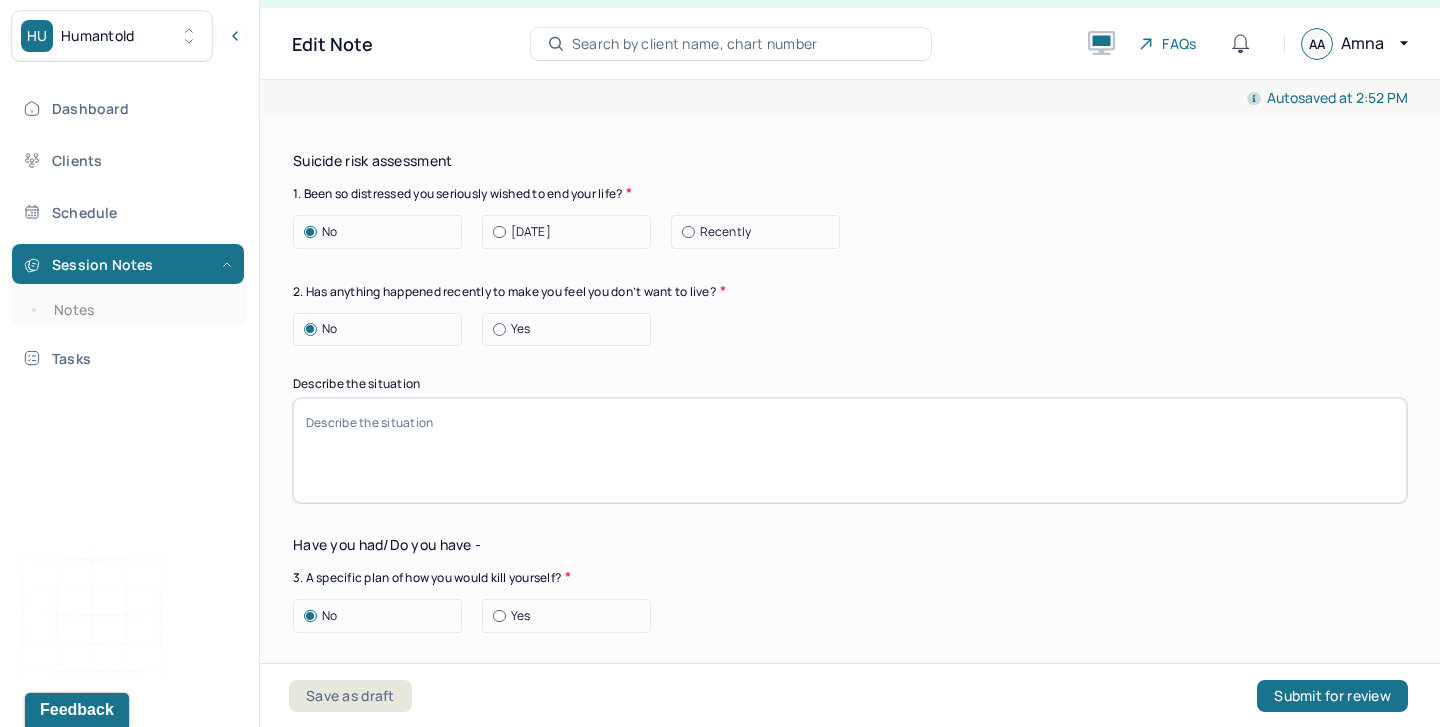 scroll, scrollTop: 6534, scrollLeft: 0, axis: vertical 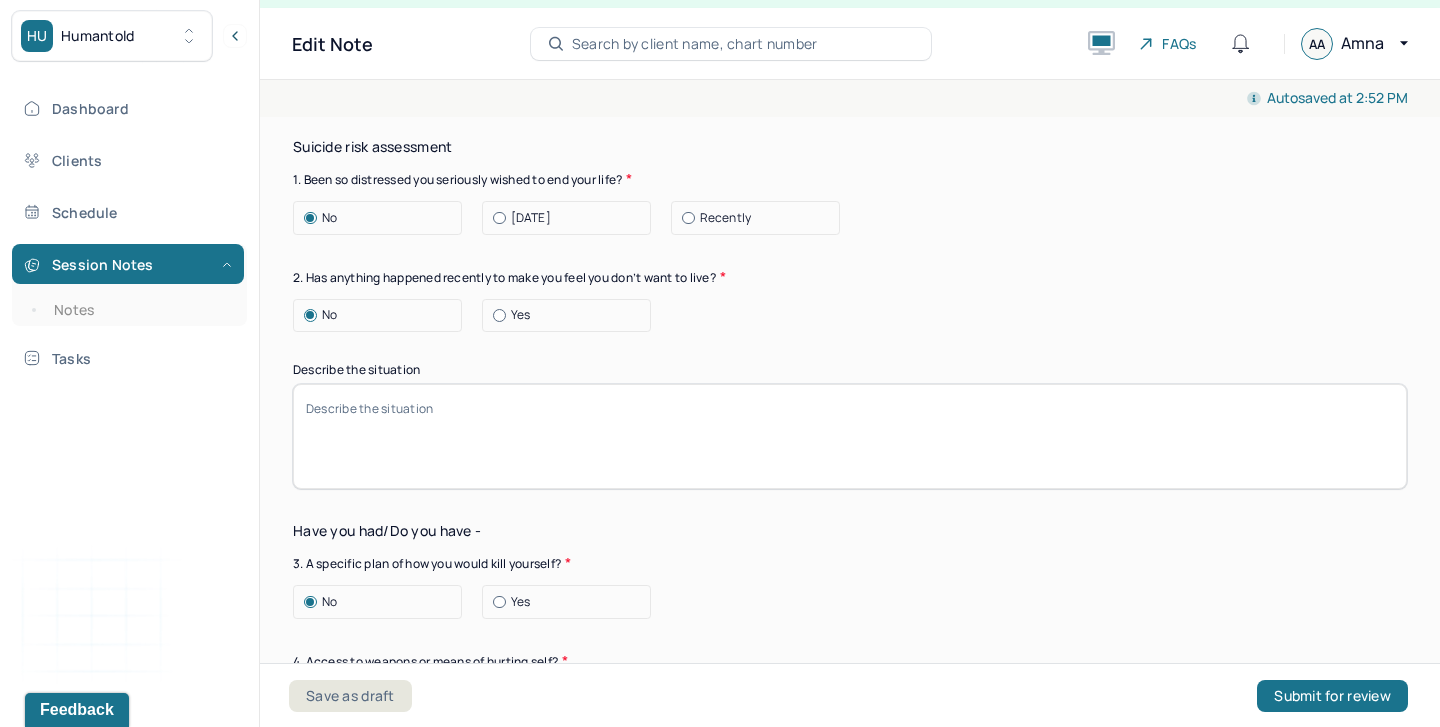 type on "PT reports being in therapy in highschool and college due to a breakup and to having a difficult time in school. PT reports therapy was unhelpful at the time due to therapist only validating and not being responsive .
Client reported last being in therapy in 2021 for 1 months in college." 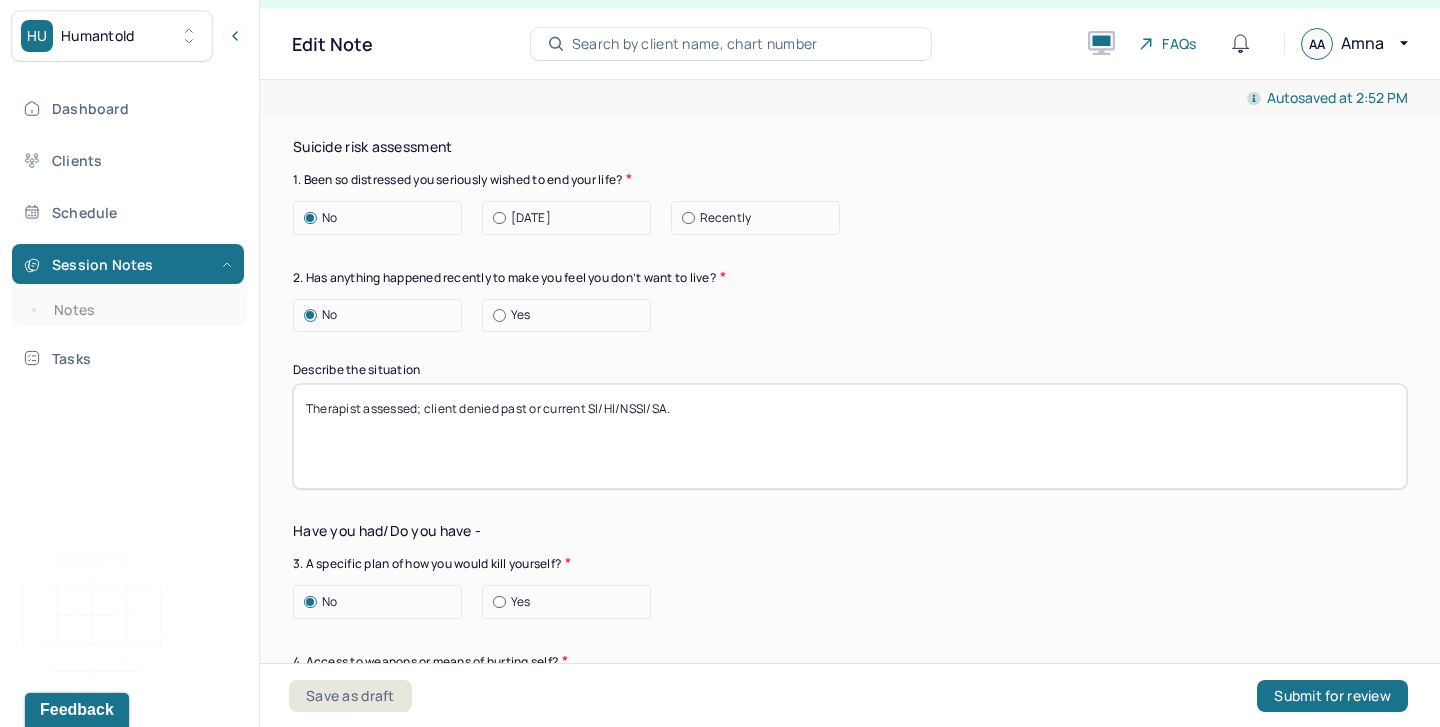 click on "Therapist assessed; client denied past or current SI/HI/NSSI/SA." at bounding box center [850, 436] 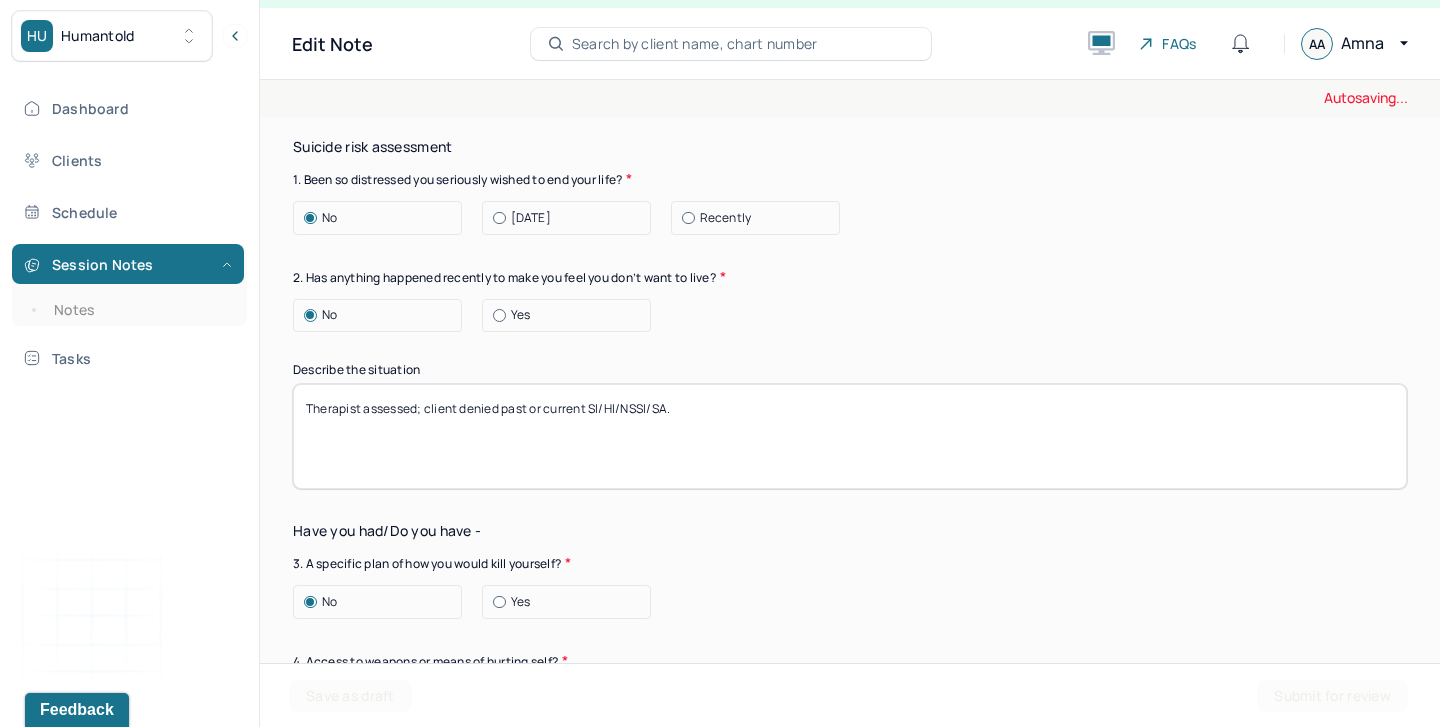 click on "Therapist assessed; client denied past or current SI/HI/NSSI/SA." at bounding box center (850, 436) 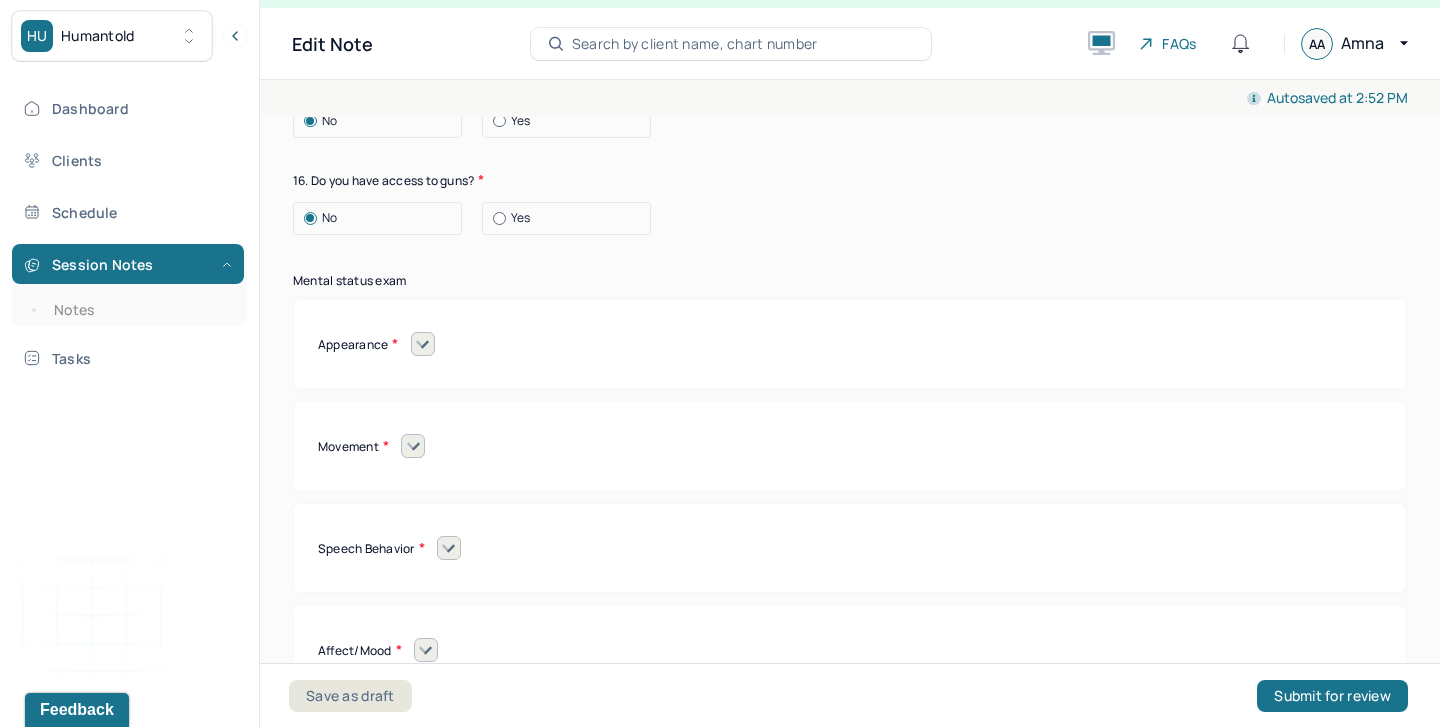 scroll, scrollTop: 8348, scrollLeft: 0, axis: vertical 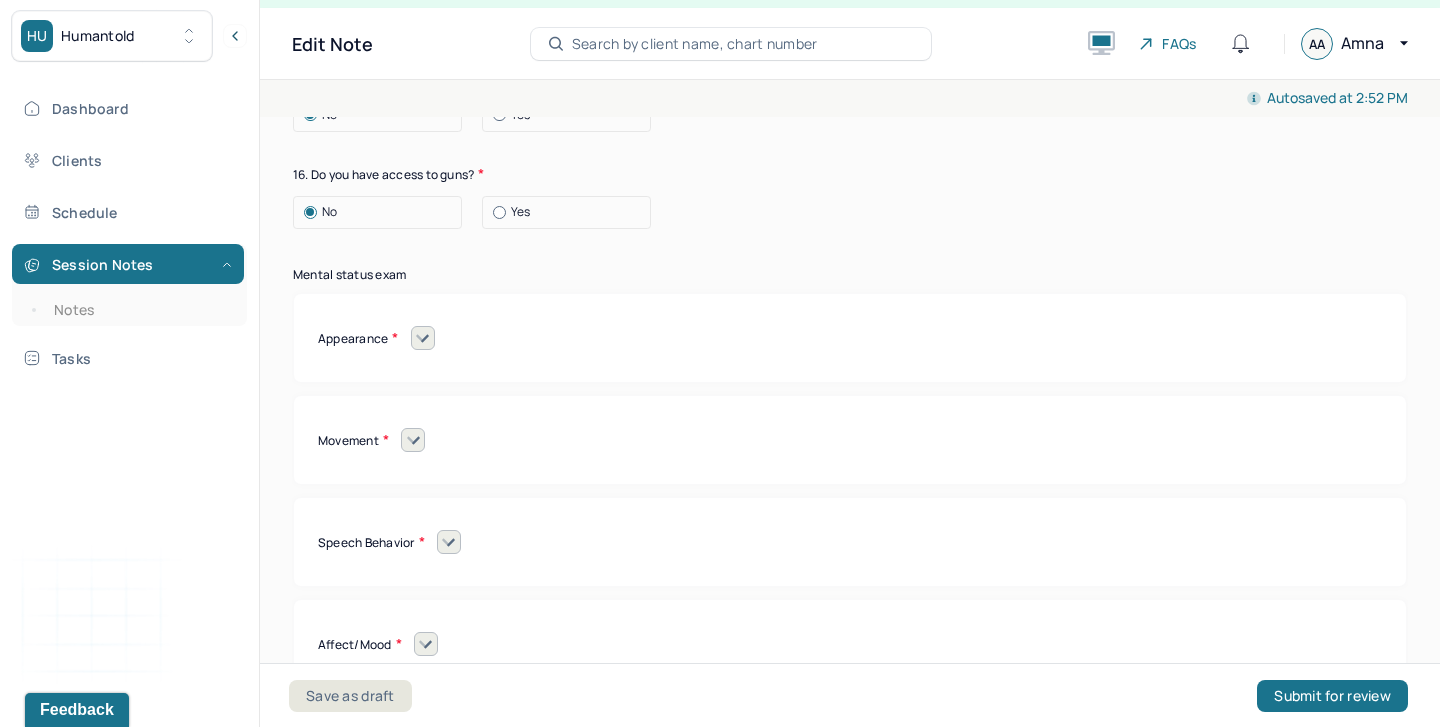 type on "Therapist assessed; client denied past or current SI/HI/NSSI/SA." 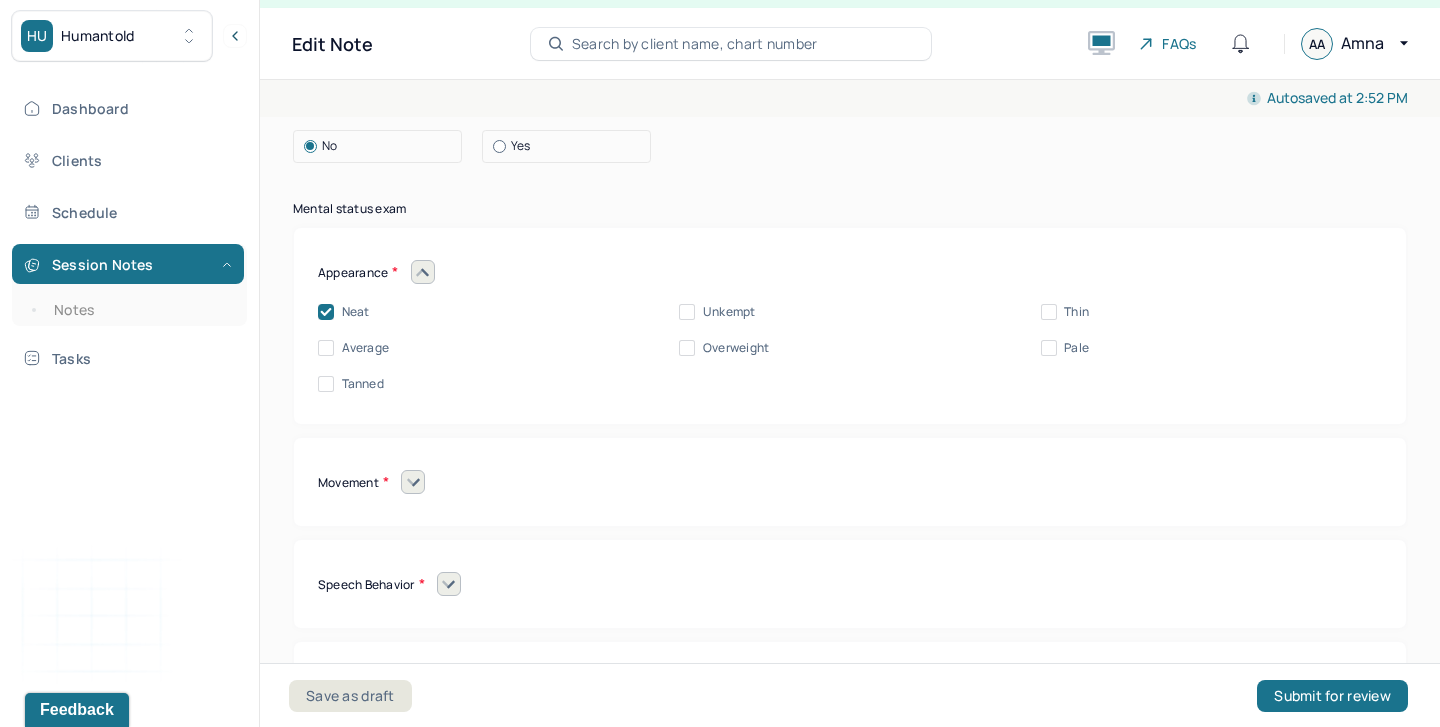 scroll, scrollTop: 8442, scrollLeft: 0, axis: vertical 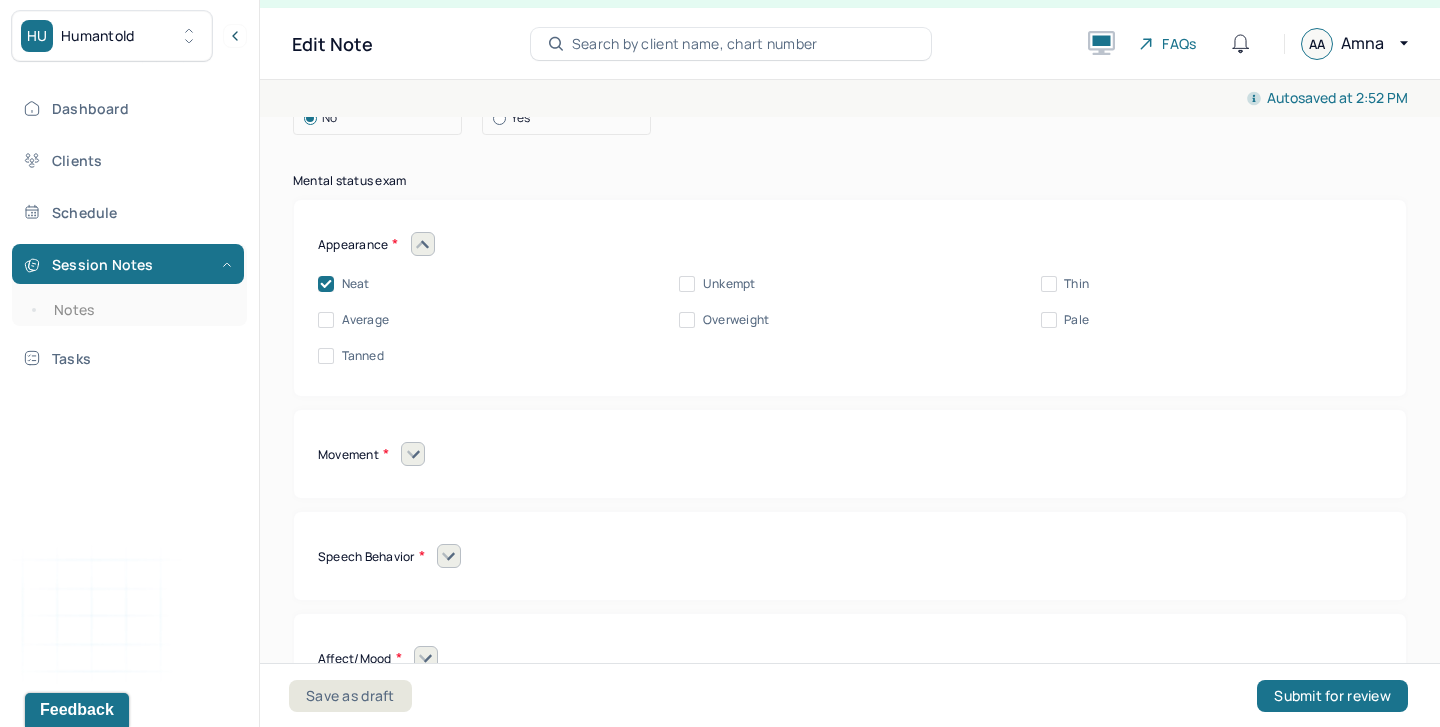 click 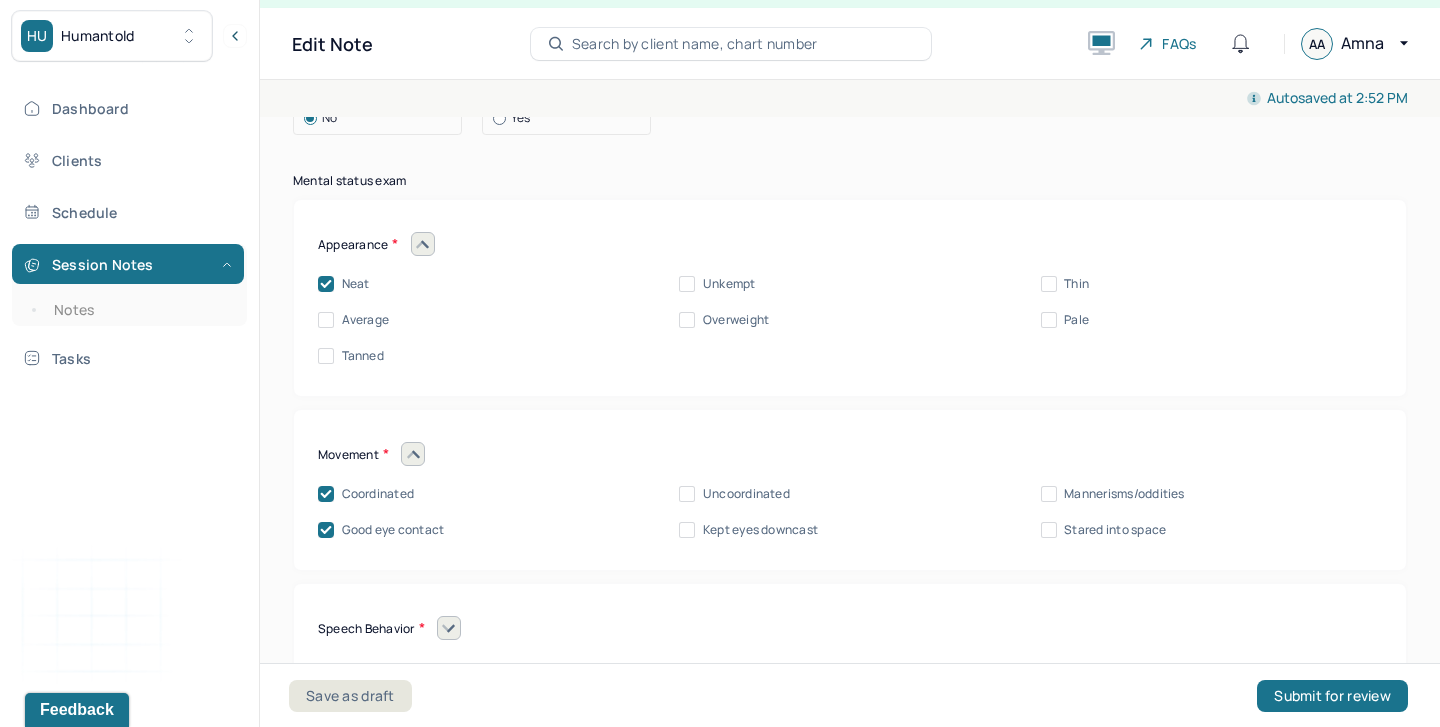 scroll, scrollTop: 8624, scrollLeft: 0, axis: vertical 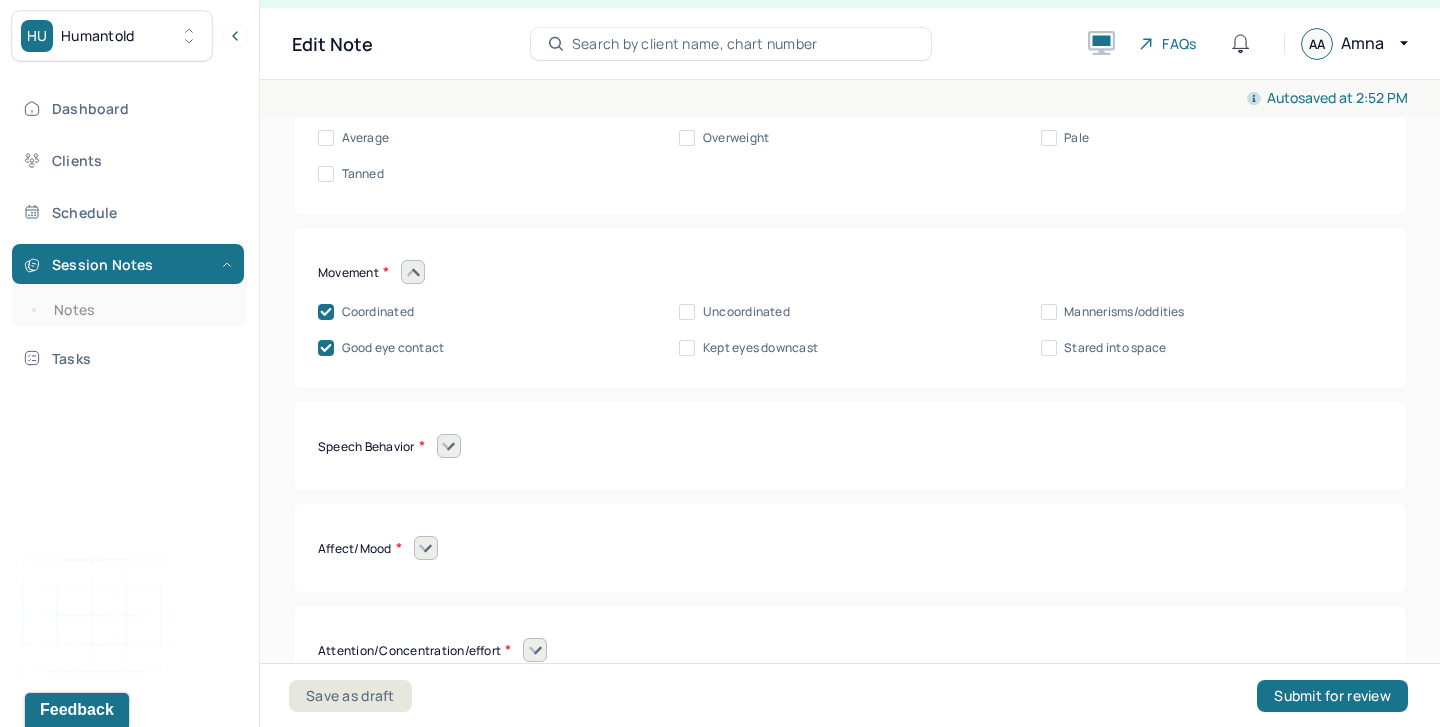 click 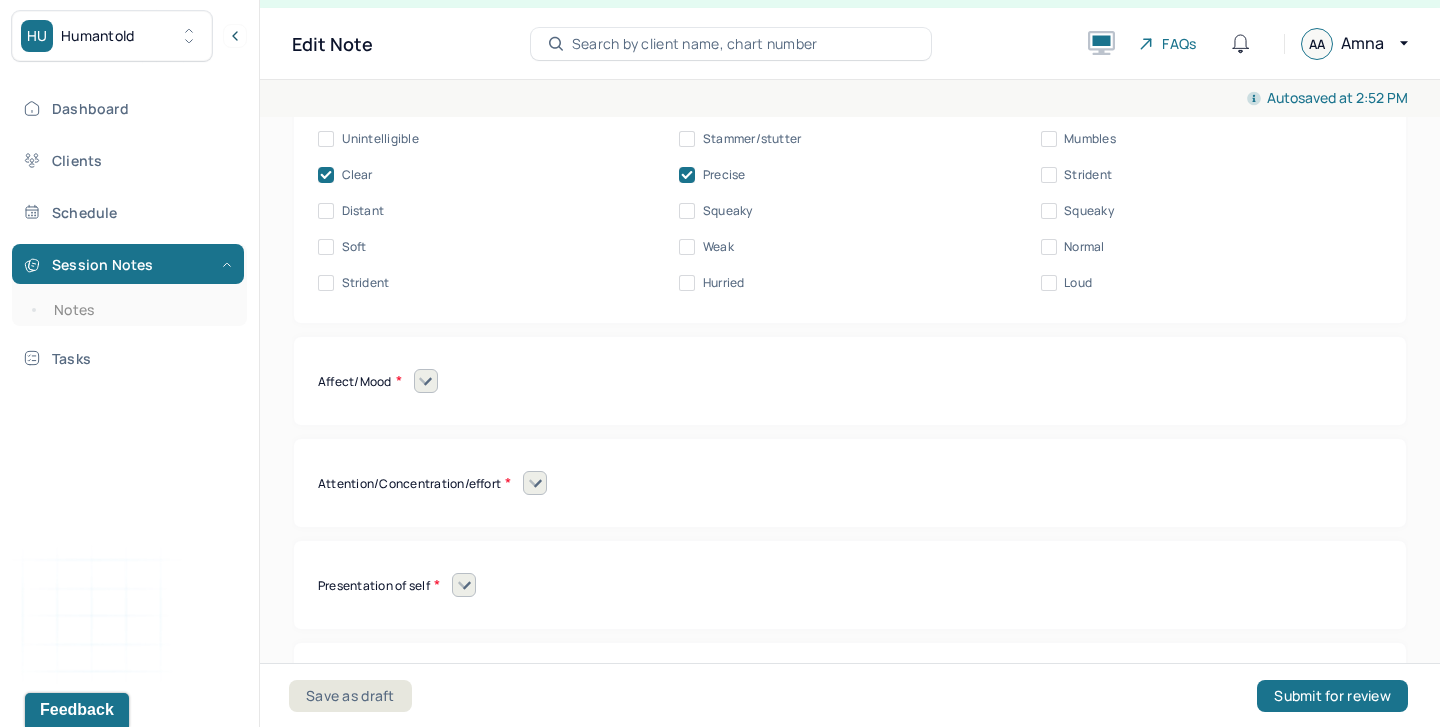 scroll, scrollTop: 9026, scrollLeft: 0, axis: vertical 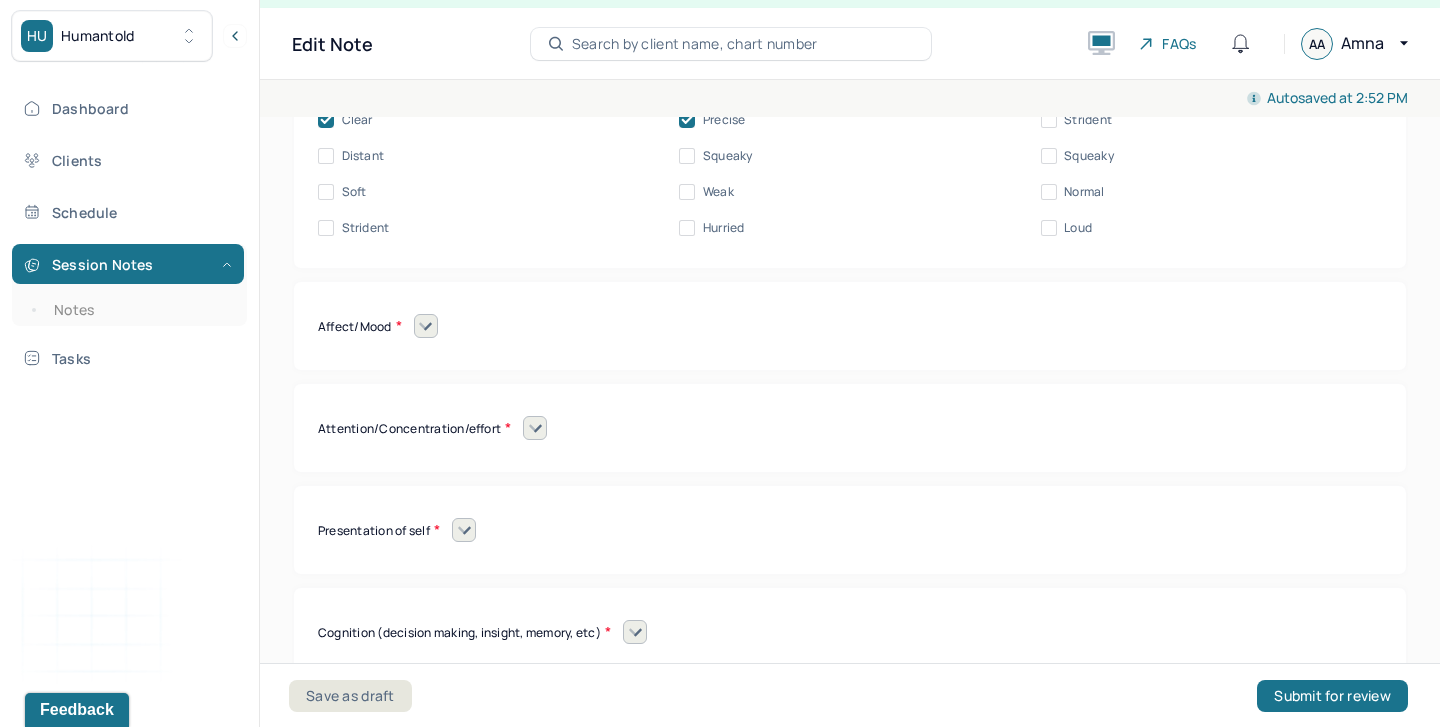 click 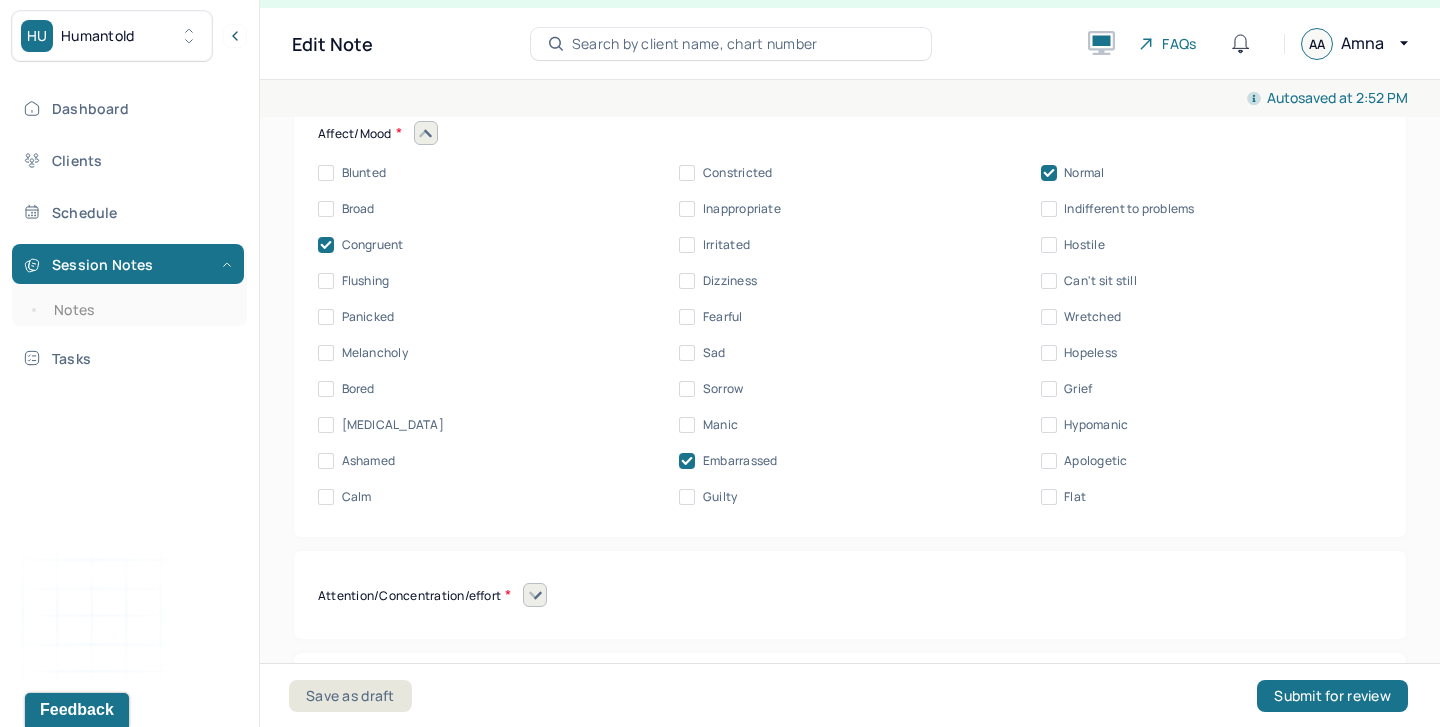scroll, scrollTop: 9332, scrollLeft: 0, axis: vertical 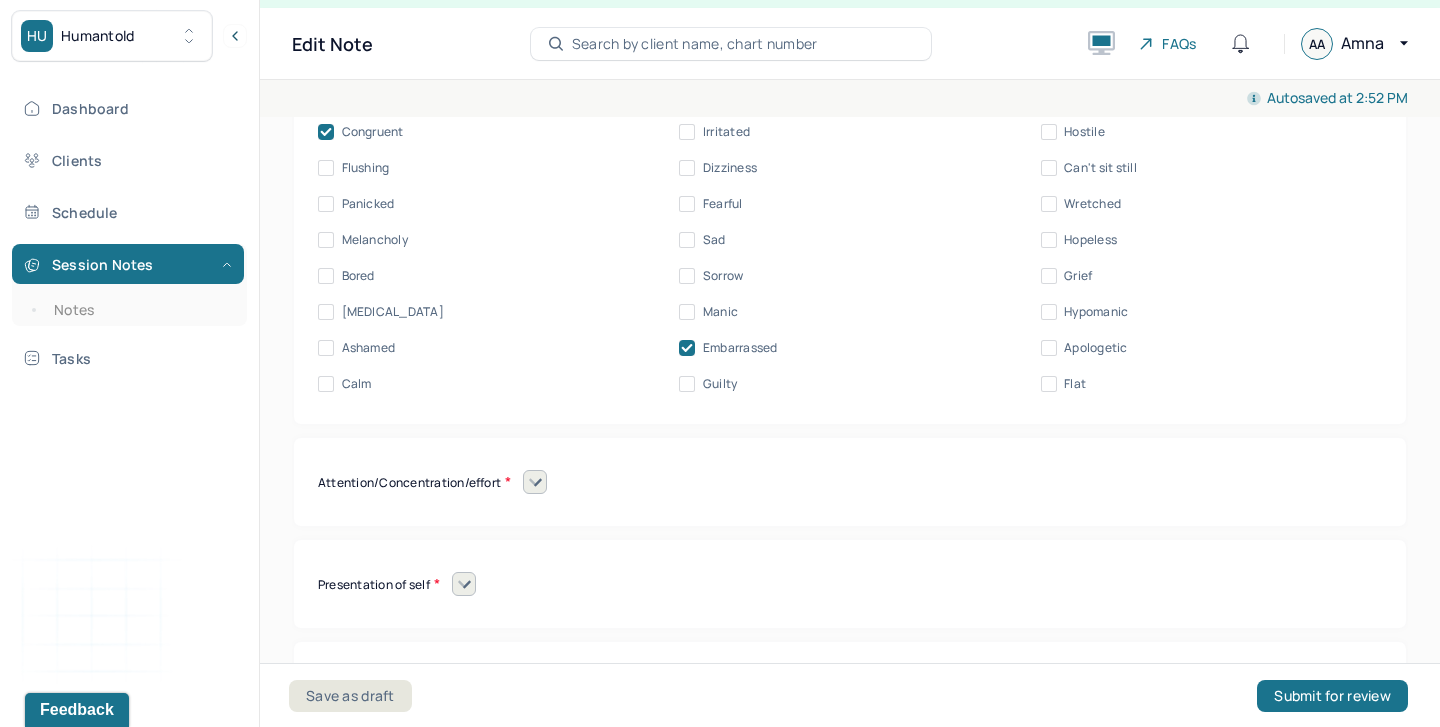 click 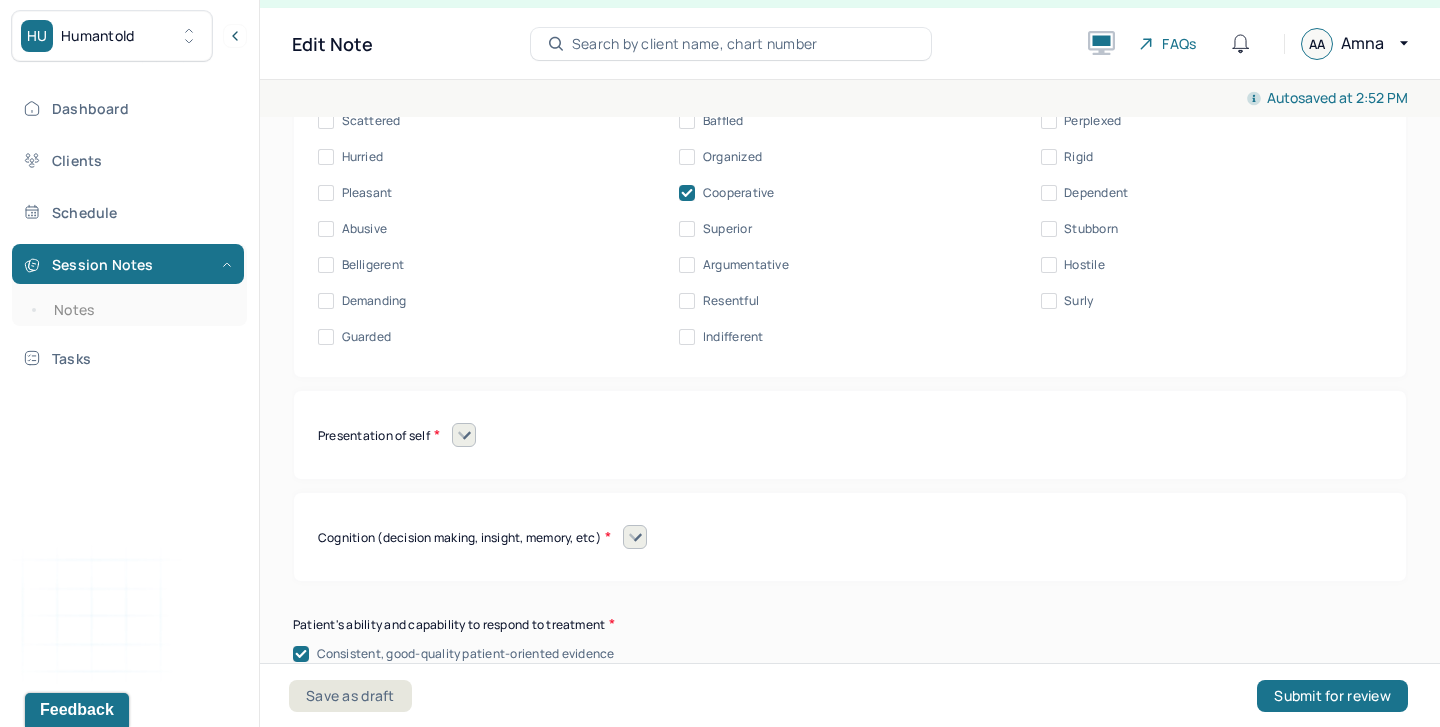 scroll, scrollTop: 9813, scrollLeft: 0, axis: vertical 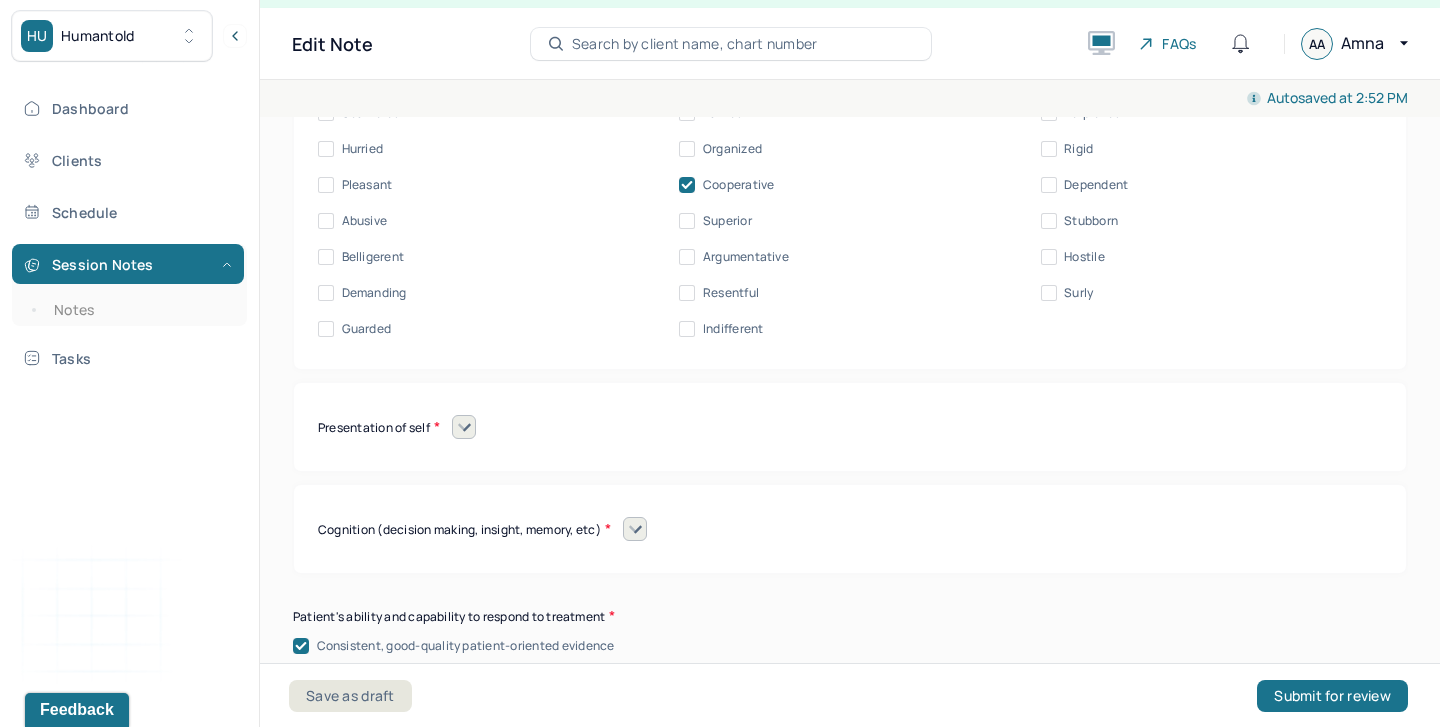 click 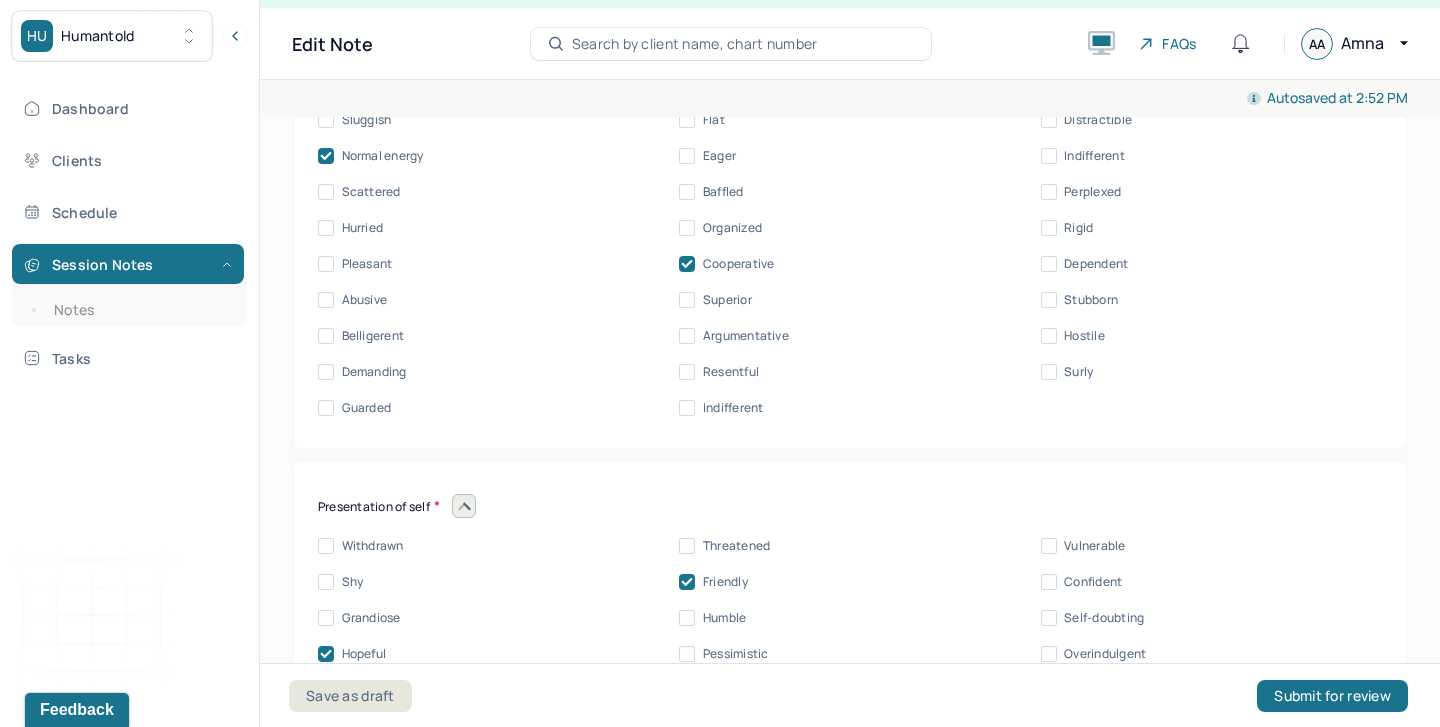scroll, scrollTop: 9636, scrollLeft: 0, axis: vertical 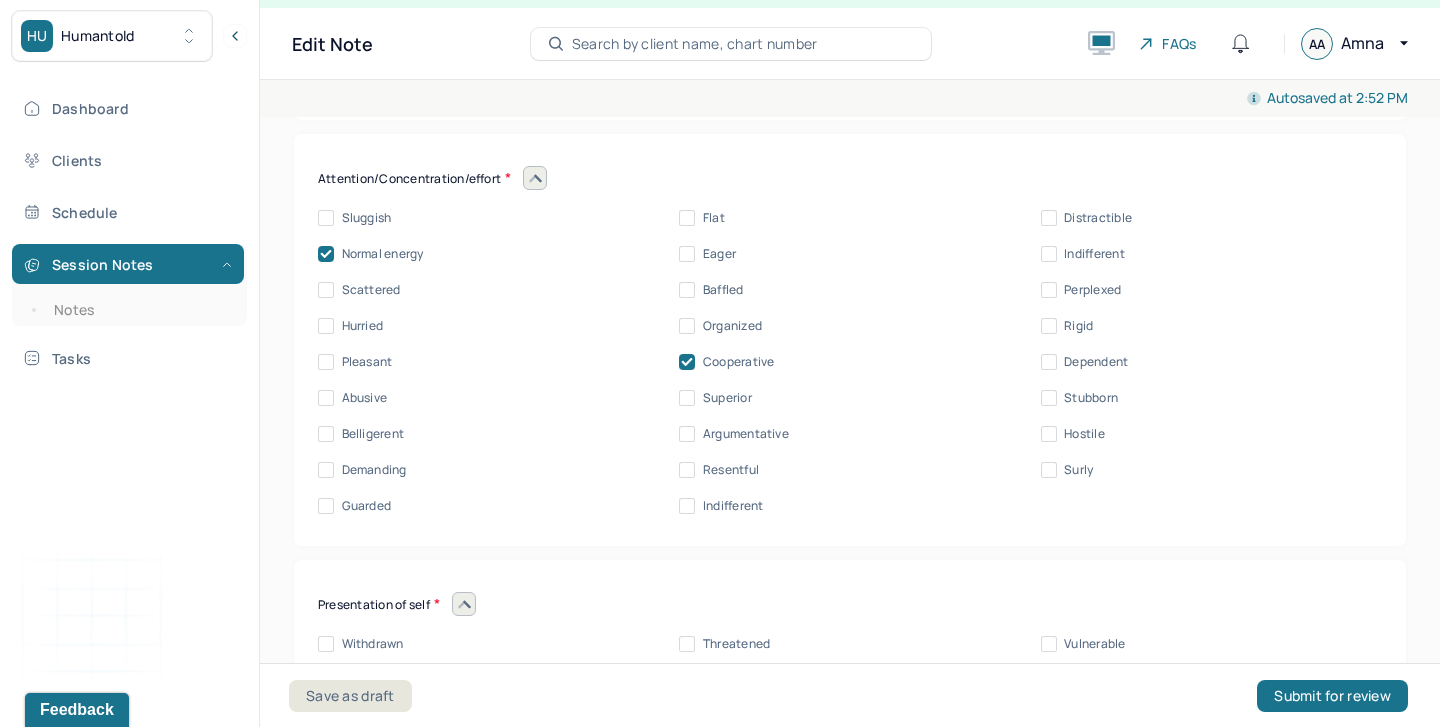 click on "Pleasant" at bounding box center (367, 362) 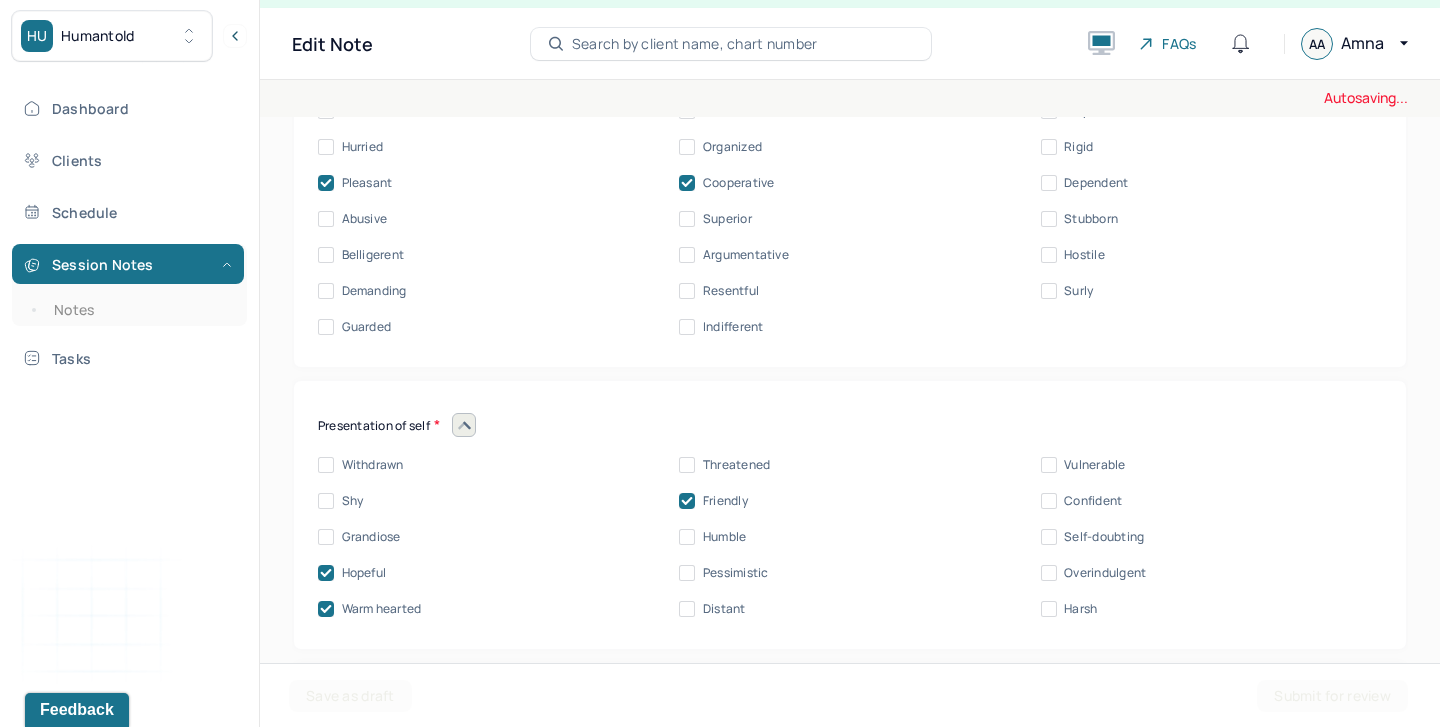 scroll, scrollTop: 9927, scrollLeft: 0, axis: vertical 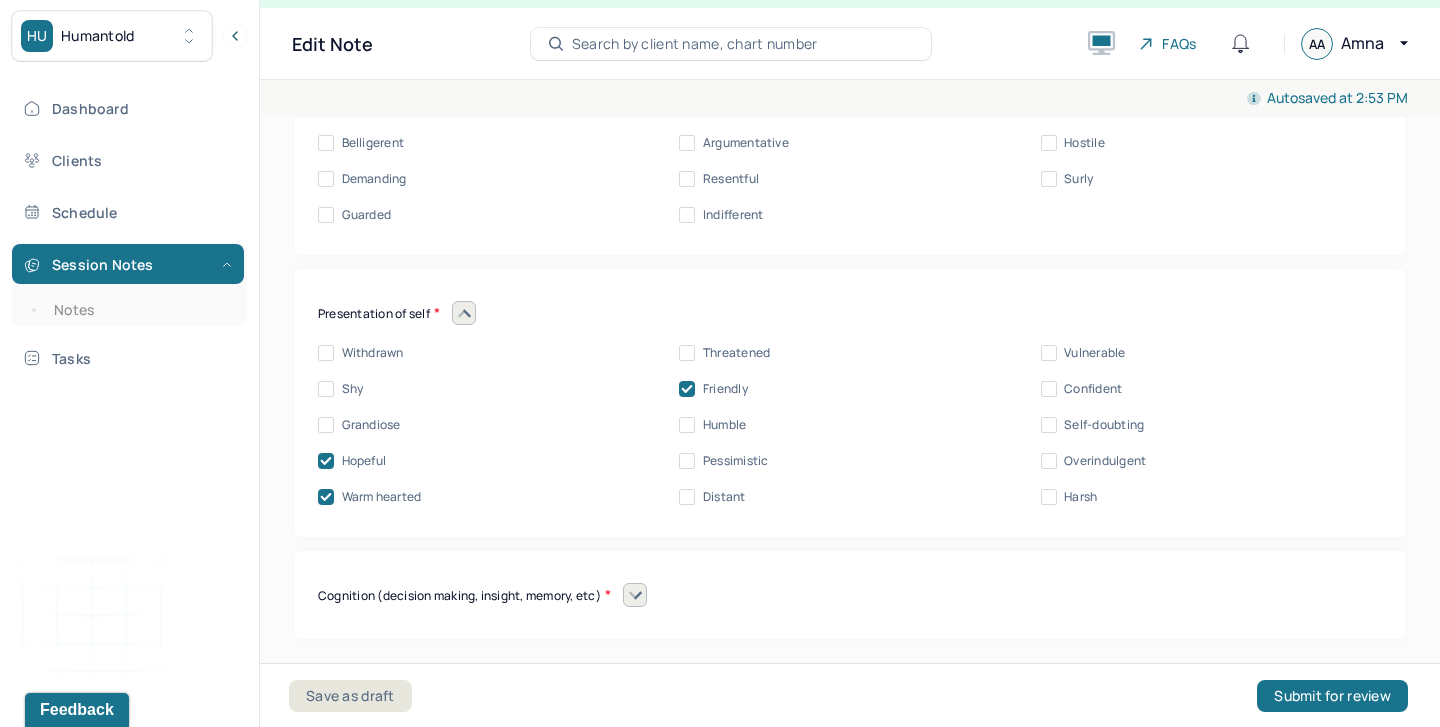 click on "Shy" at bounding box center [353, 389] 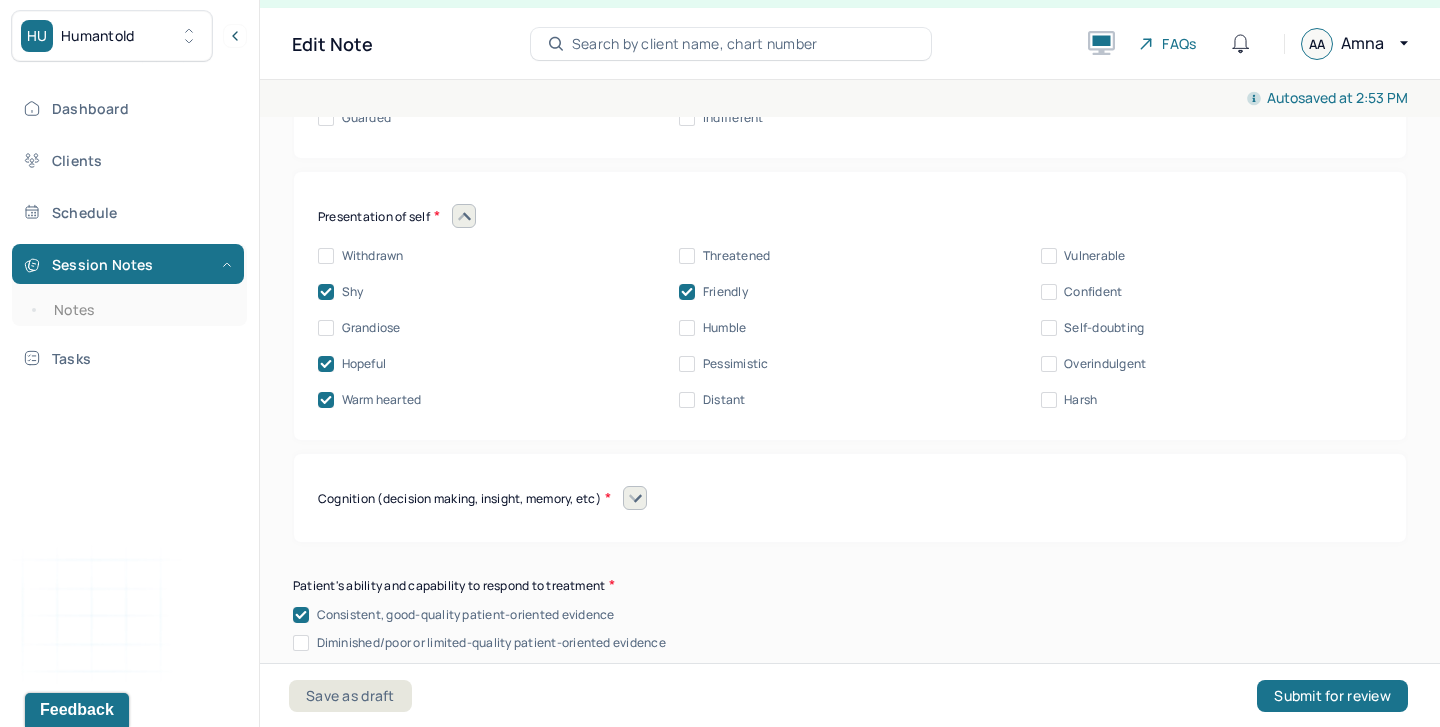 scroll, scrollTop: 10128, scrollLeft: 0, axis: vertical 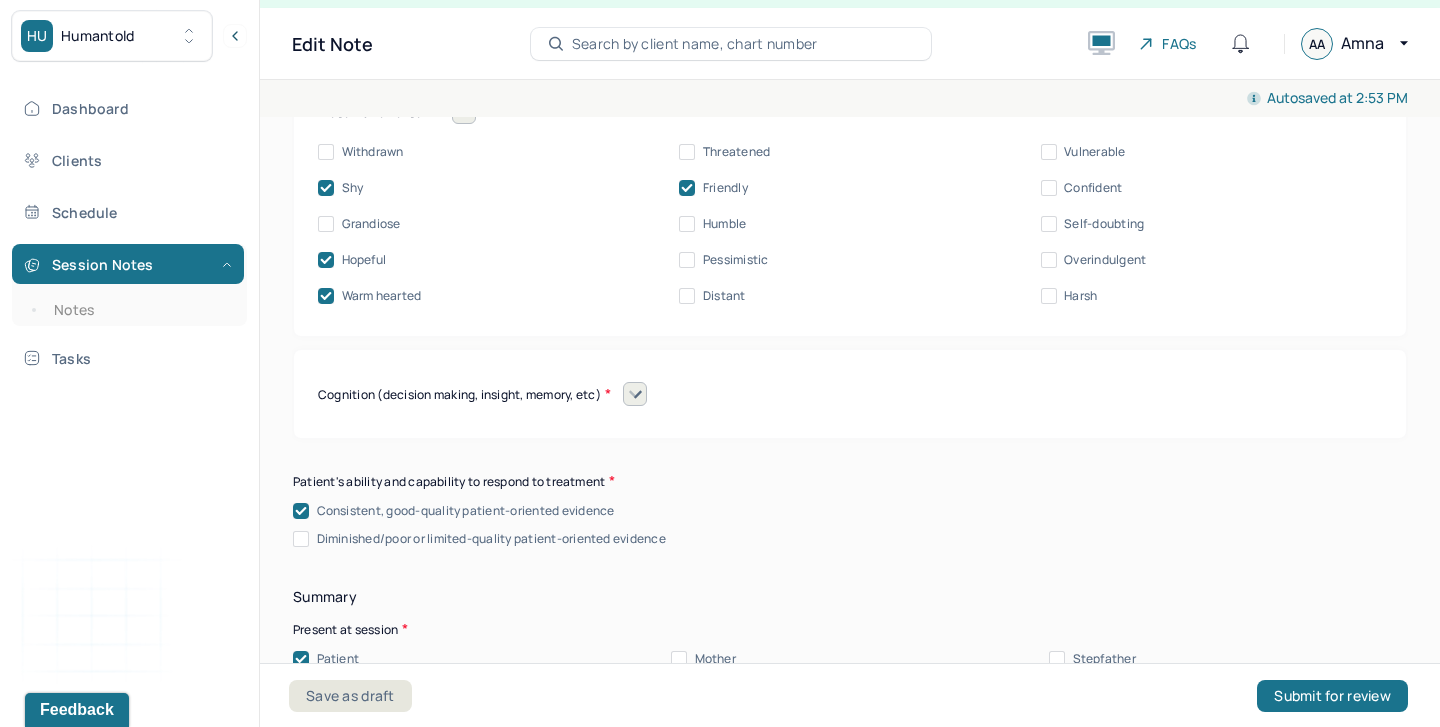 click at bounding box center (635, 394) 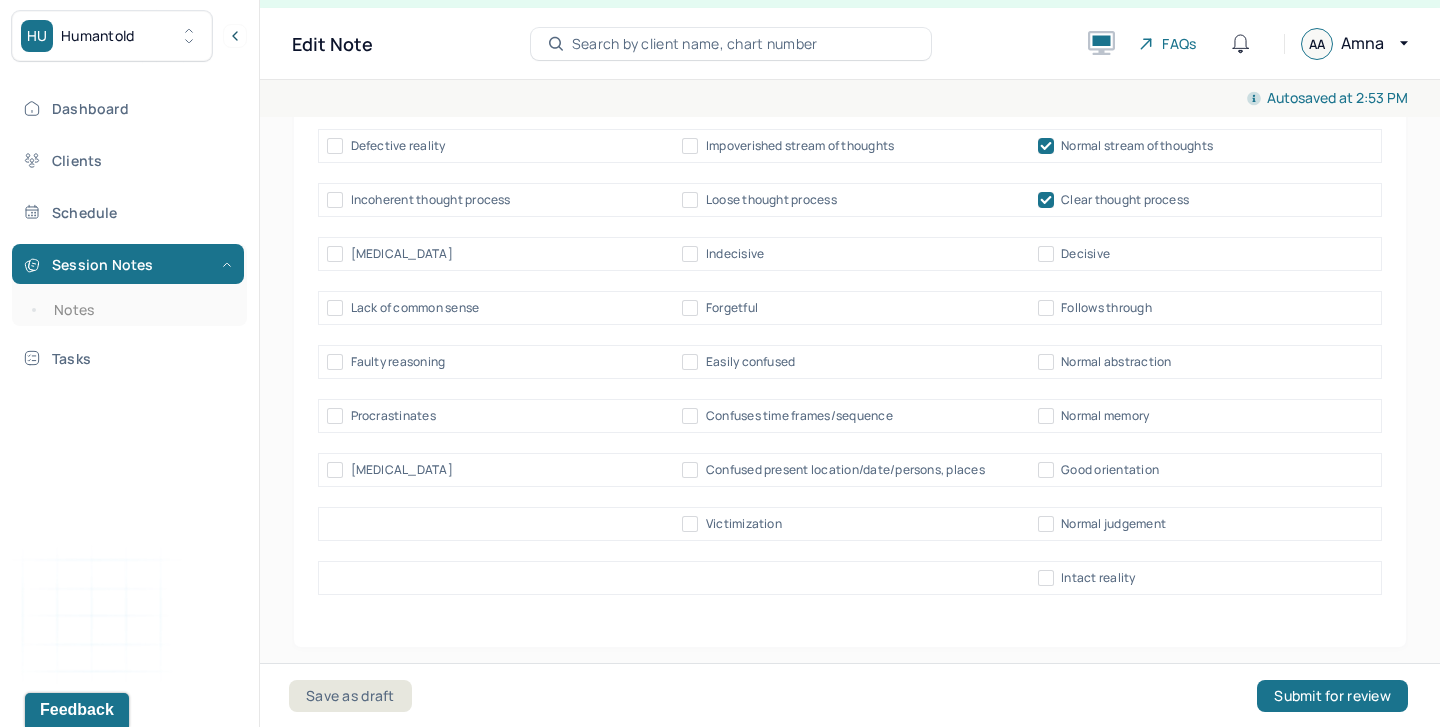 scroll, scrollTop: 10534, scrollLeft: 0, axis: vertical 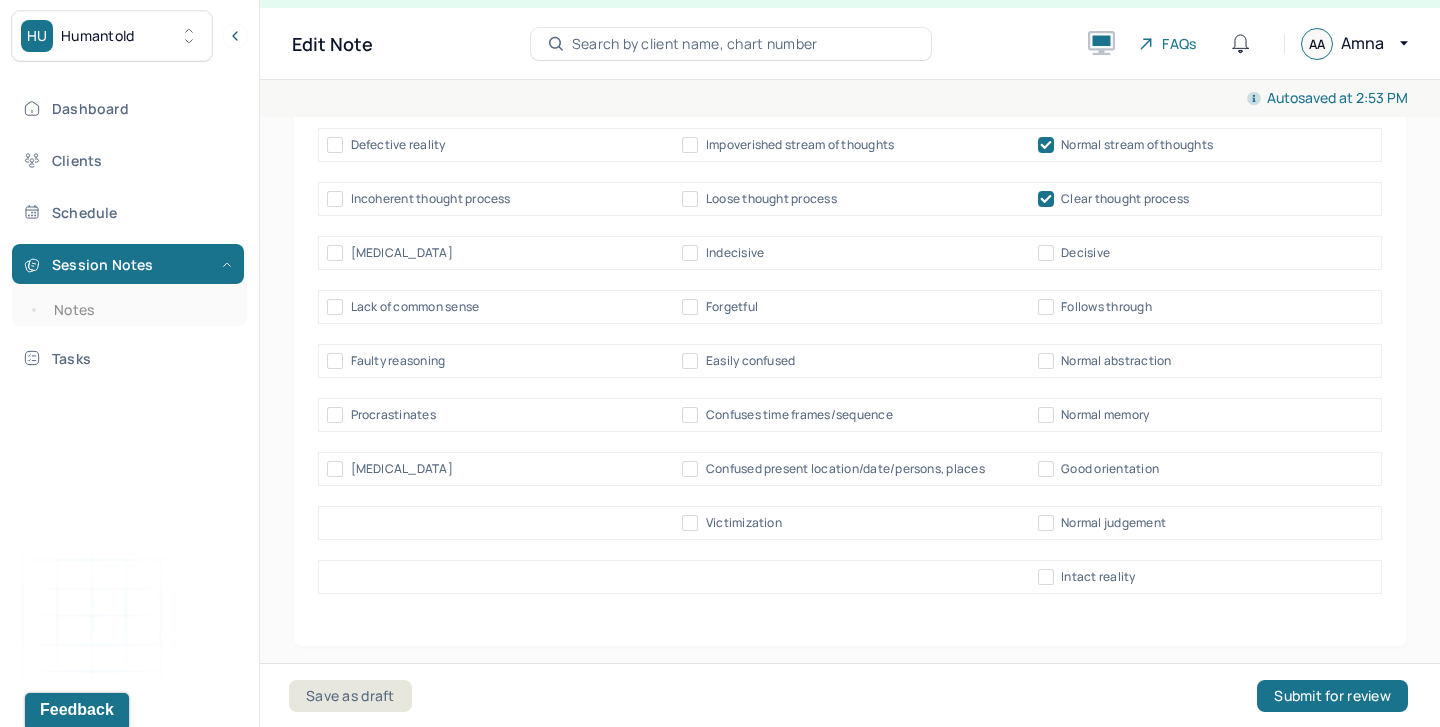 click on "Normal memory" at bounding box center [1105, 415] 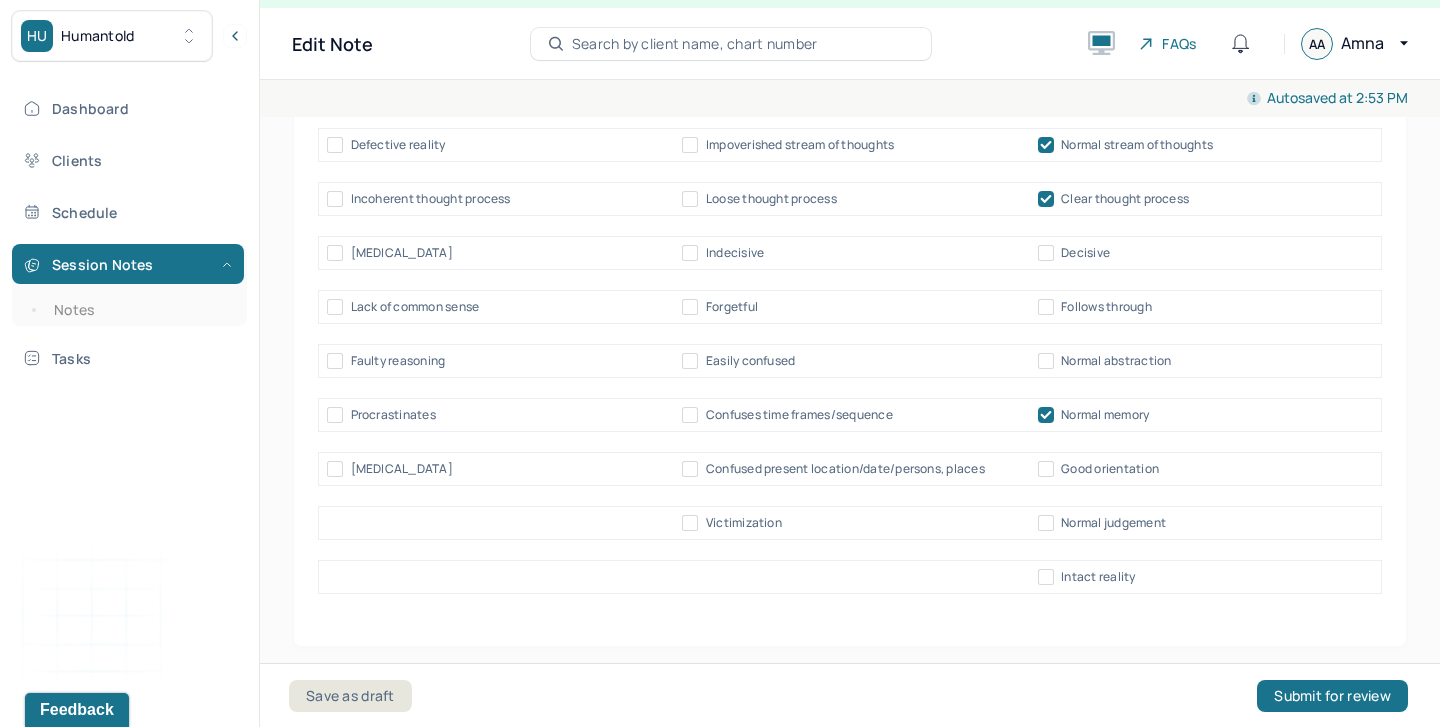 click on "Normal judgement" at bounding box center (1113, 523) 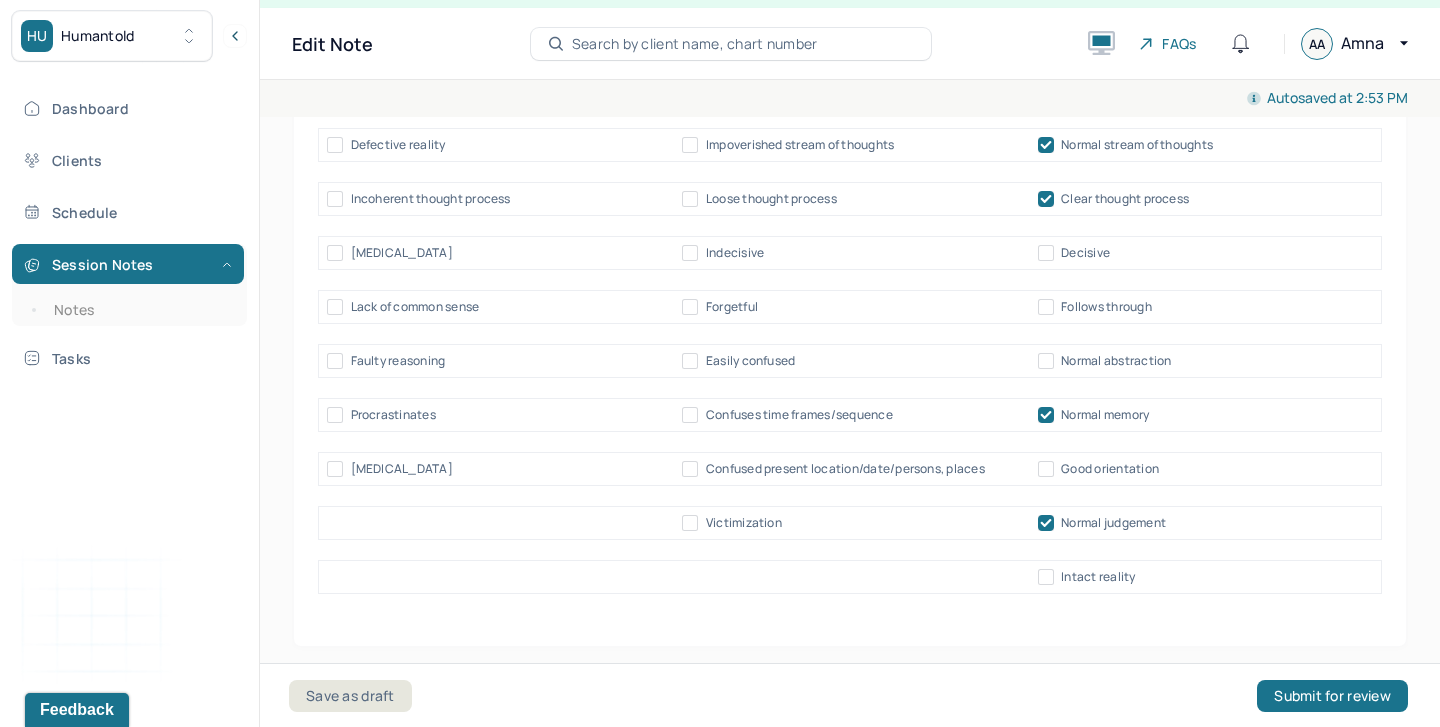 click on "Intact reality" at bounding box center [1098, 577] 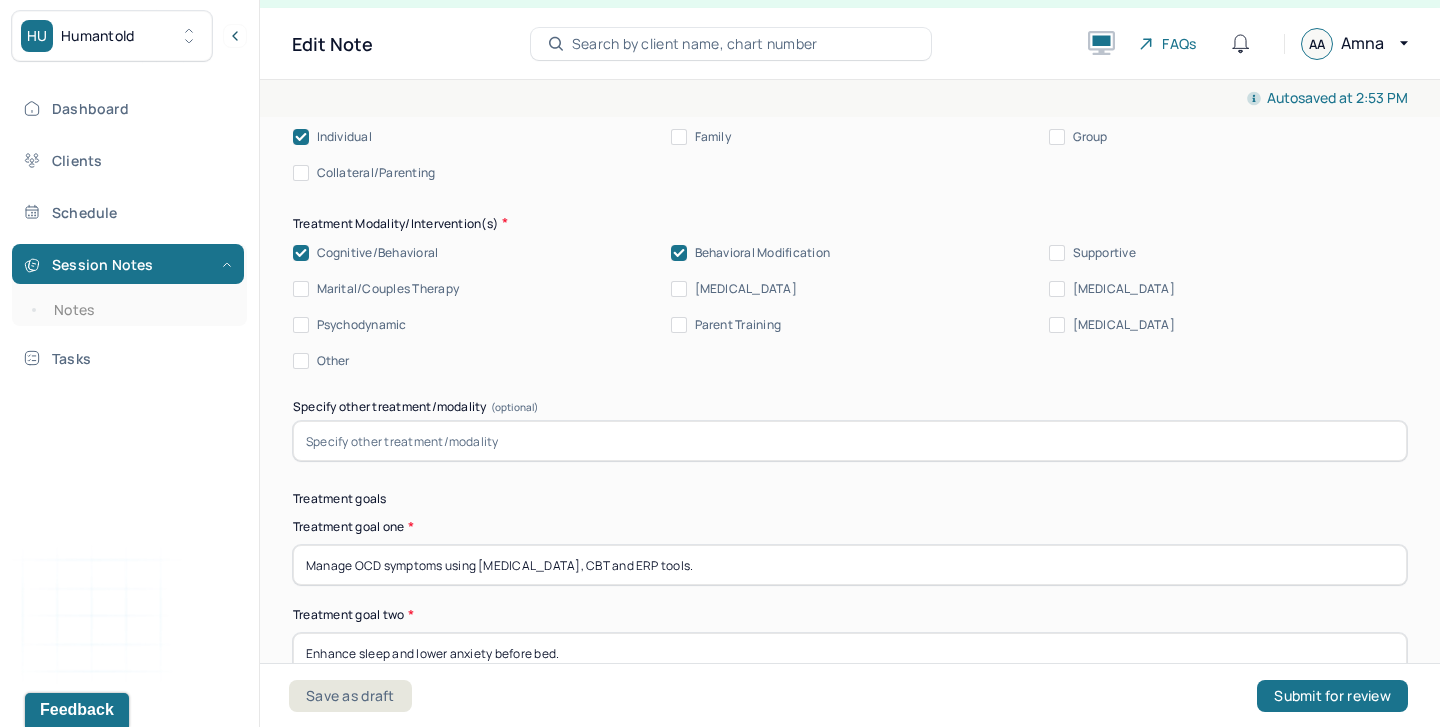 scroll, scrollTop: 11557, scrollLeft: 0, axis: vertical 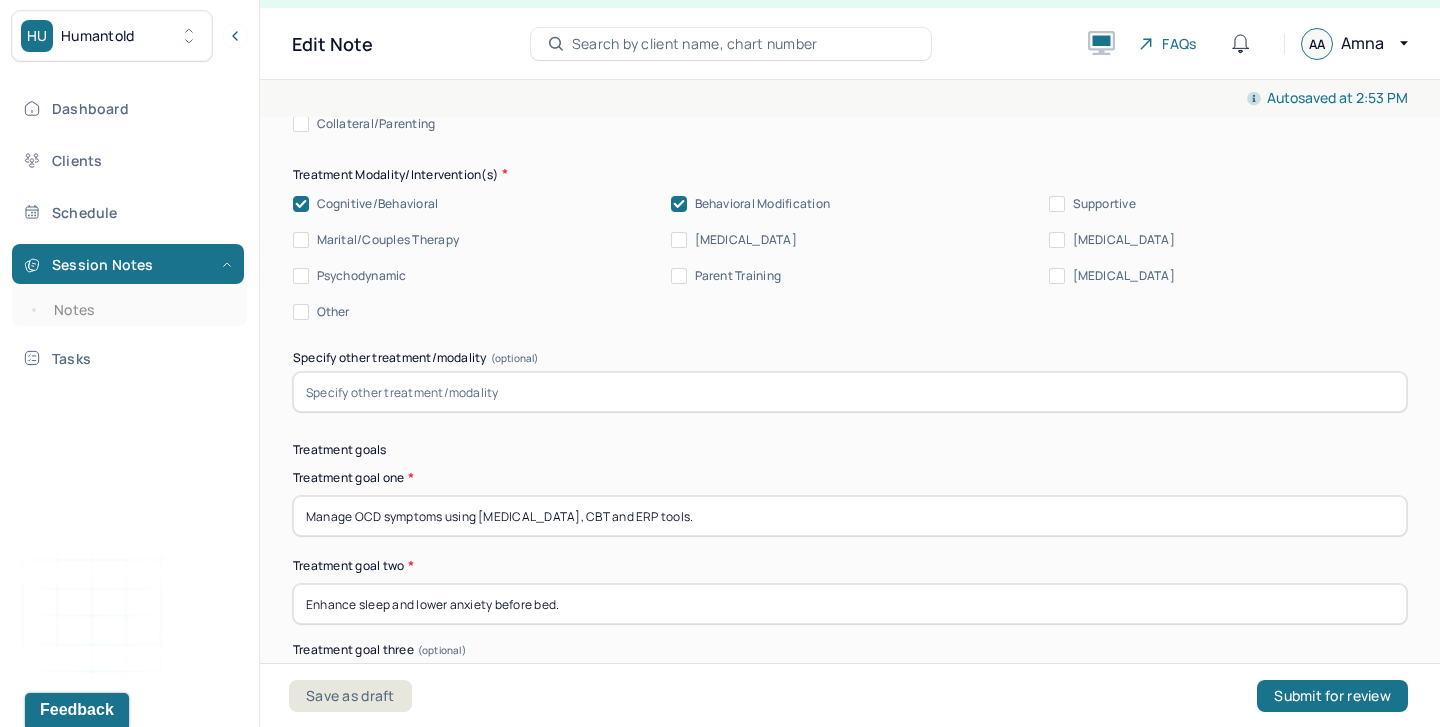 click on "Supportive" at bounding box center (1057, 204) 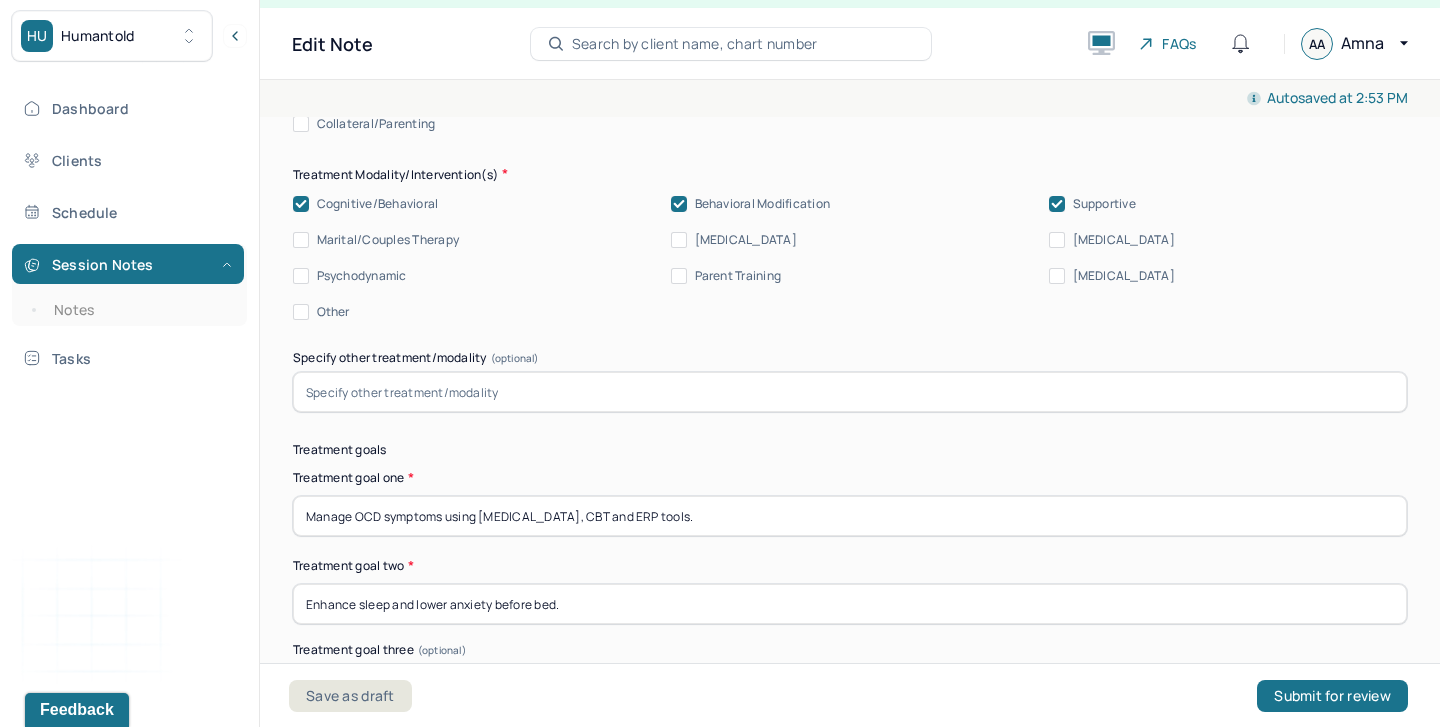 click on "Stress Management" at bounding box center [1057, 240] 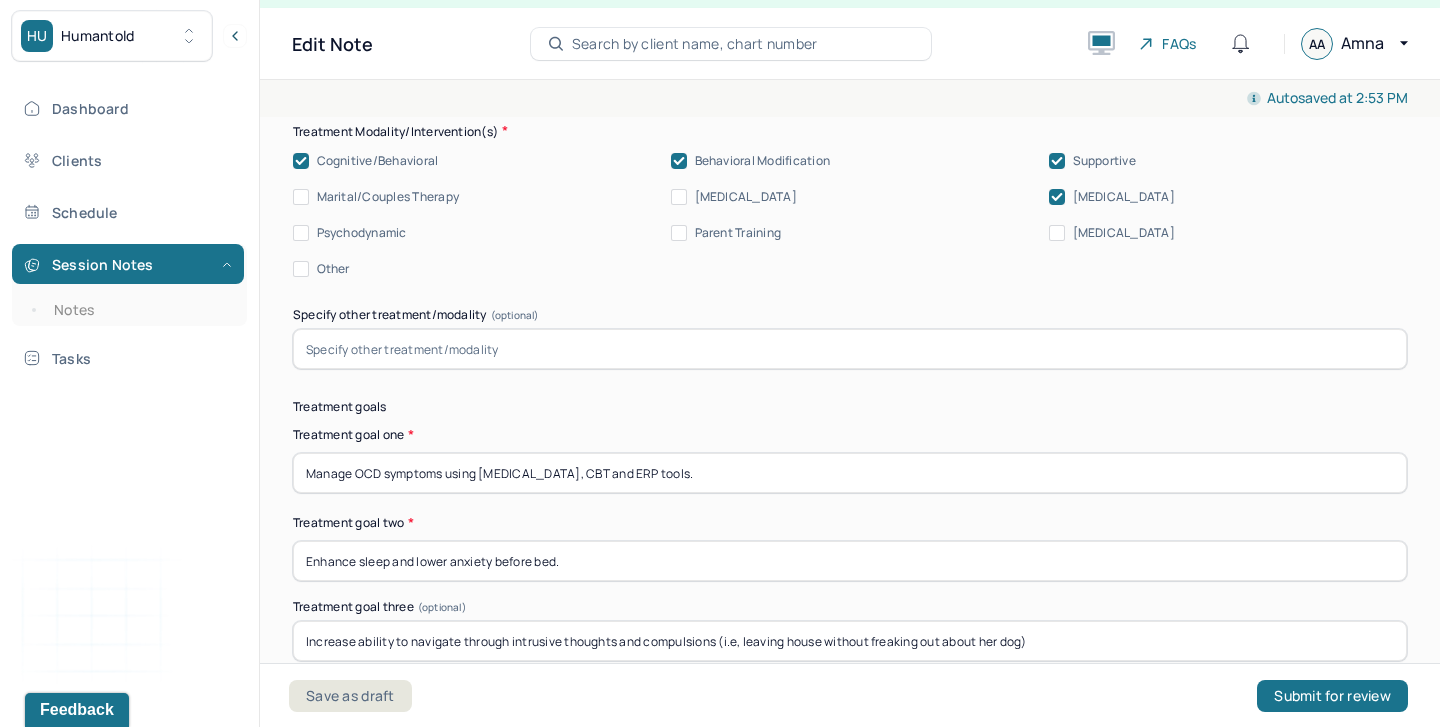 scroll, scrollTop: 11620, scrollLeft: 0, axis: vertical 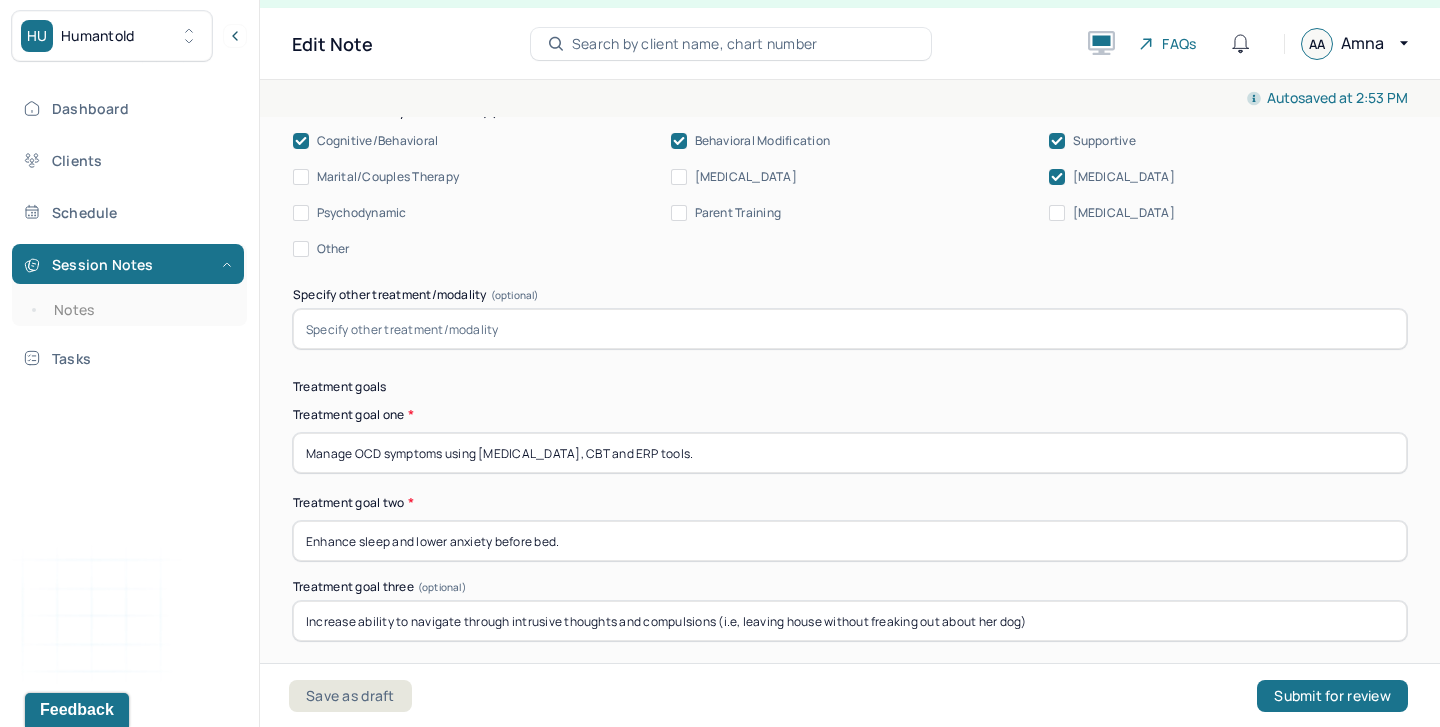 click at bounding box center [850, 329] 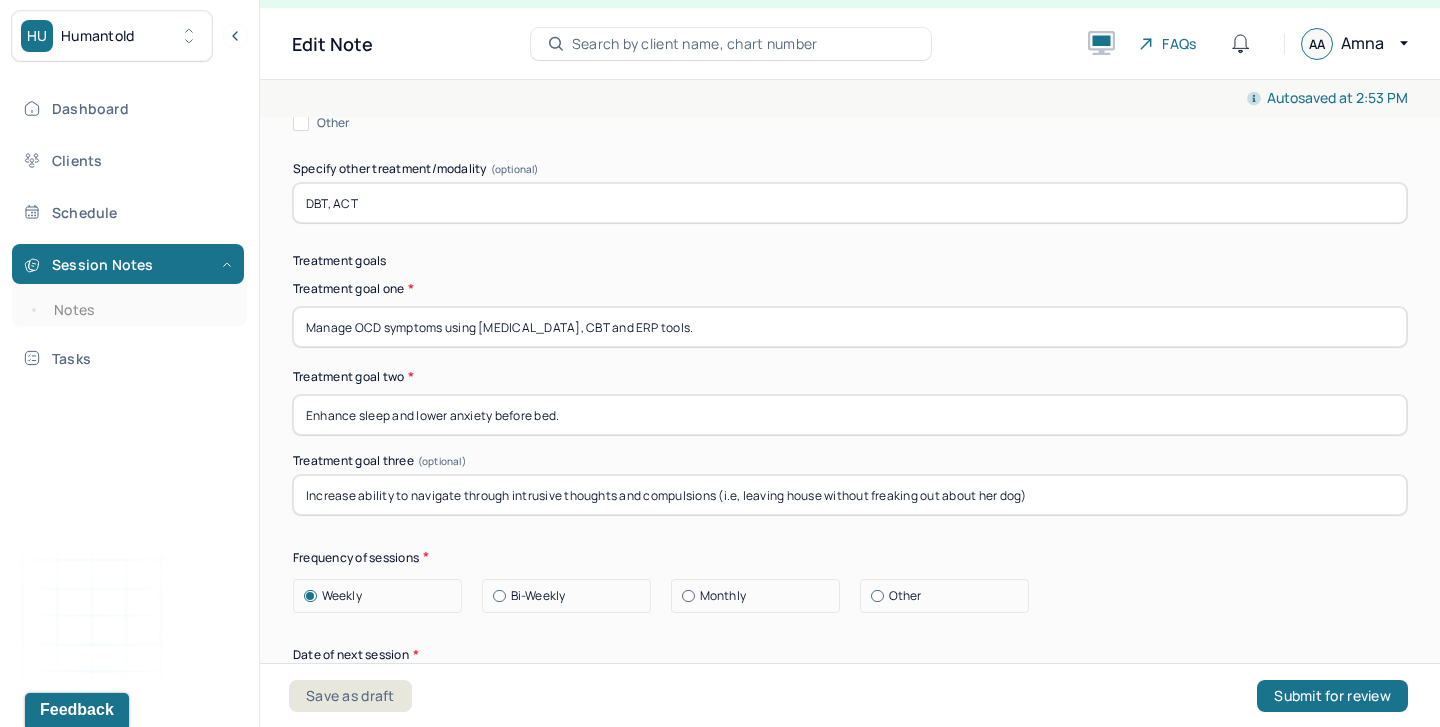 scroll, scrollTop: 11747, scrollLeft: 0, axis: vertical 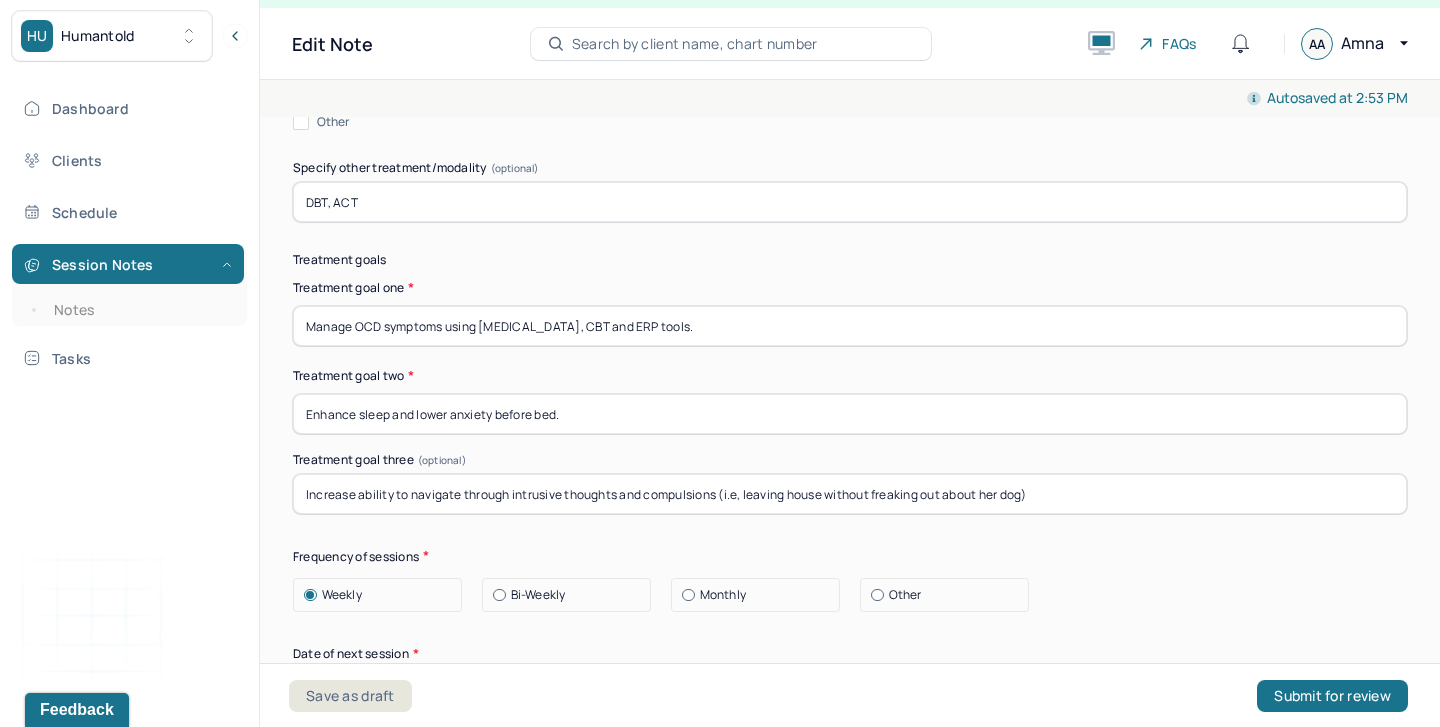 drag, startPoint x: 718, startPoint y: 473, endPoint x: 1041, endPoint y: 470, distance: 323.01395 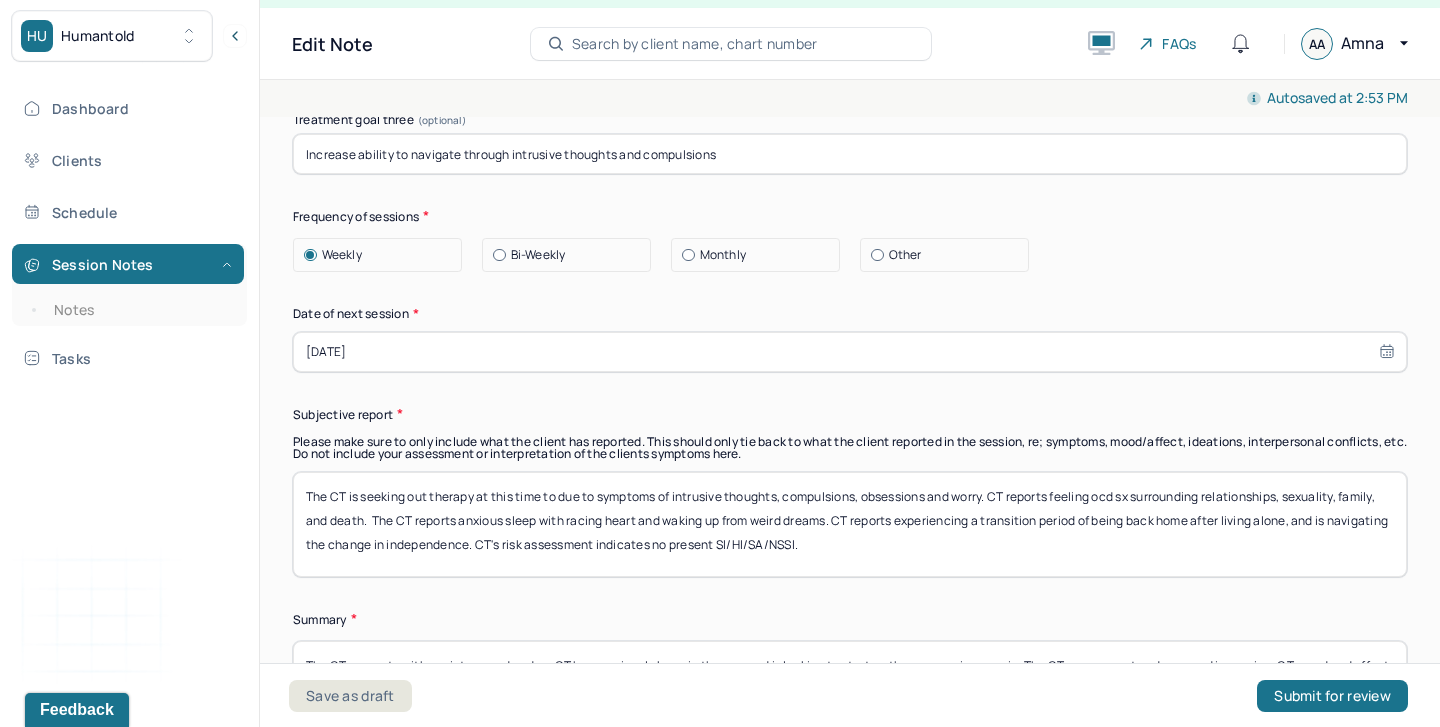 scroll, scrollTop: 12113, scrollLeft: 0, axis: vertical 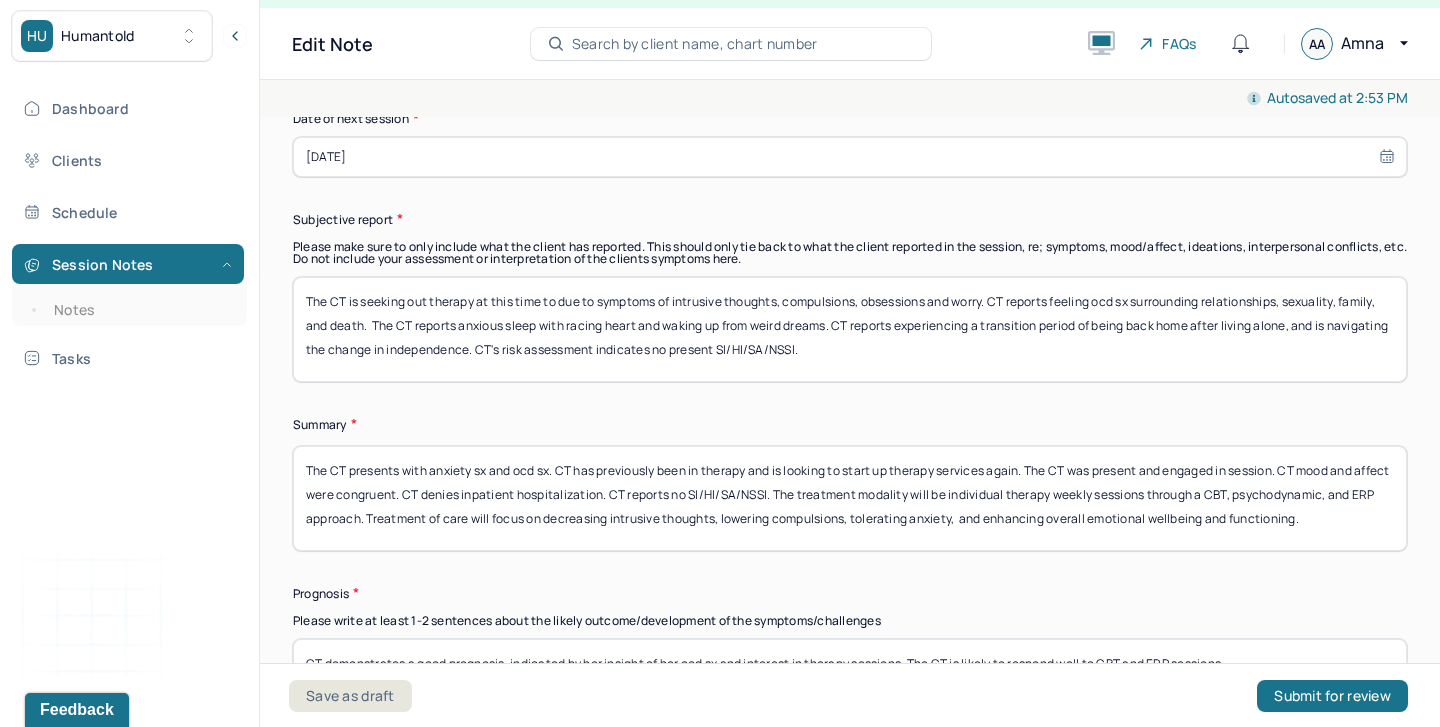 type on "Increase ability to navigate through intrusive thoughts and compulsions" 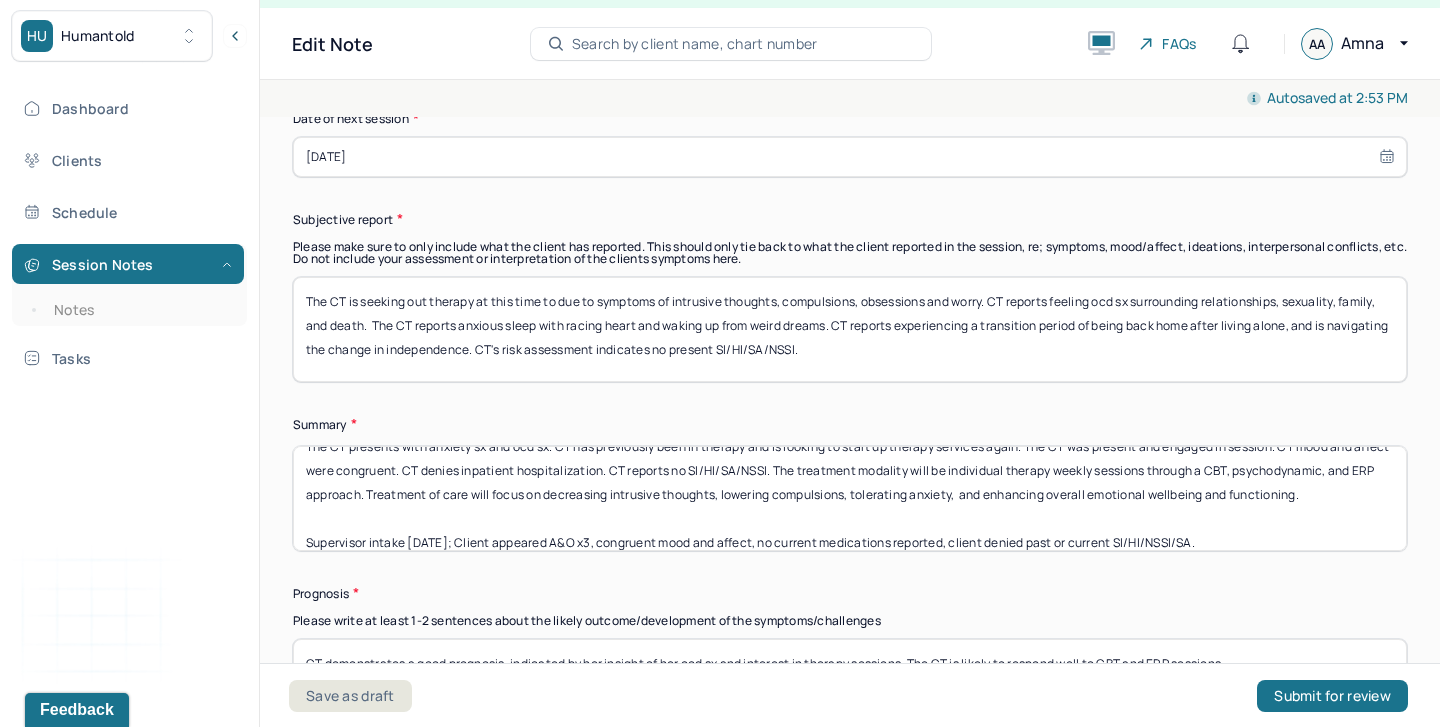 click on "The CT presents with anxiety sx and ocd sx. CT has previously been in therapy and is looking to start up therapy services again. The CT was present and engaged in session. CT mood and affect were congruent. CT denies inpatient hospitalization. CT reports no SI/HI/SA/NSSI. The treatment modality will be individual therapy weekly sessions through a CBT, psychodynamic, and ERP approach. Treatment of care will focus on decreasing intrusive thoughts, lowering compulsions, tolerating anxiety,  and enhancing overall emotional wellbeing and functioning." at bounding box center (850, 498) 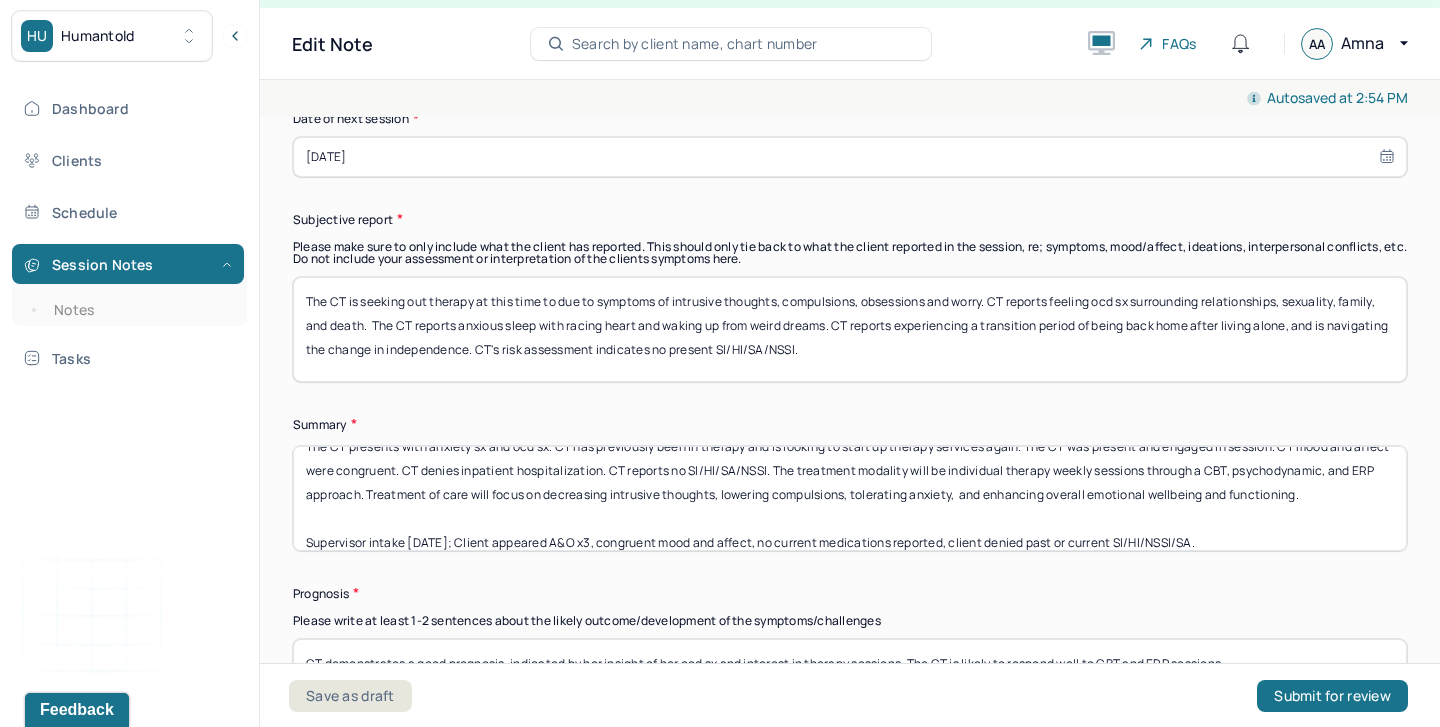 scroll, scrollTop: 40, scrollLeft: 0, axis: vertical 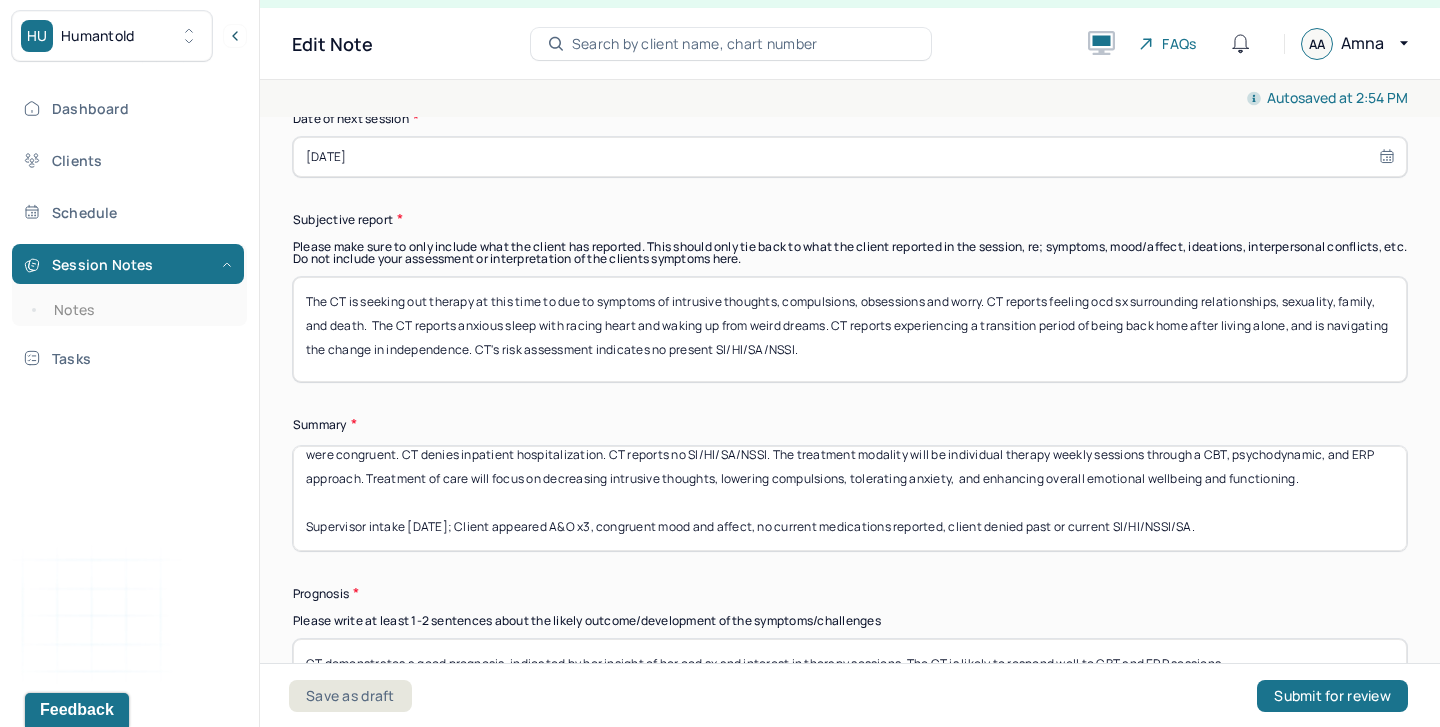 click on "The CT presents with anxiety sx and ocd sx. CT has previously been in therapy and is looking to start up therapy services again. The CT was present and engaged in session. CT mood and affect were congruent. CT denies inpatient hospitalization. CT reports no SI/HI/SA/NSSI. The treatment modality will be individual therapy weekly sessions through a CBT, psychodynamic, and ERP approach. Treatment of care will focus on decreasing intrusive thoughts, lowering compulsions, tolerating anxiety,  and enhancing overall emotional wellbeing and functioning.
Supervisor intake 7/8/25; Client appeared A&O x3, congruent mood and affect, no current medications reported, client denied past or current SI/HI/NSSI/SA." at bounding box center [850, 498] 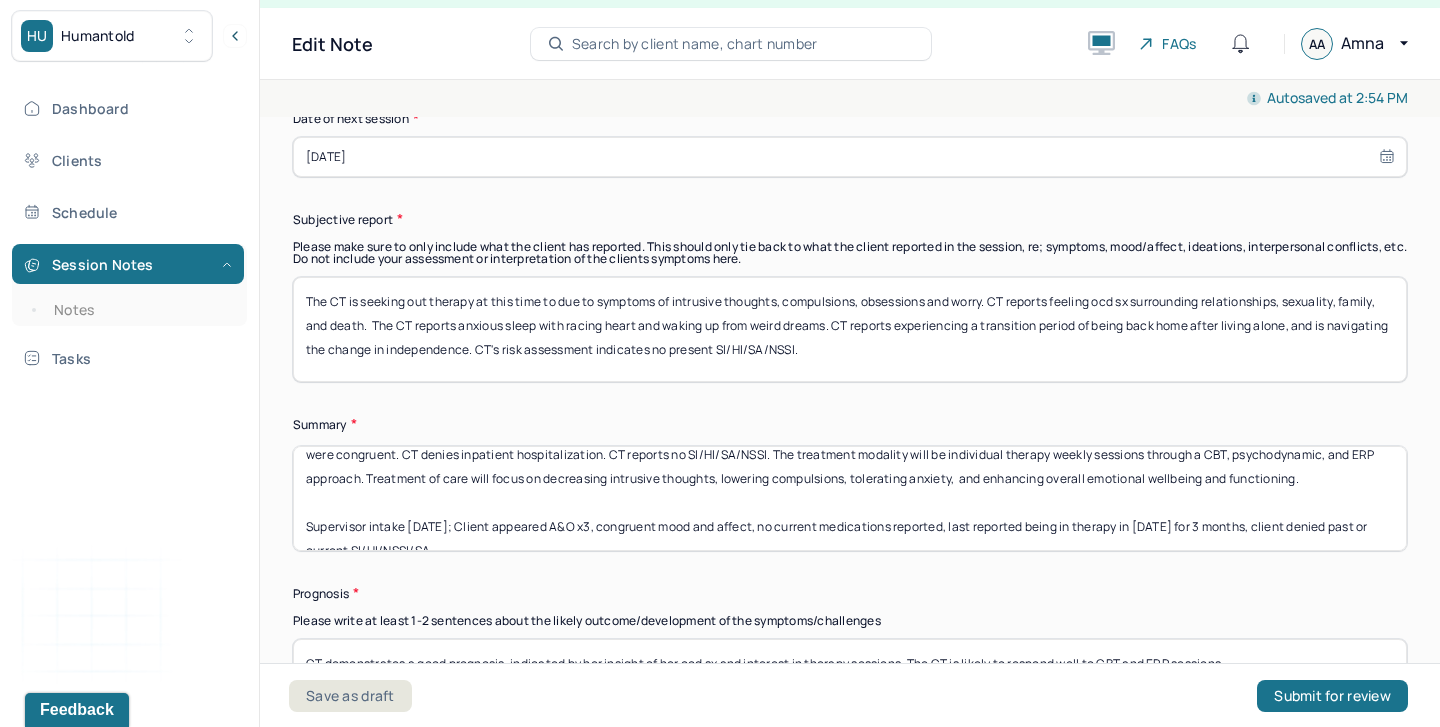 scroll, scrollTop: 64, scrollLeft: 0, axis: vertical 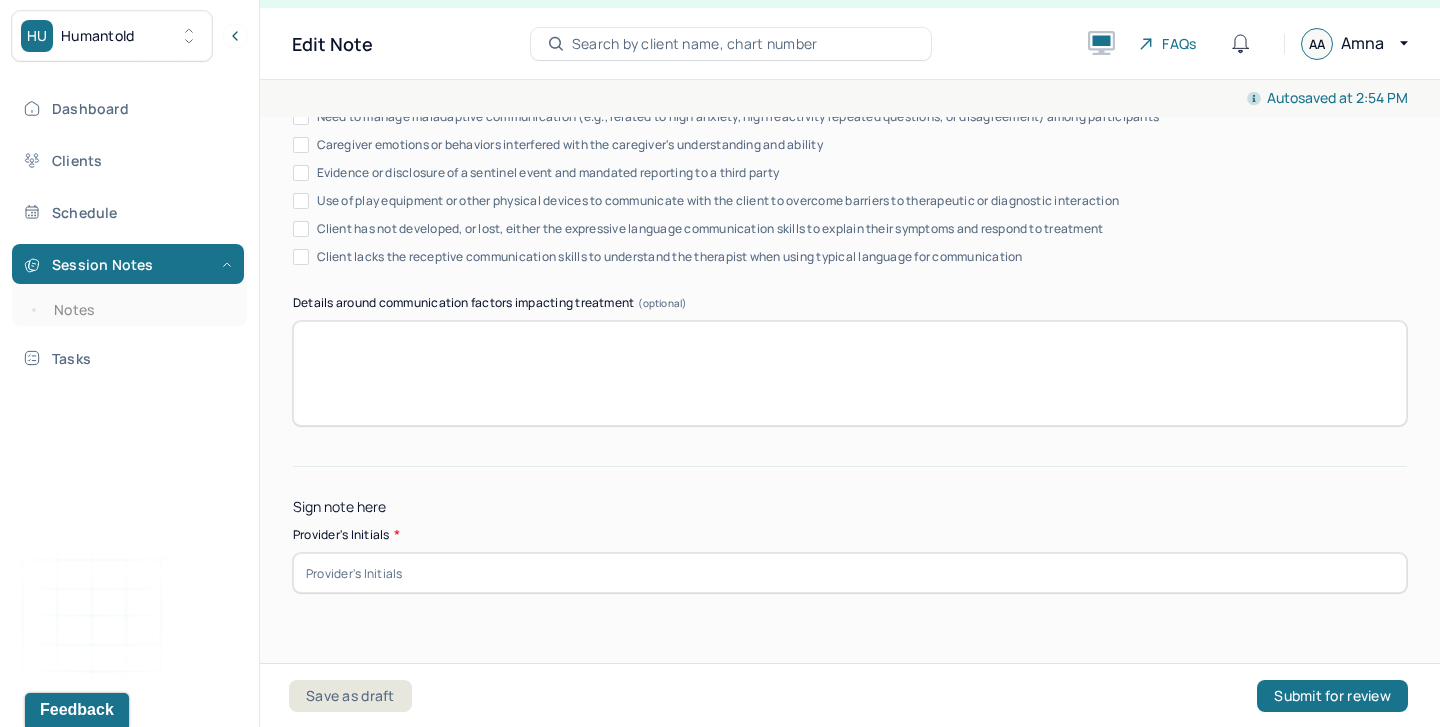 type on "The CT presents with anxiety sx and ocd sx. CT has previously been in therapy and is looking to start up therapy services again. The CT was present and engaged in session. CT mood and affect were congruent. CT denies inpatient hospitalization. CT reports no SI/HI/SA/NSSI. The treatment modality will be individual therapy weekly sessions through a CBT, psychodynamic, and ERP approach. Treatment of care will focus on decreasing intrusive thoughts, lowering compulsions, tolerating anxiety,  and enhancing overall emotional wellbeing and functioning.
Supervisor intake 7/8/25; Client appeared A&O x3, congruent mood and affect, no current medications reported, last reported being in therapy in 2021 for 3 months, client denied past or current SI/HI/NSSI/SA." 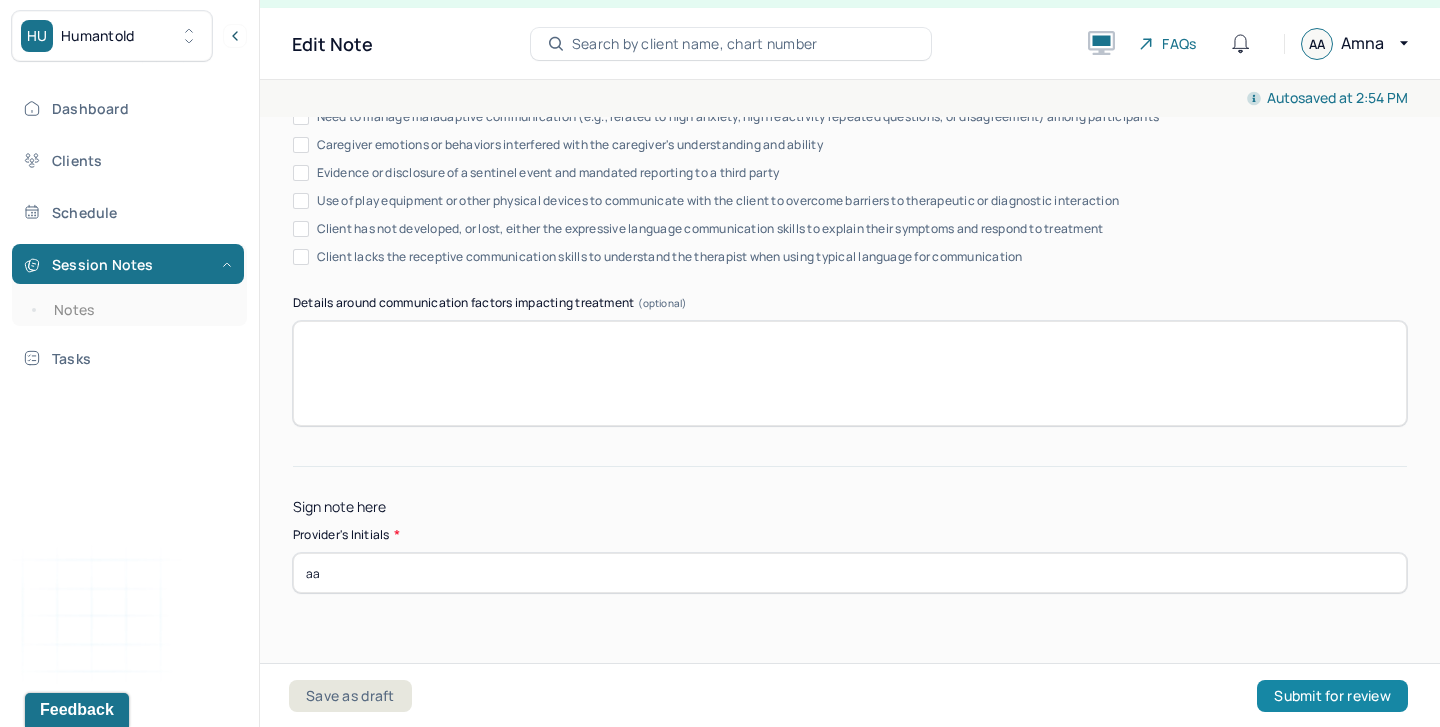 type on "aa" 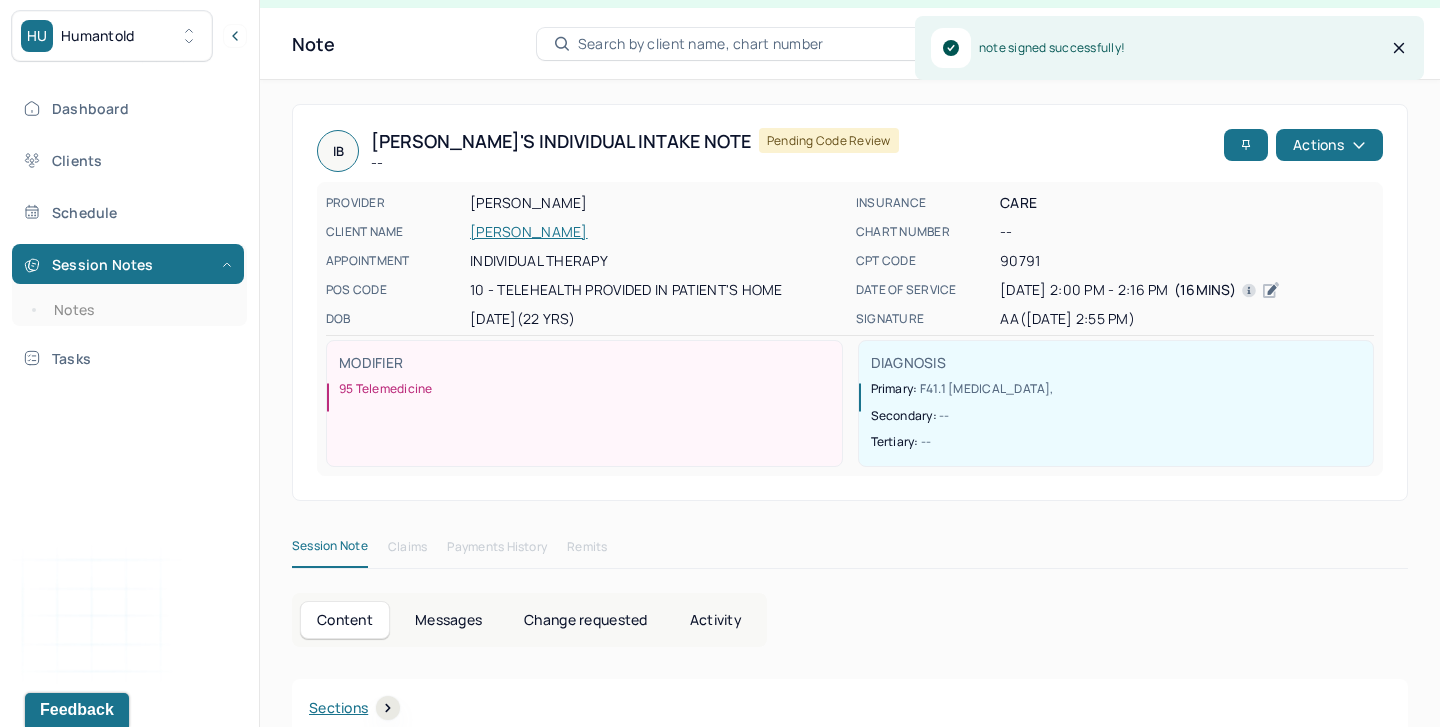 scroll, scrollTop: 0, scrollLeft: 0, axis: both 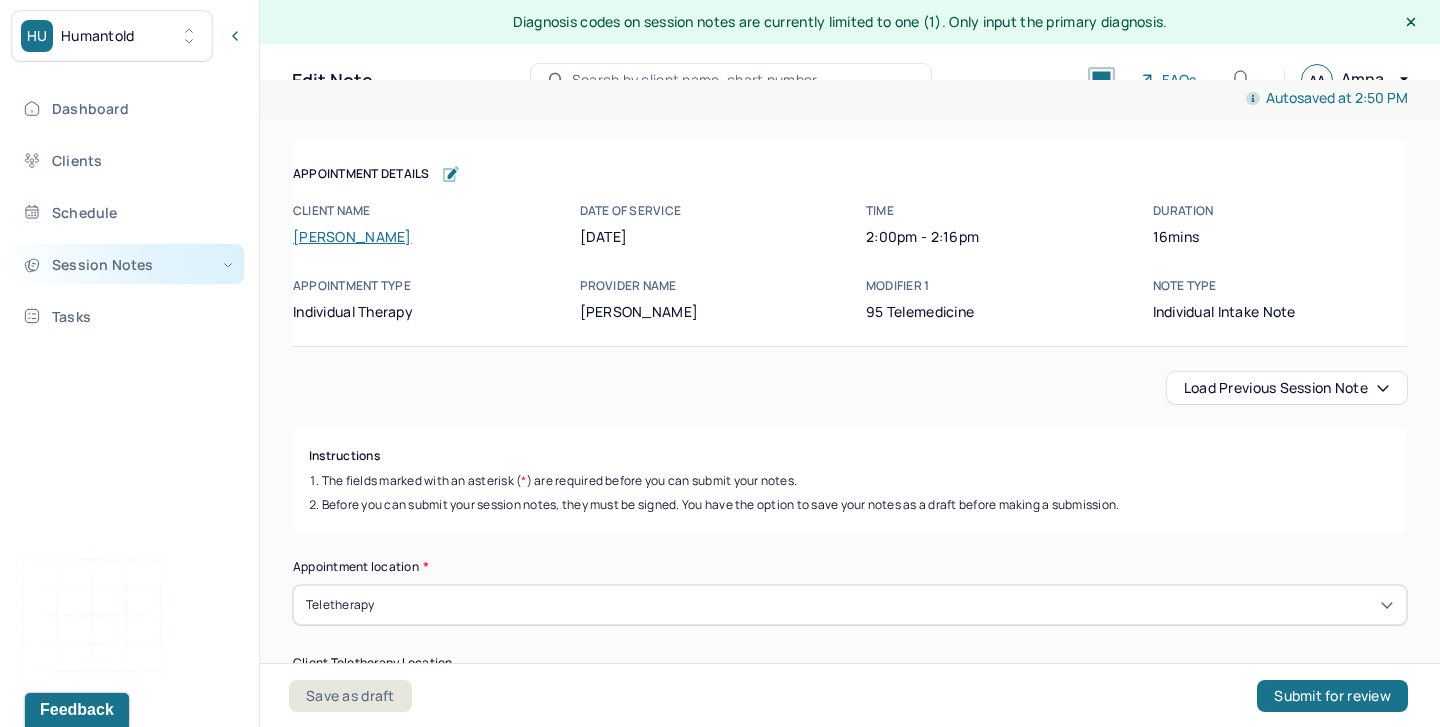 click on "Session Notes" at bounding box center [128, 264] 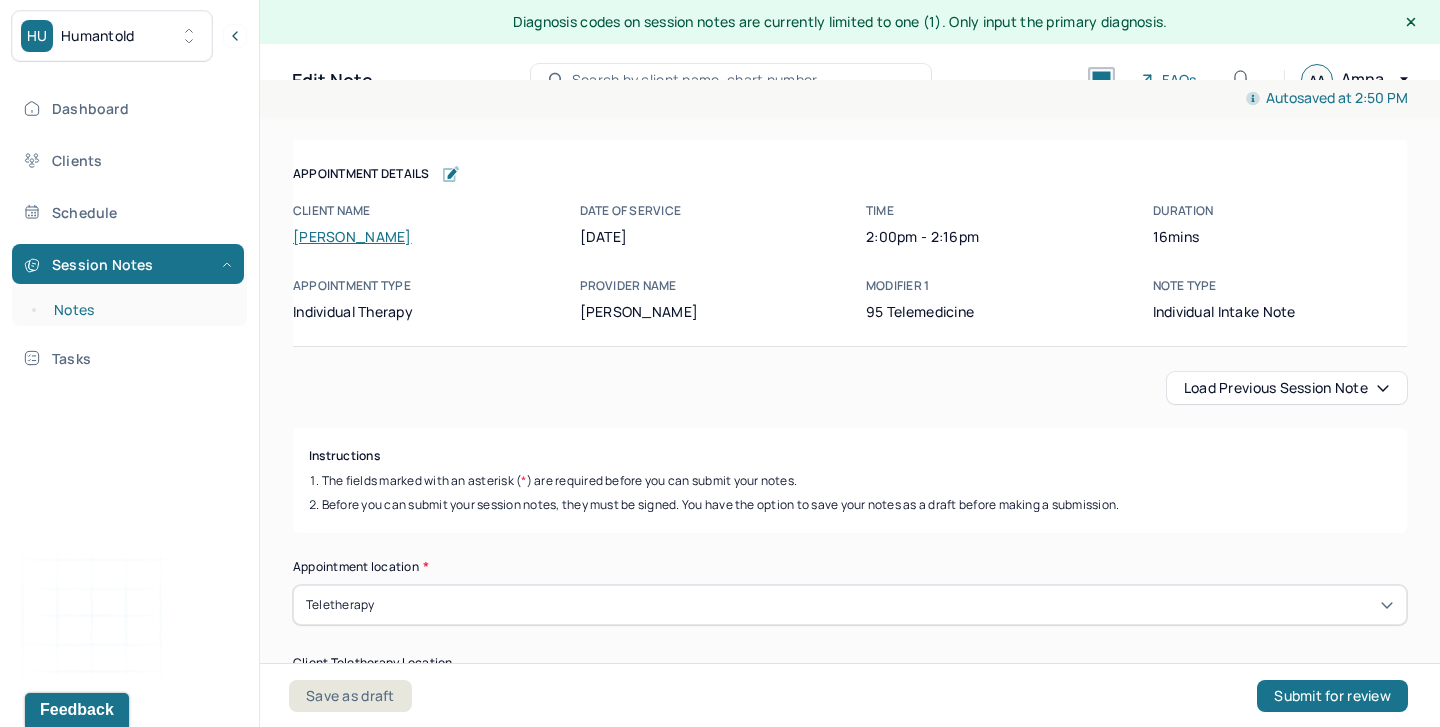 click on "Notes" at bounding box center (139, 310) 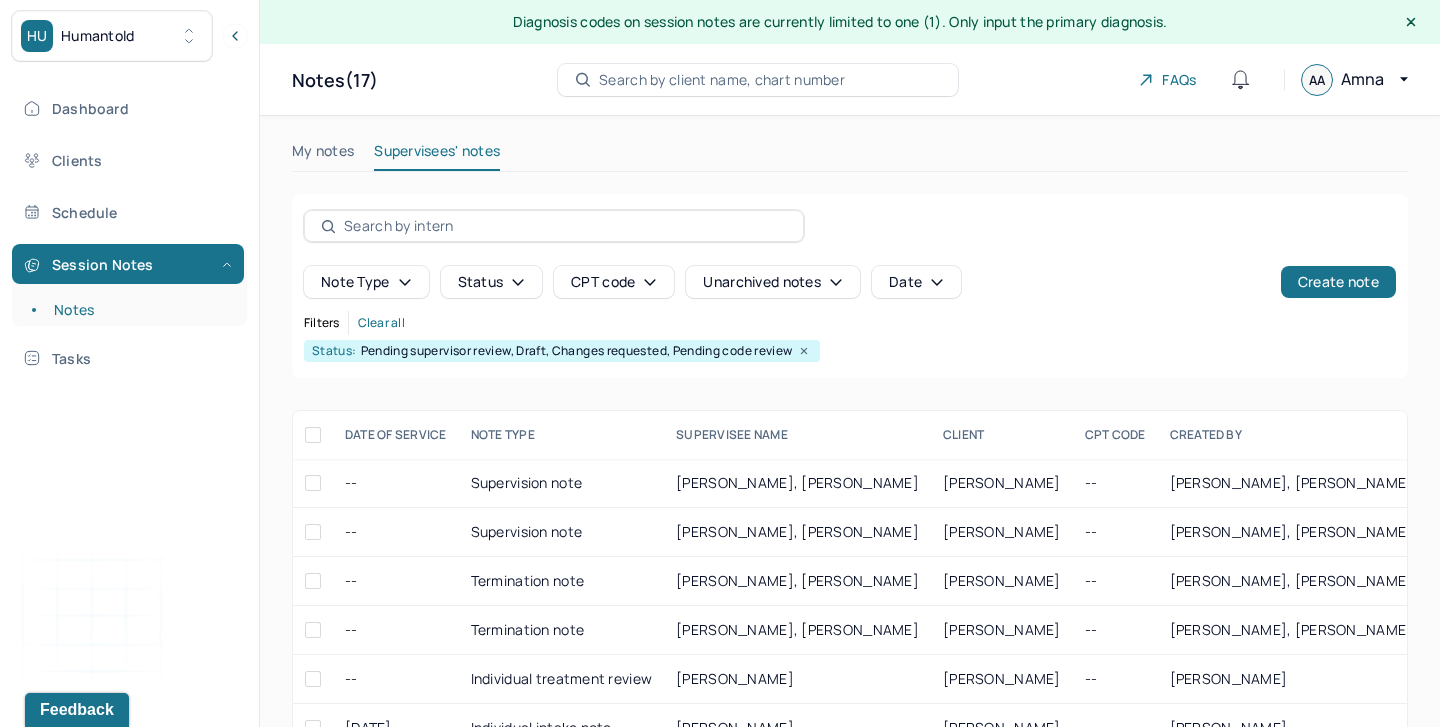 click on "Search by client name, chart number" at bounding box center (722, 80) 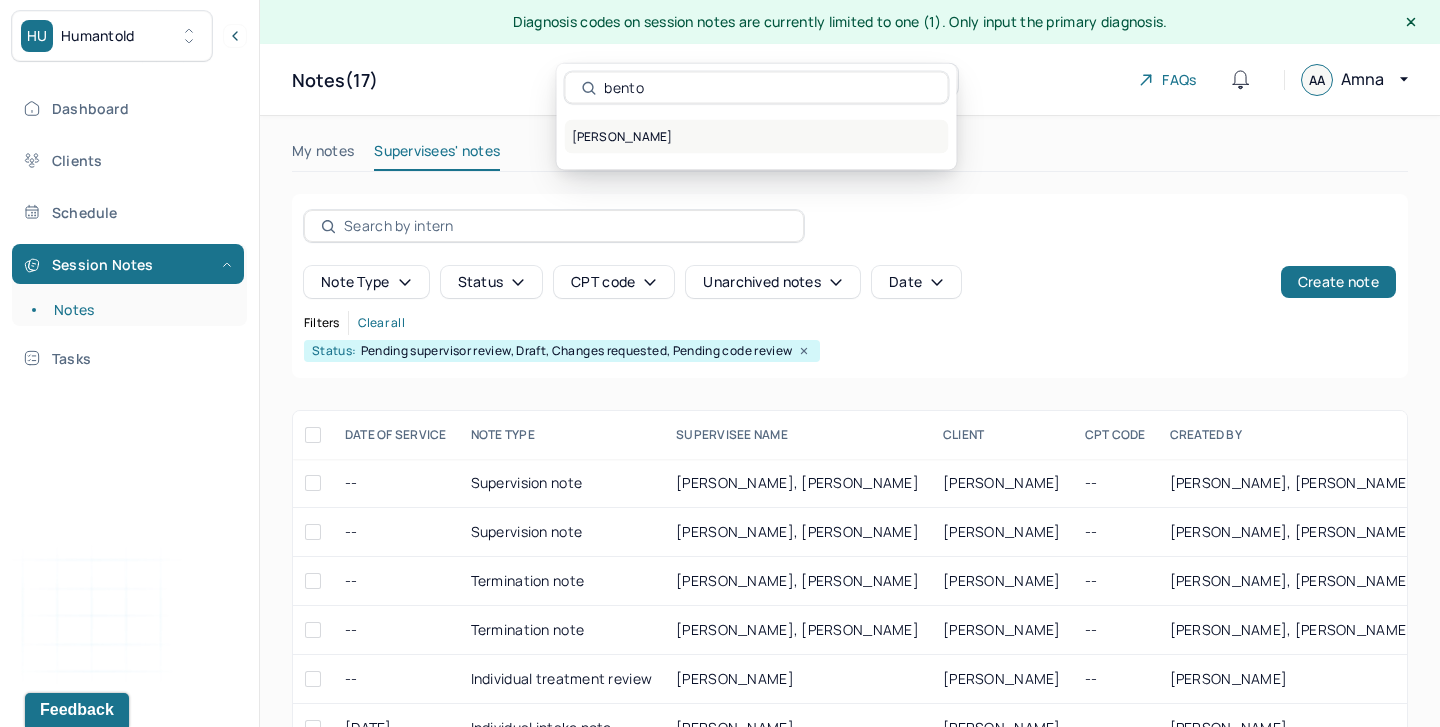 type on "bento" 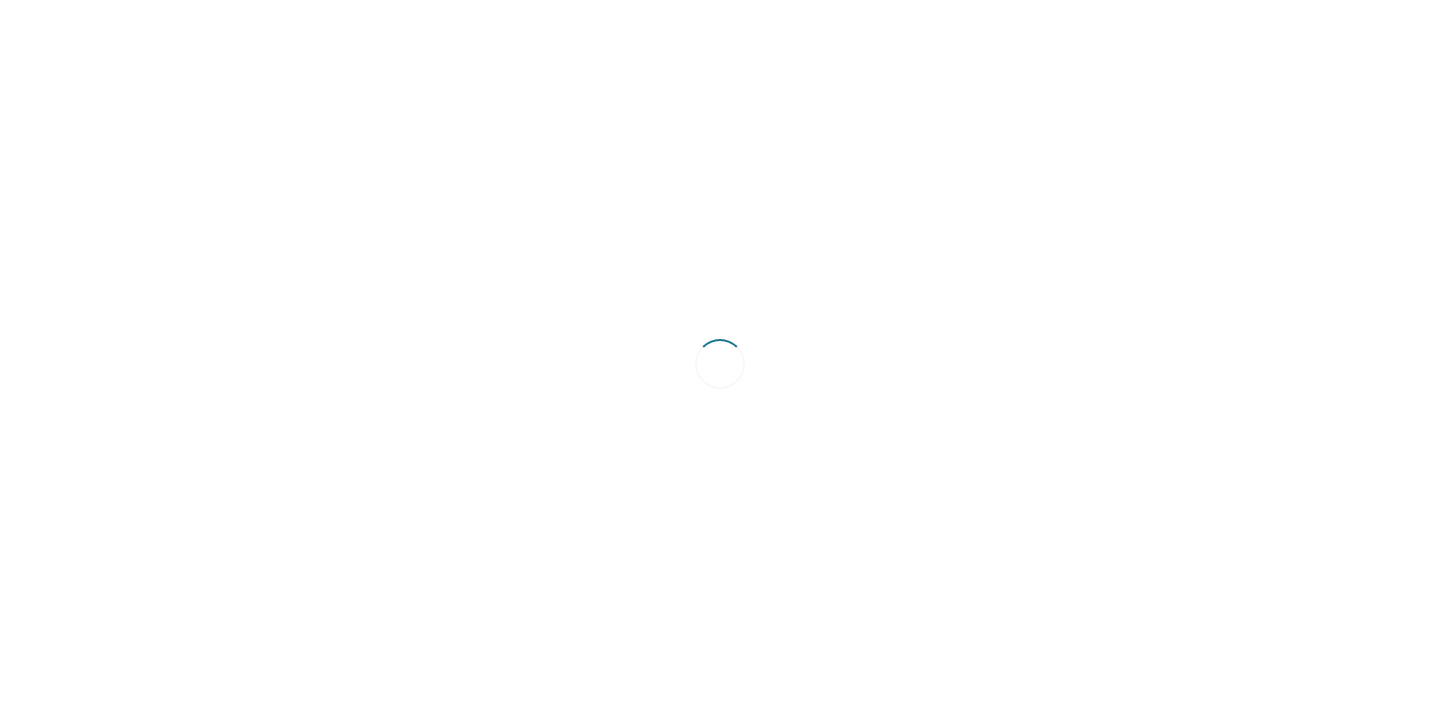 scroll, scrollTop: 0, scrollLeft: 0, axis: both 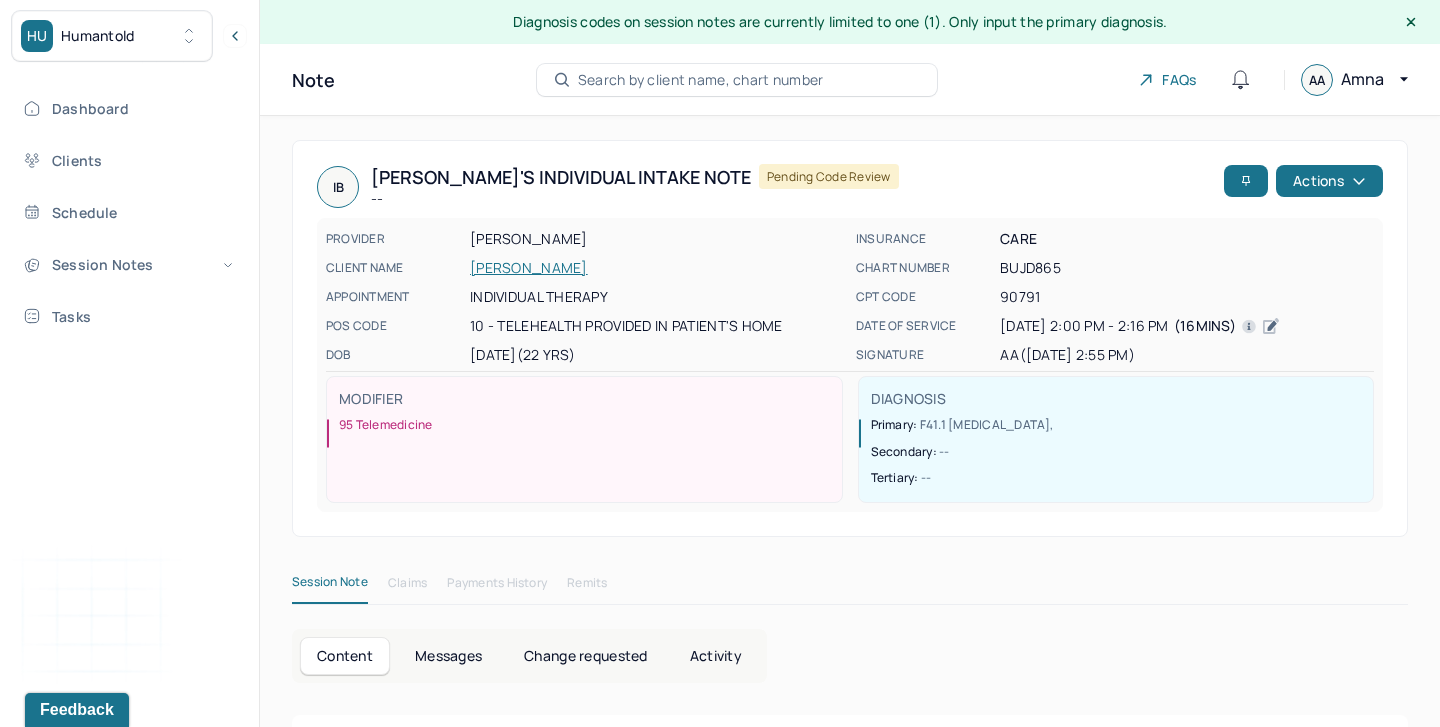 click on "Search by client name, chart number" at bounding box center [701, 80] 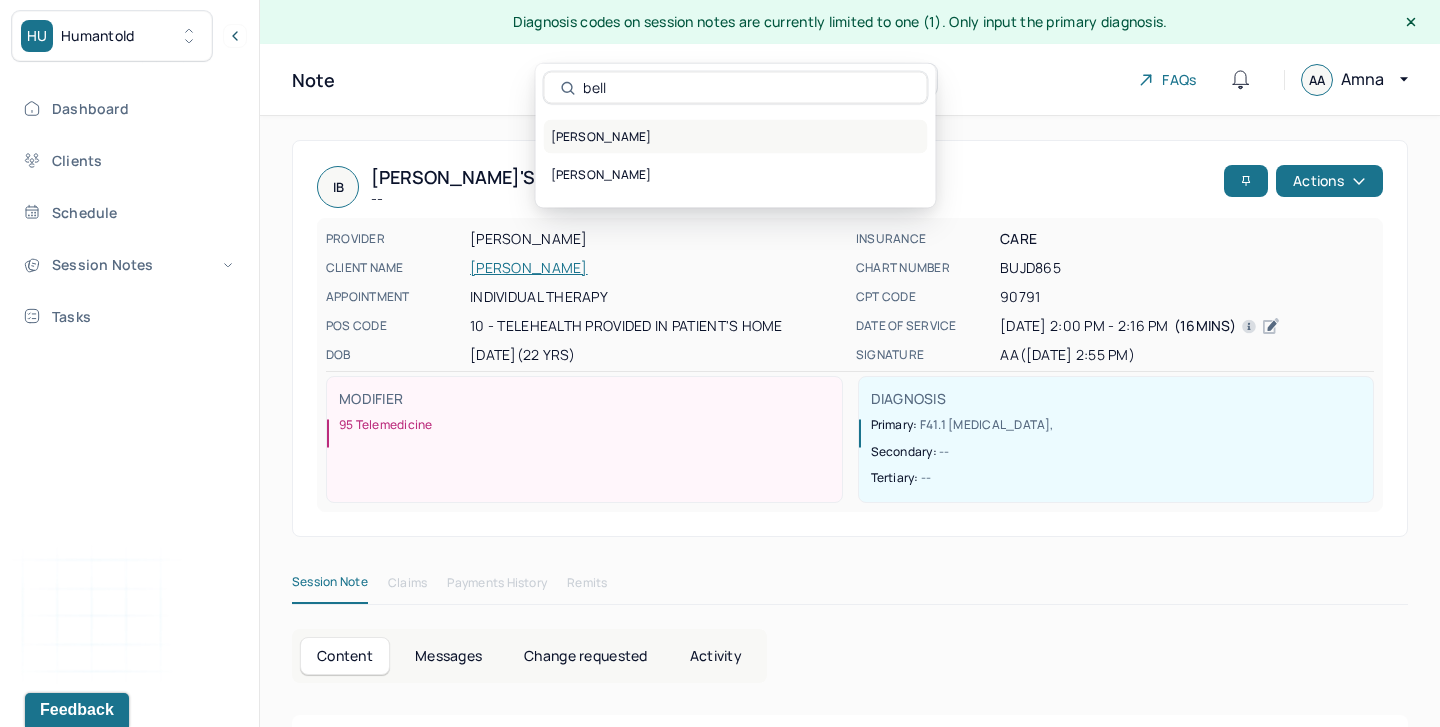 type on "bell" 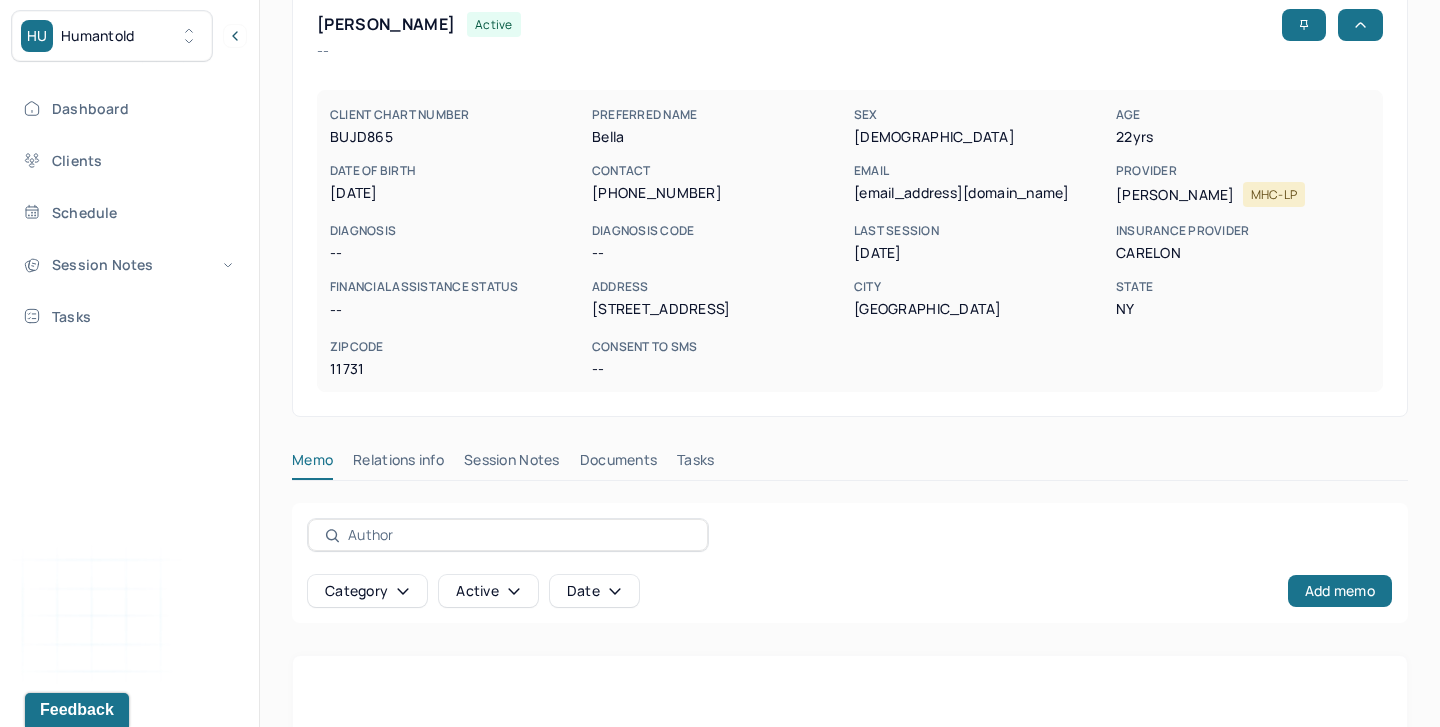 click on "Session Notes" at bounding box center (512, 464) 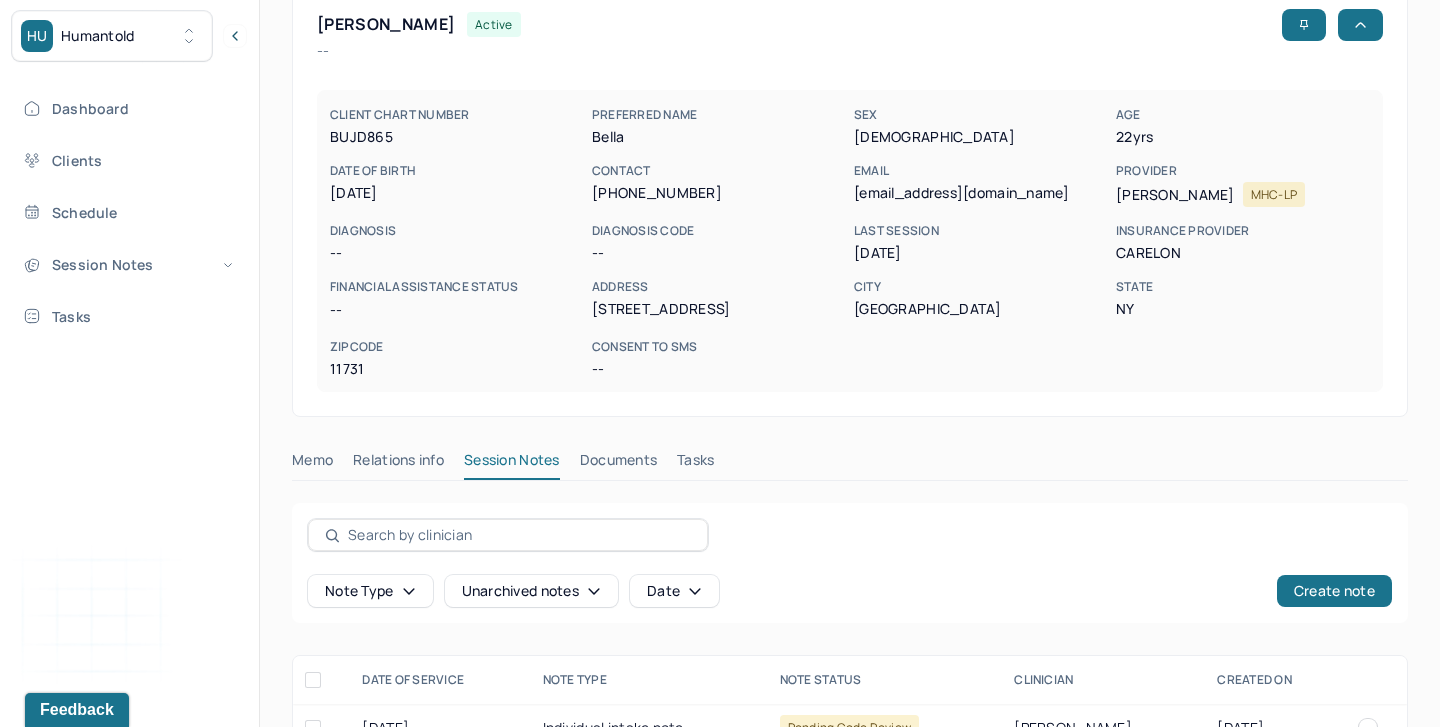 scroll, scrollTop: 256, scrollLeft: 0, axis: vertical 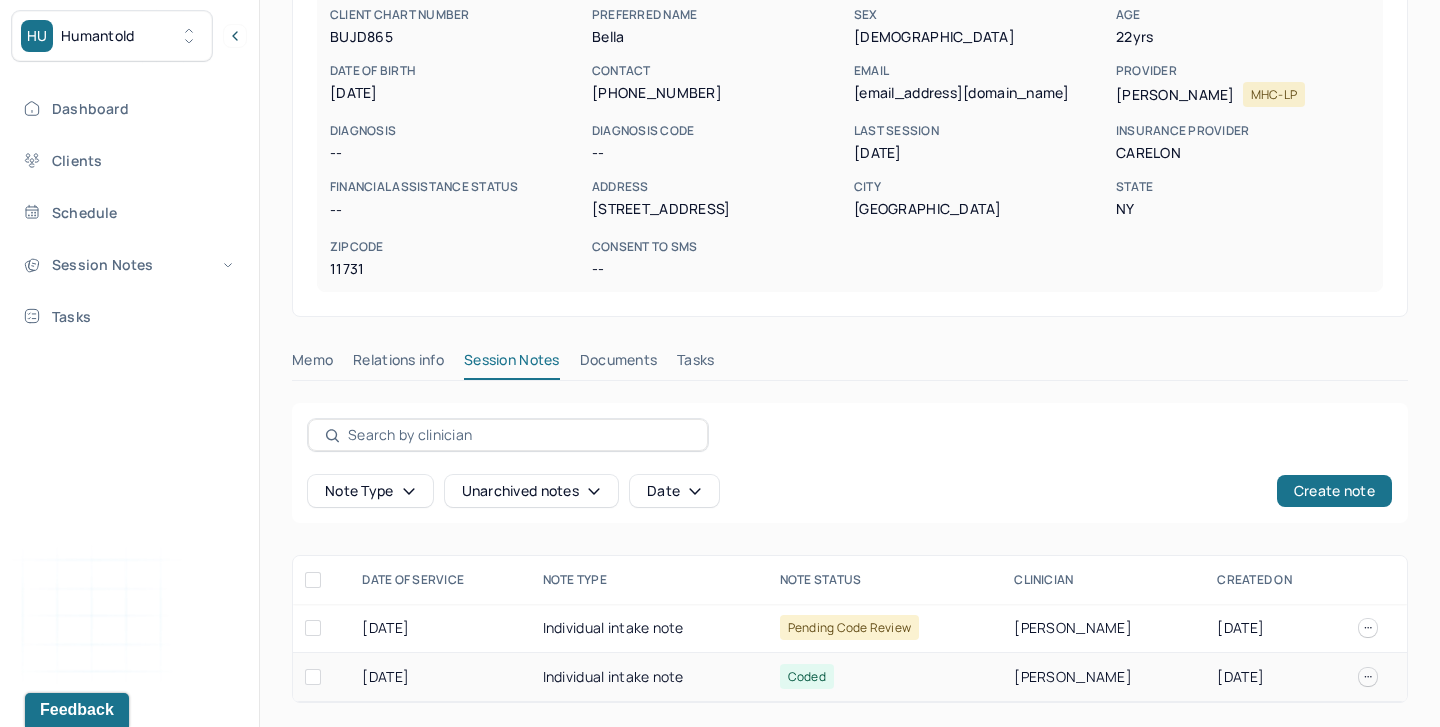 click on "Individual intake note" at bounding box center [649, 677] 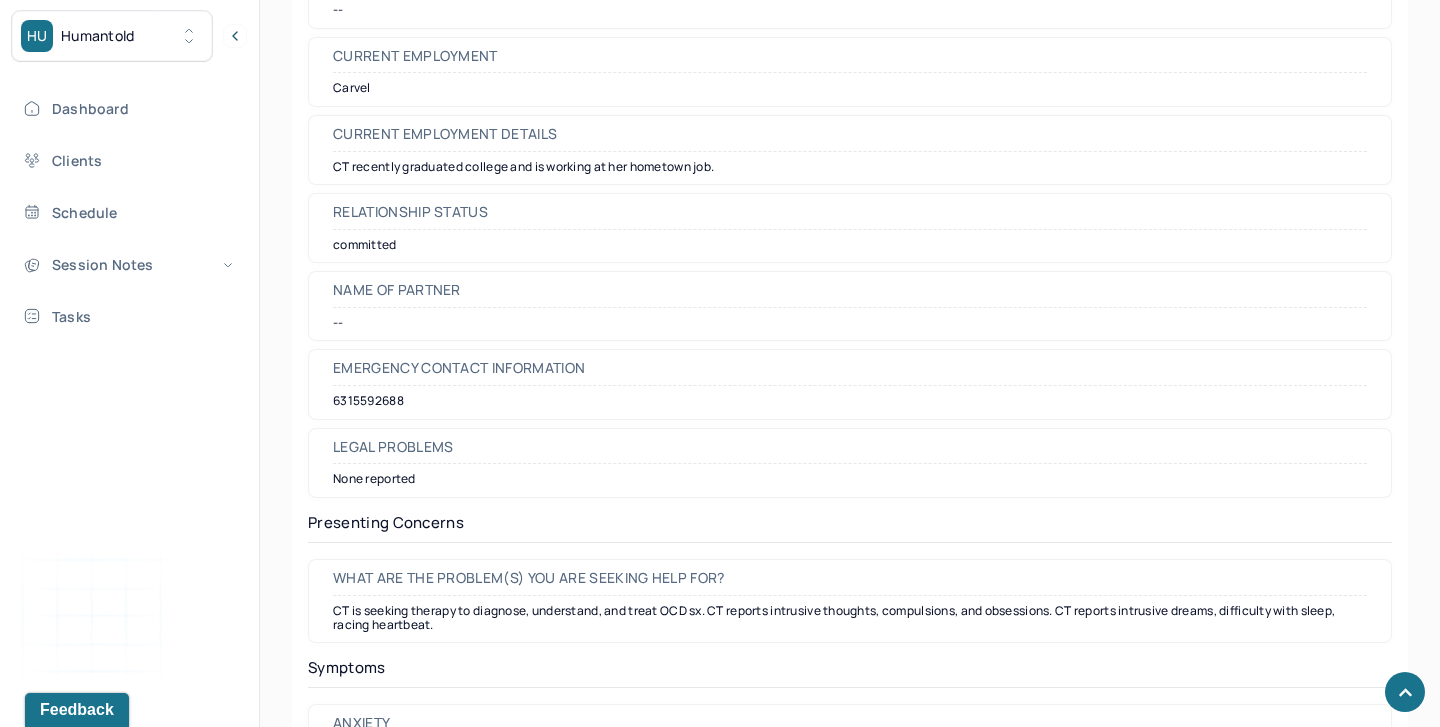 scroll, scrollTop: 2376, scrollLeft: 0, axis: vertical 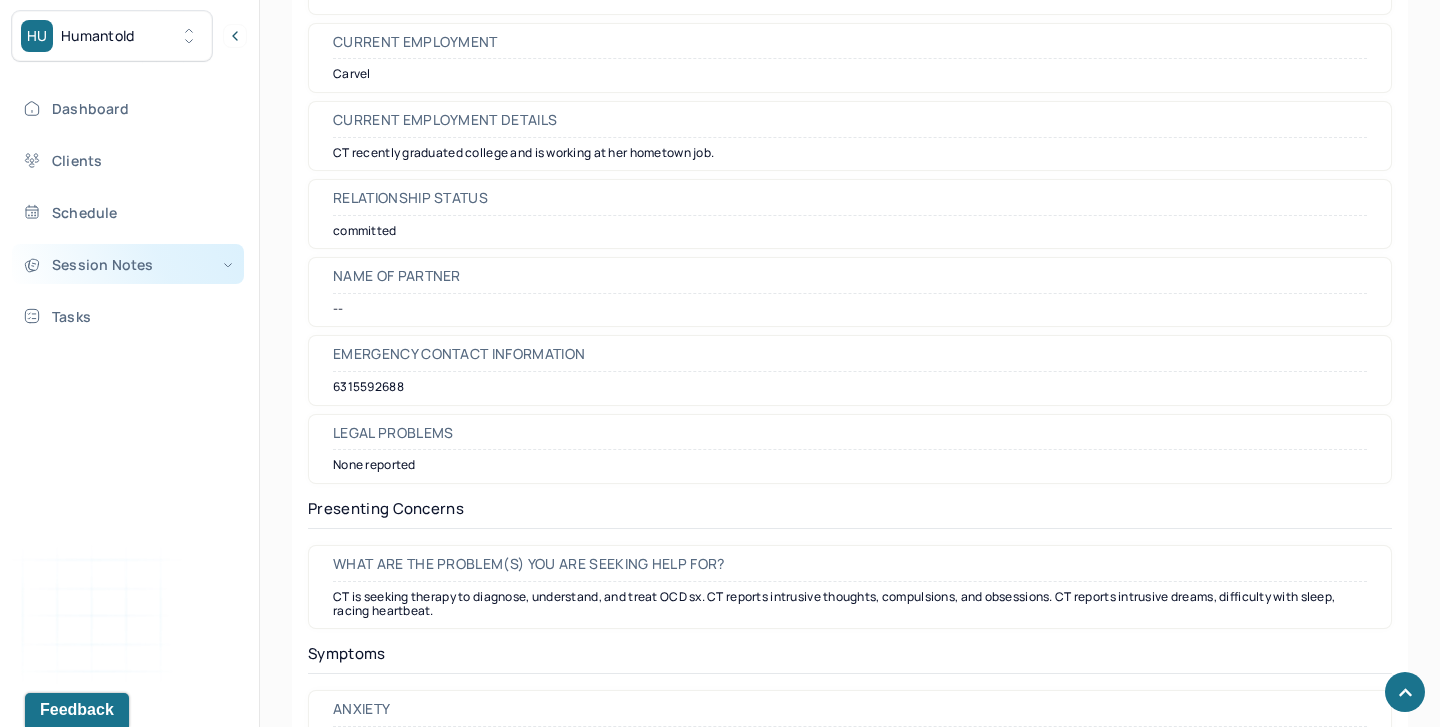 click on "Session Notes" at bounding box center (128, 264) 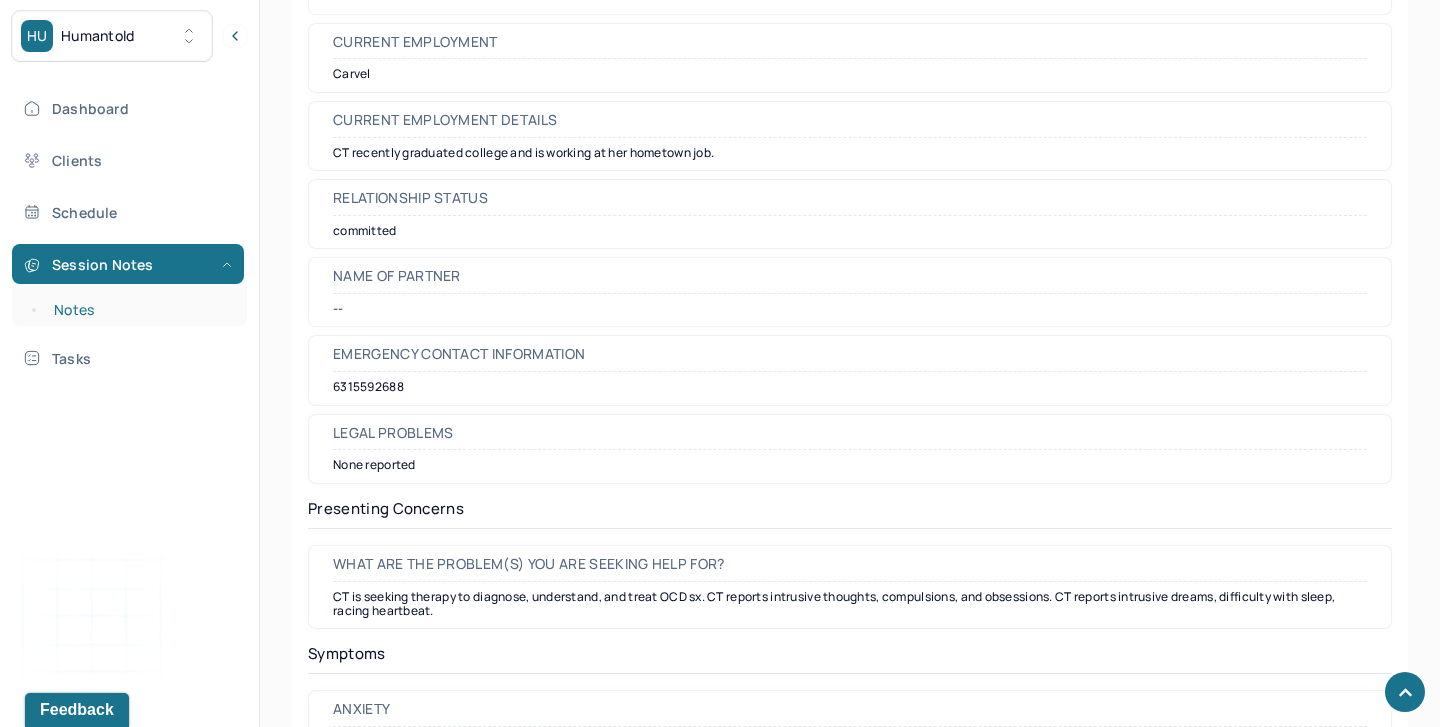 click on "Notes" at bounding box center (139, 310) 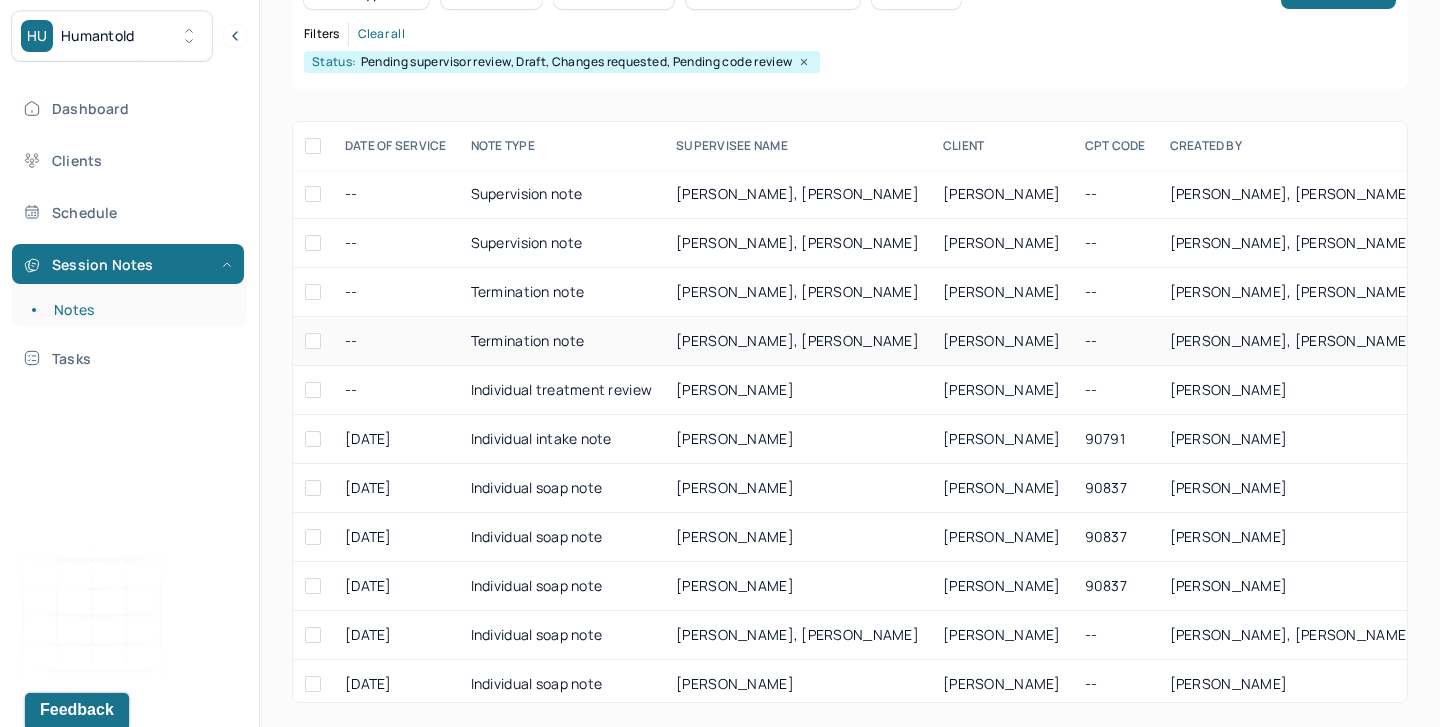 scroll, scrollTop: 0, scrollLeft: 0, axis: both 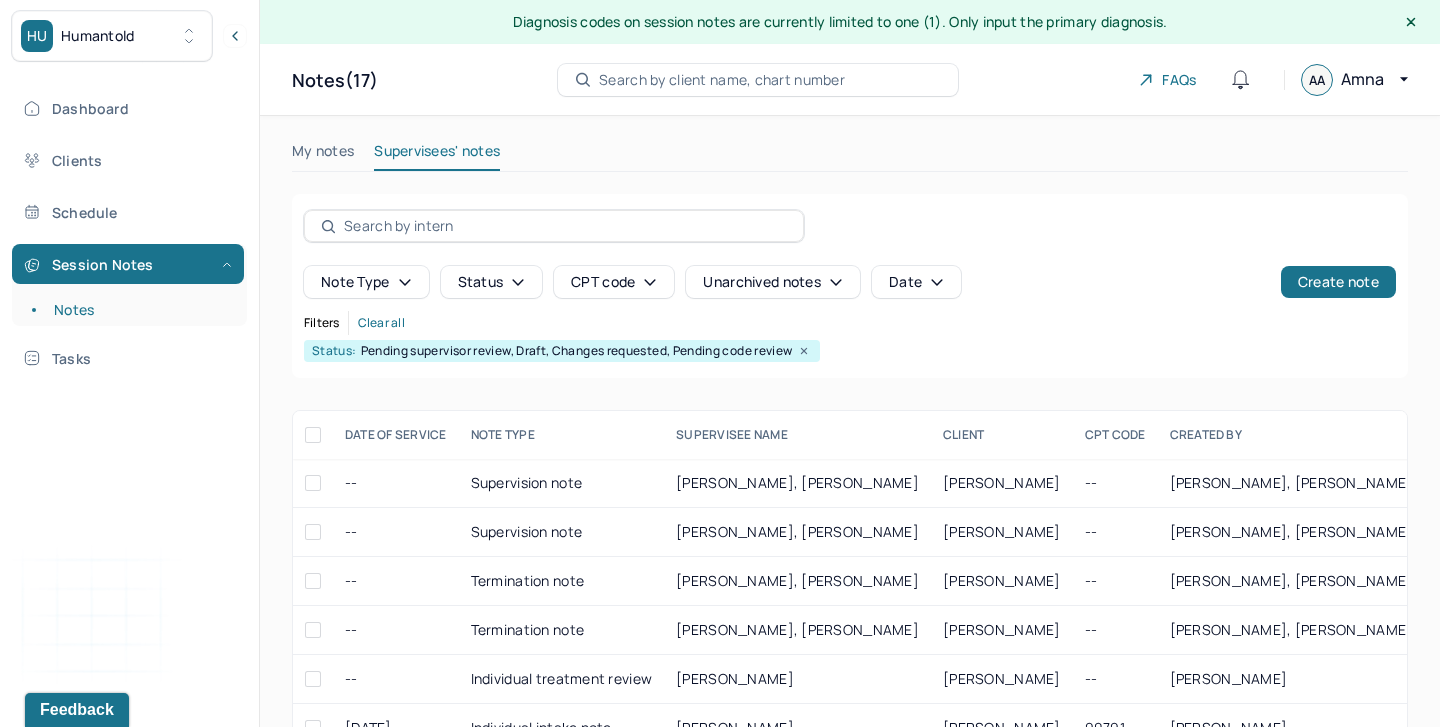 click on "Search by client name, chart number" at bounding box center [722, 80] 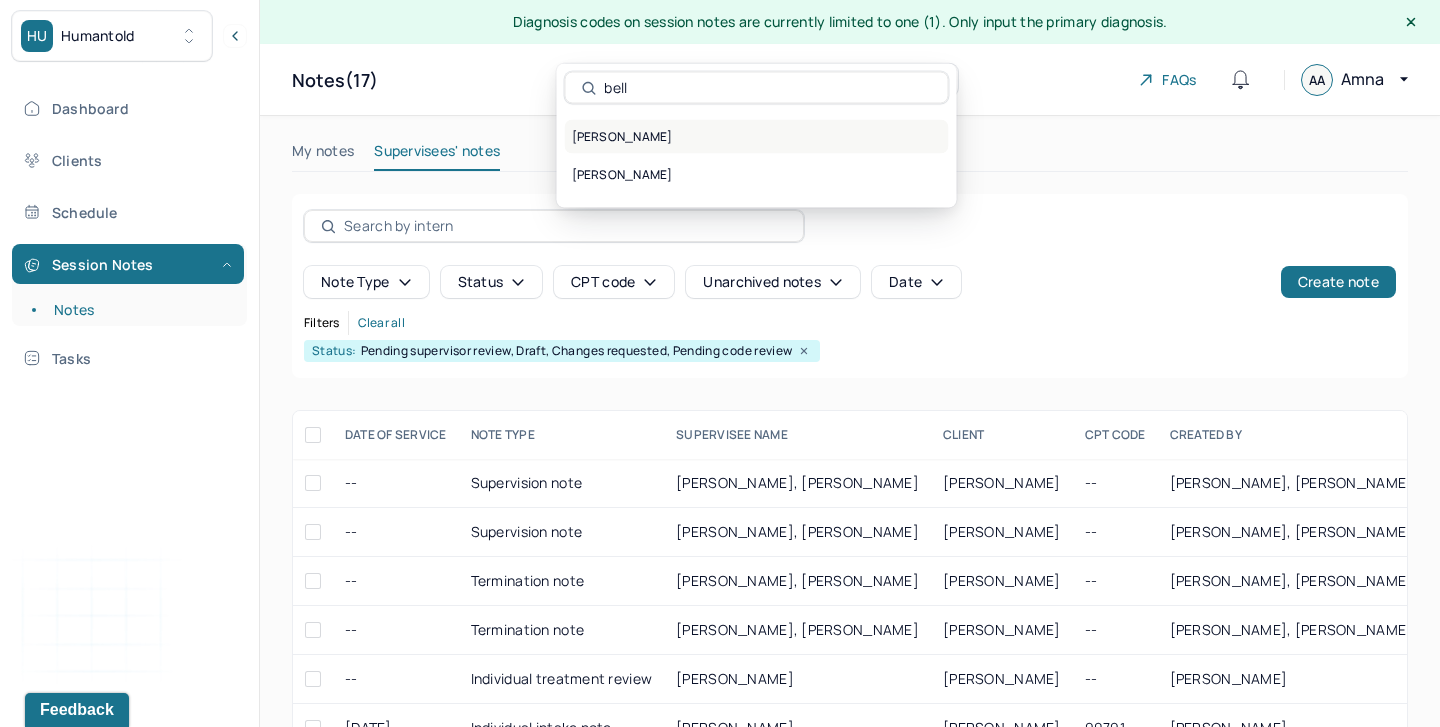 type on "bell" 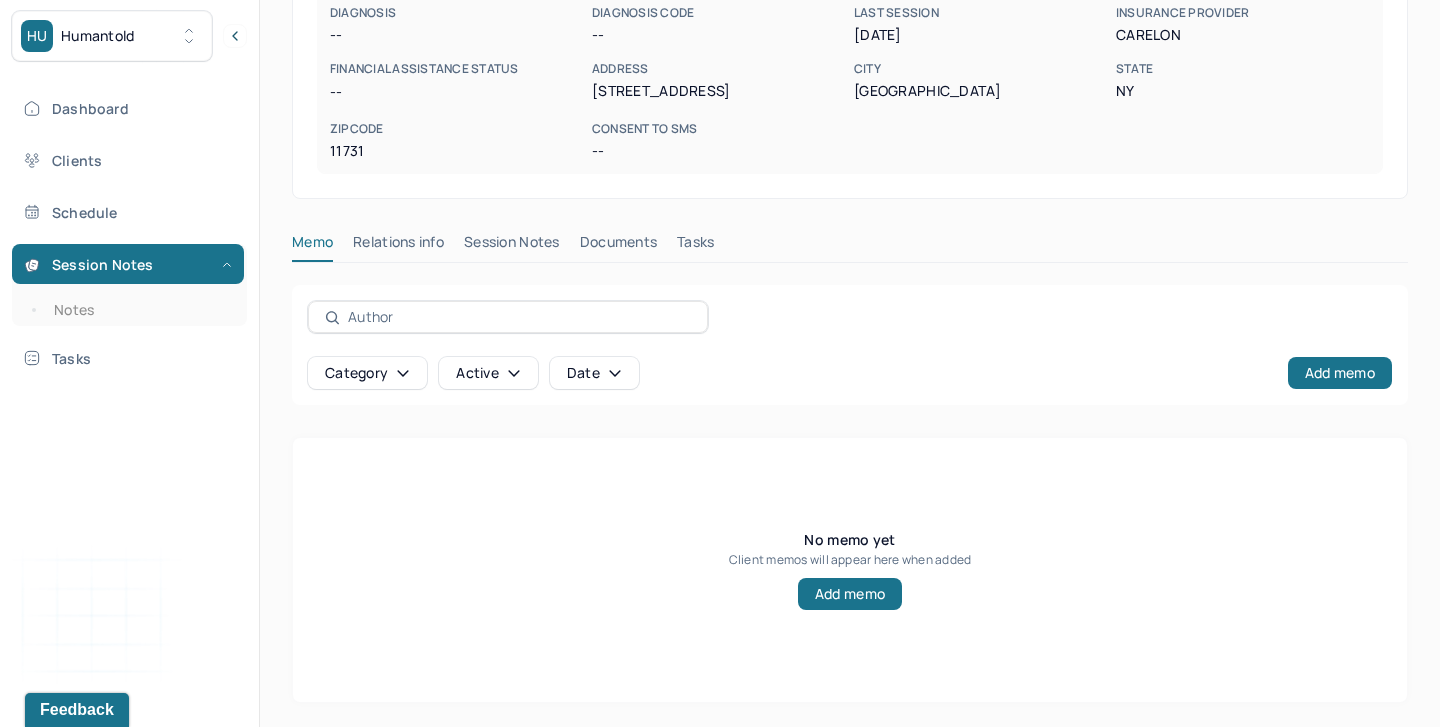 click on "Session Notes" at bounding box center (512, 246) 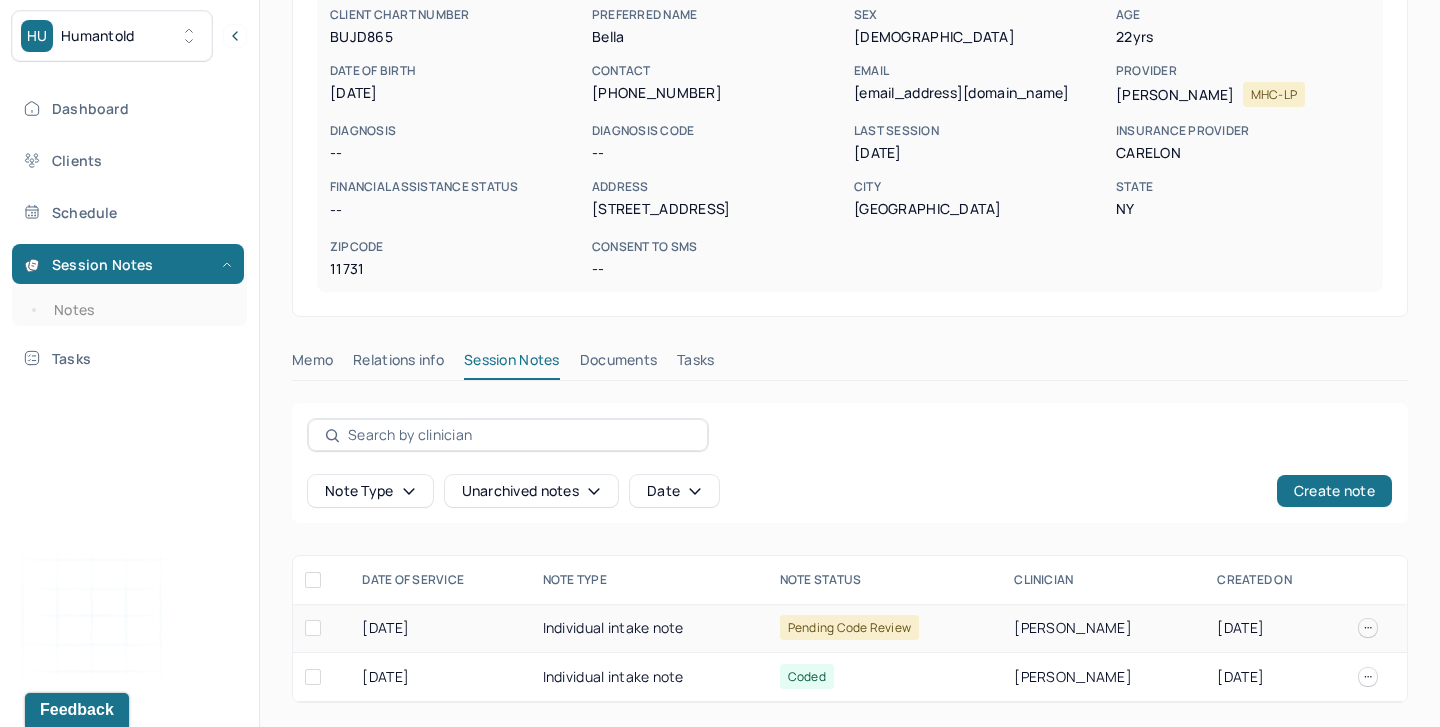 click on "Individual intake note" at bounding box center [649, 628] 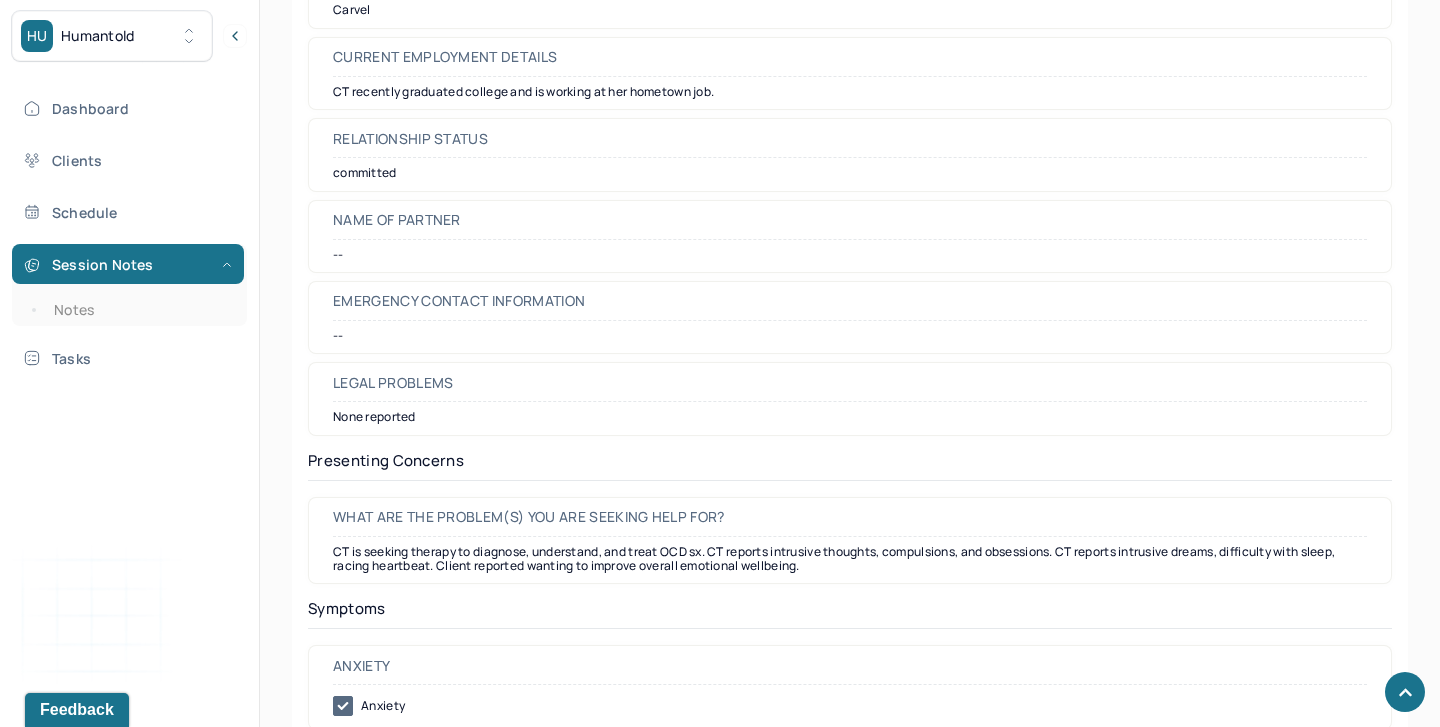 scroll, scrollTop: 2516, scrollLeft: 0, axis: vertical 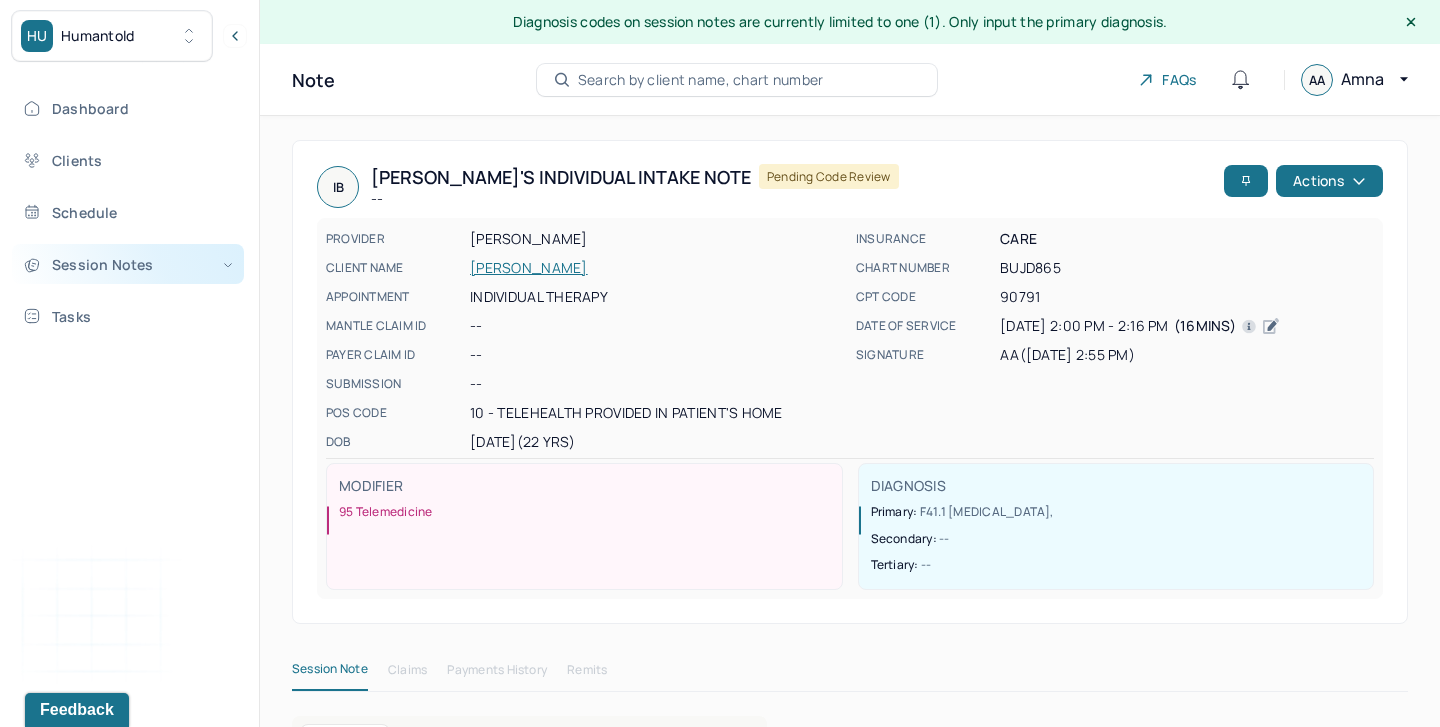 click on "Session Notes" at bounding box center (128, 264) 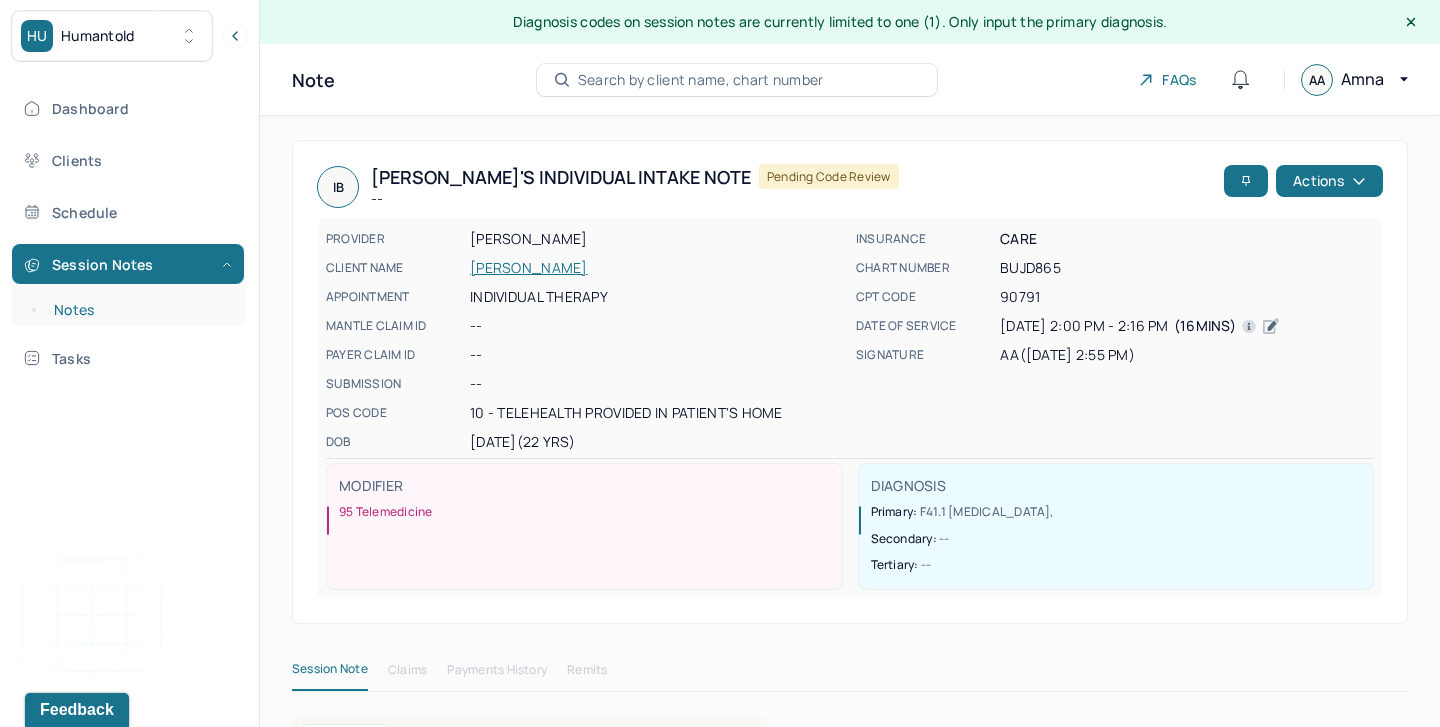 click on "Notes" at bounding box center (139, 310) 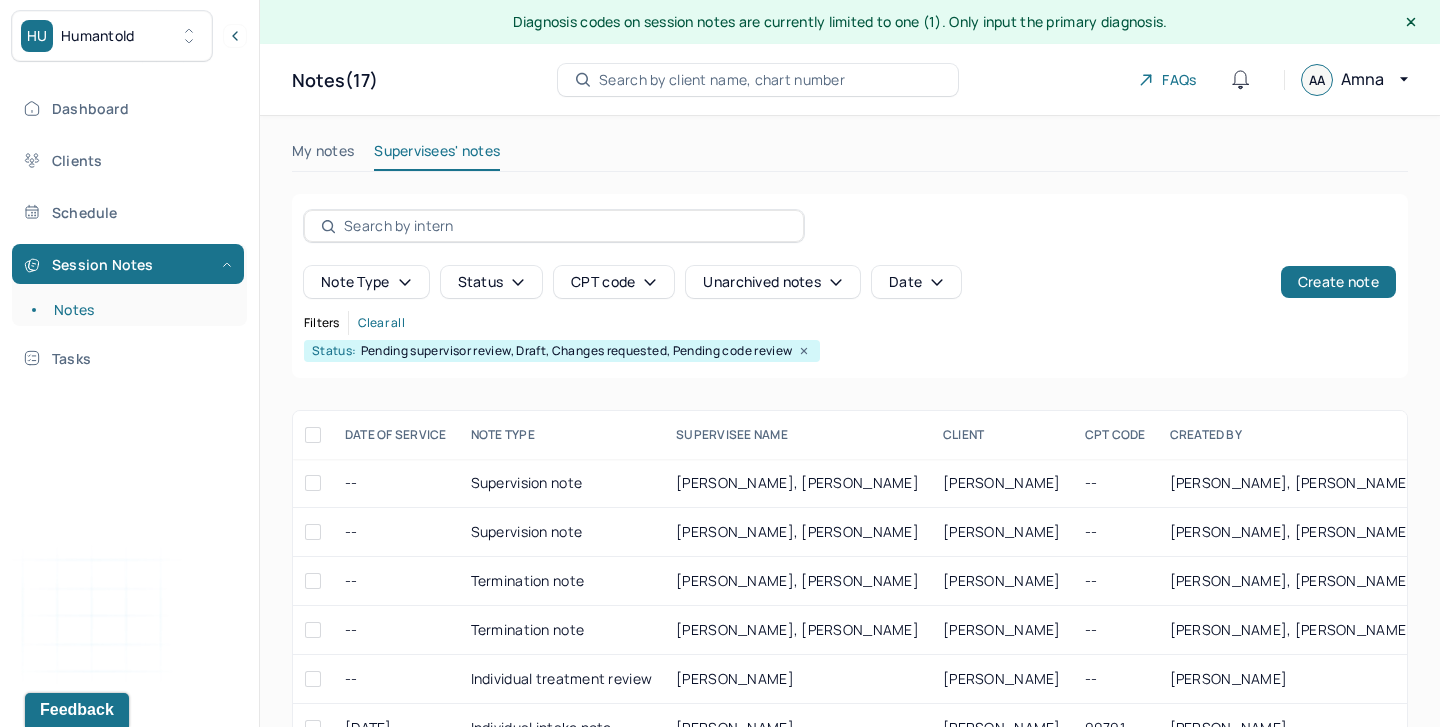 click on "My notes" at bounding box center [323, 155] 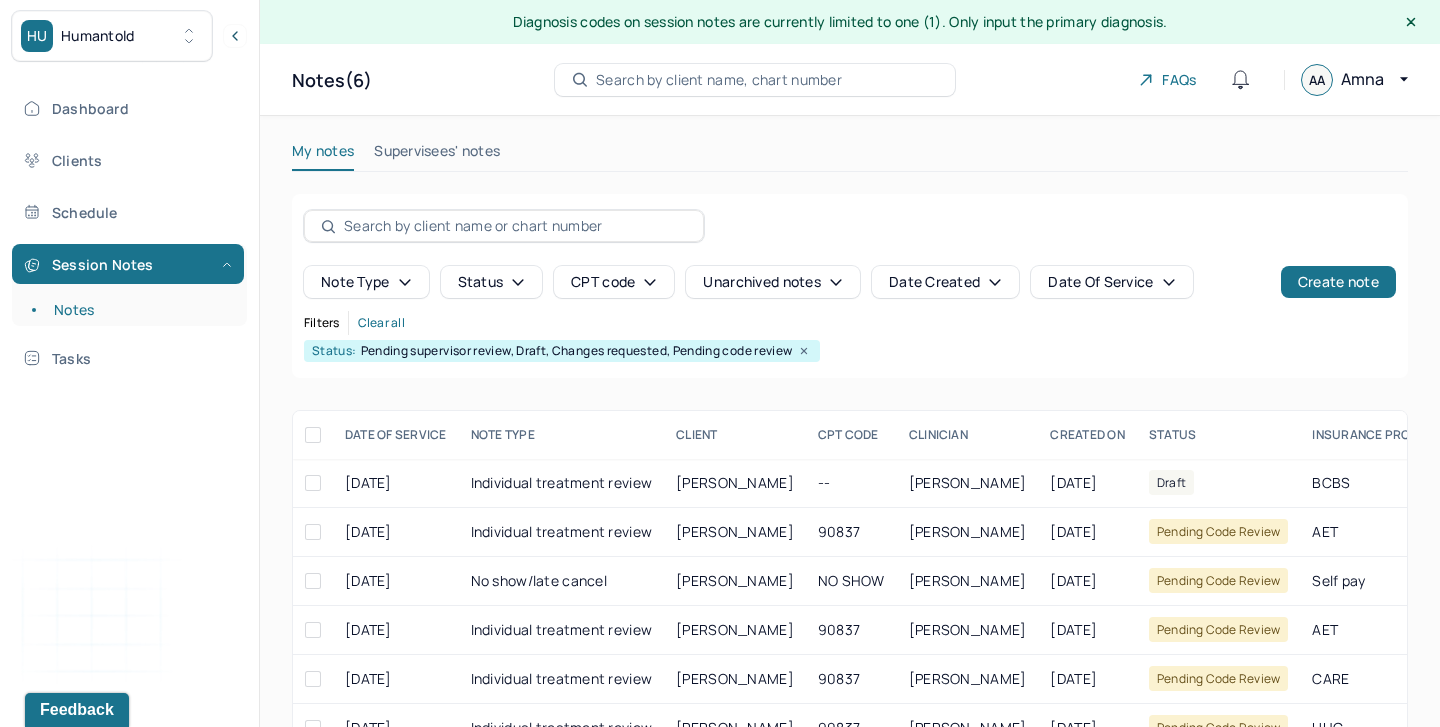scroll, scrollTop: 52, scrollLeft: 0, axis: vertical 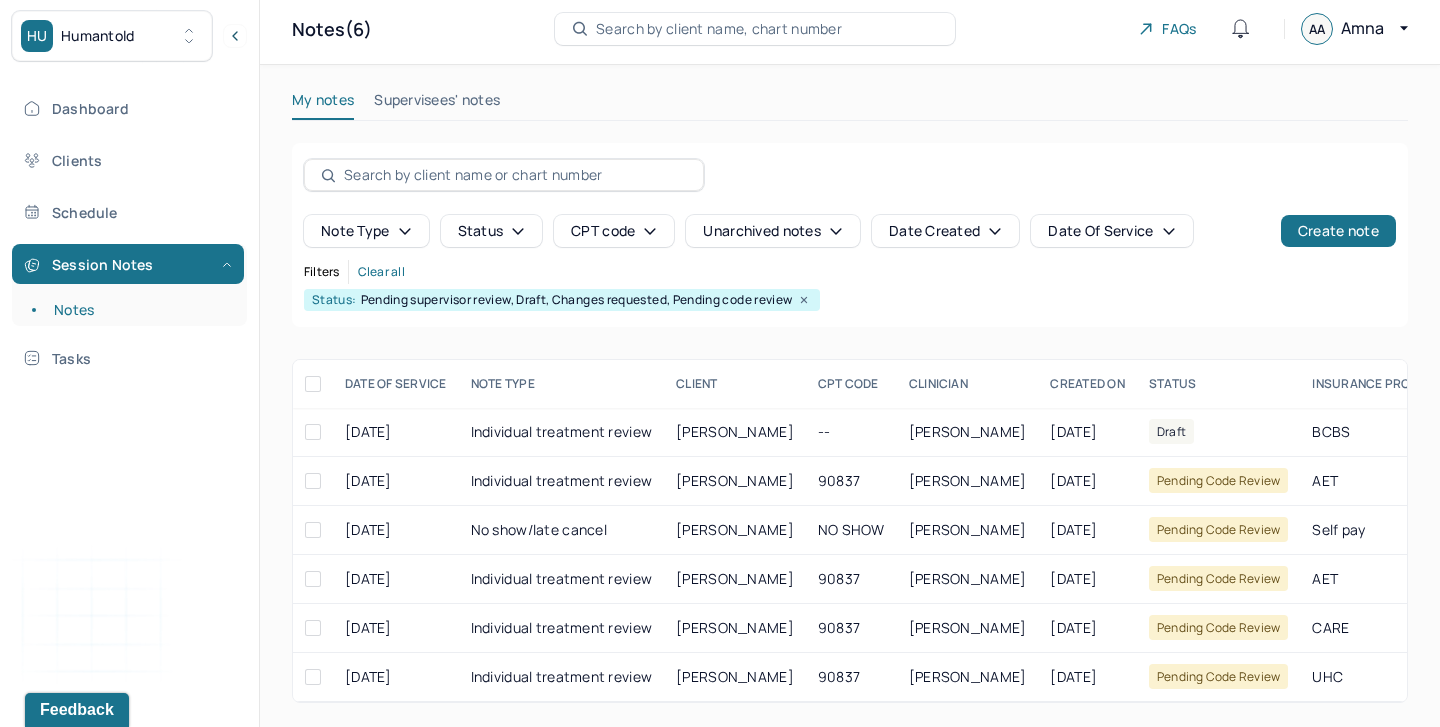 click on "Supervisees' notes" at bounding box center [437, 104] 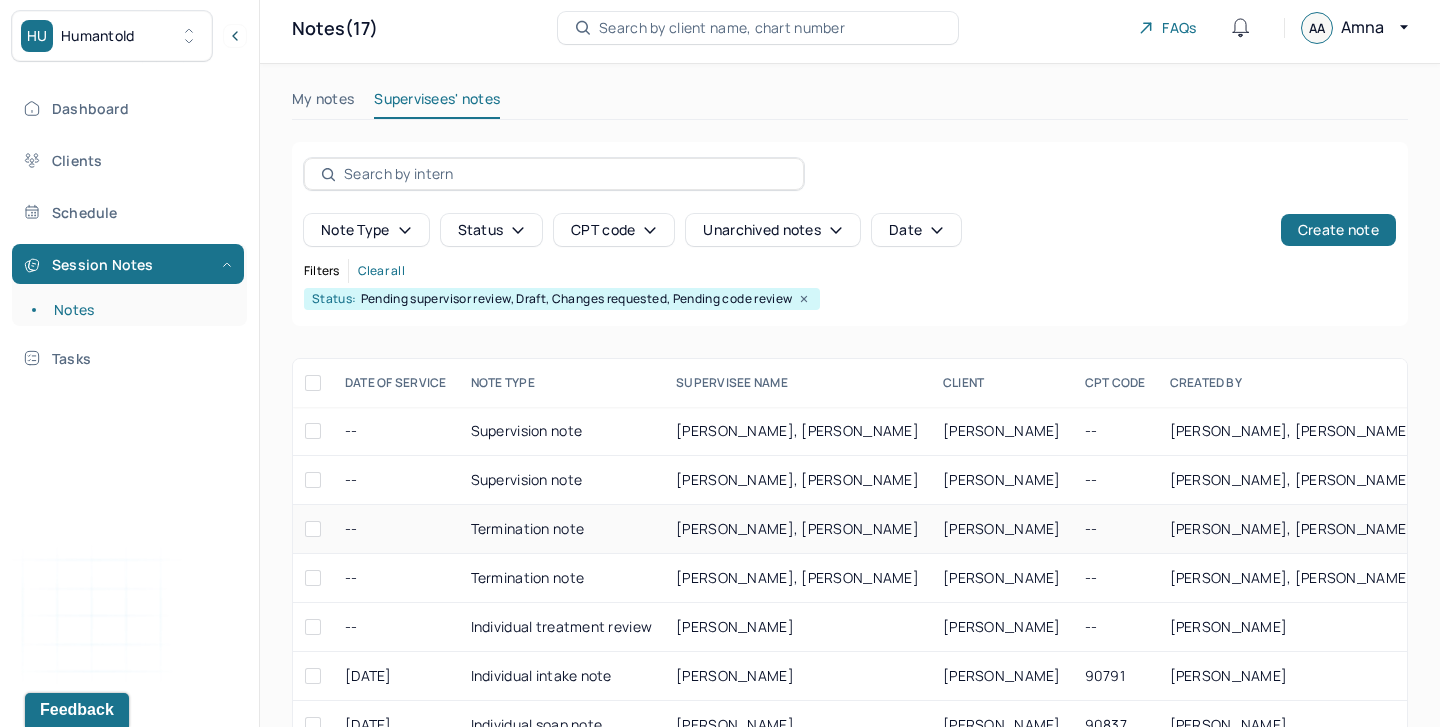 scroll, scrollTop: 0, scrollLeft: 0, axis: both 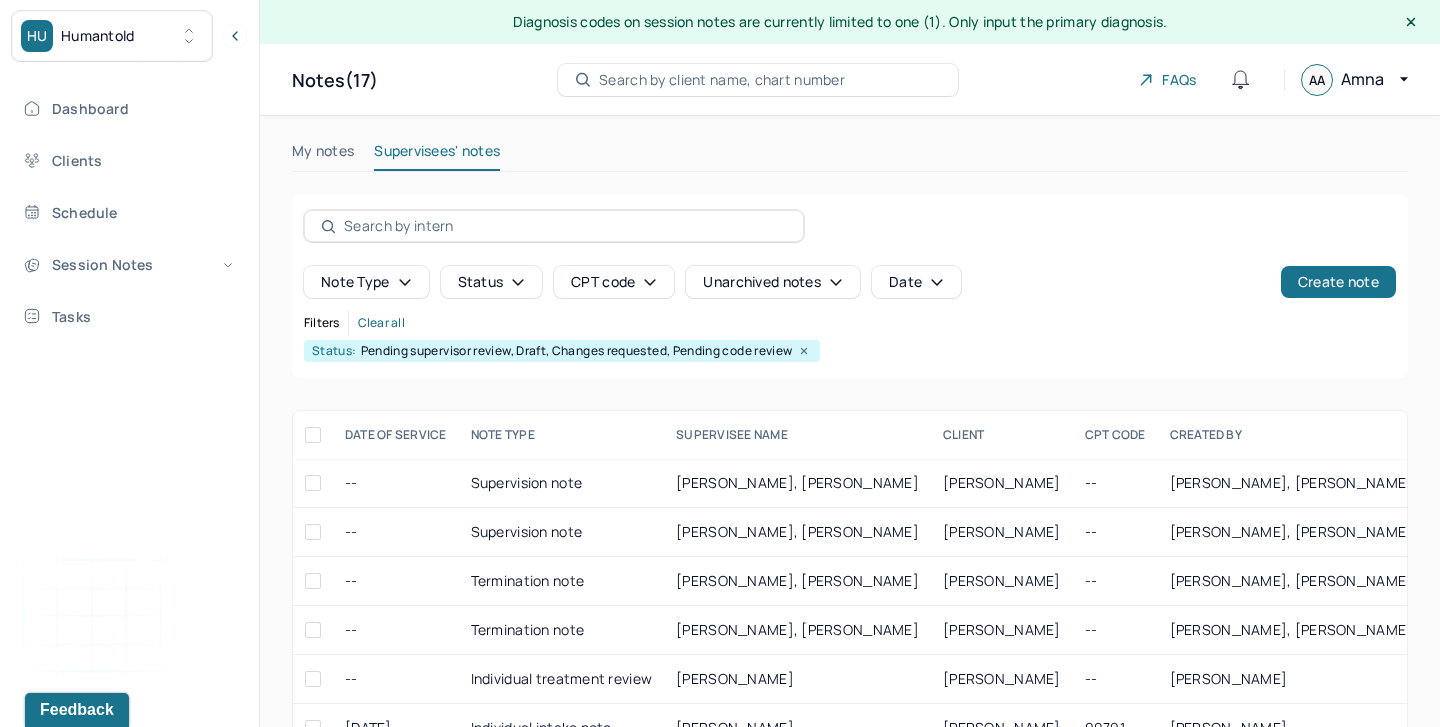 click on "My notes" at bounding box center [323, 155] 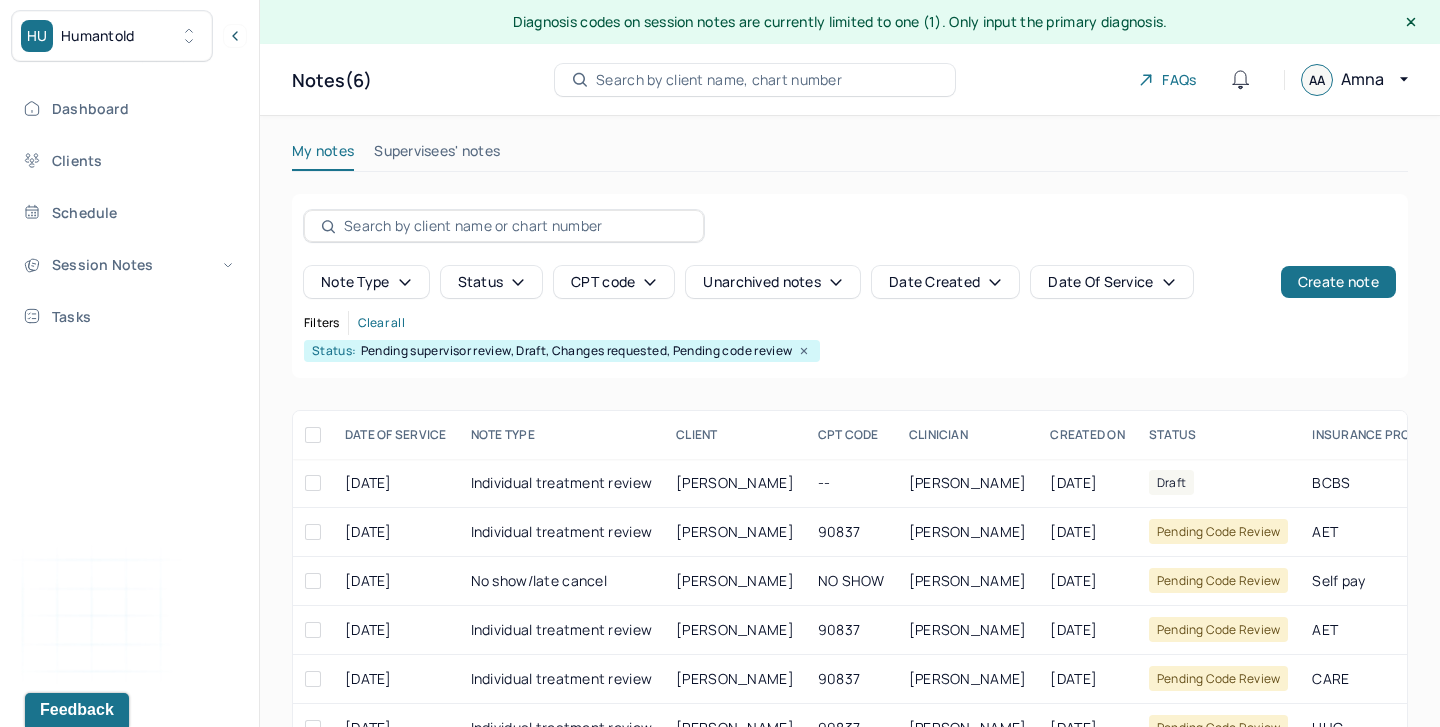 click on "Supervisees' notes" at bounding box center (437, 155) 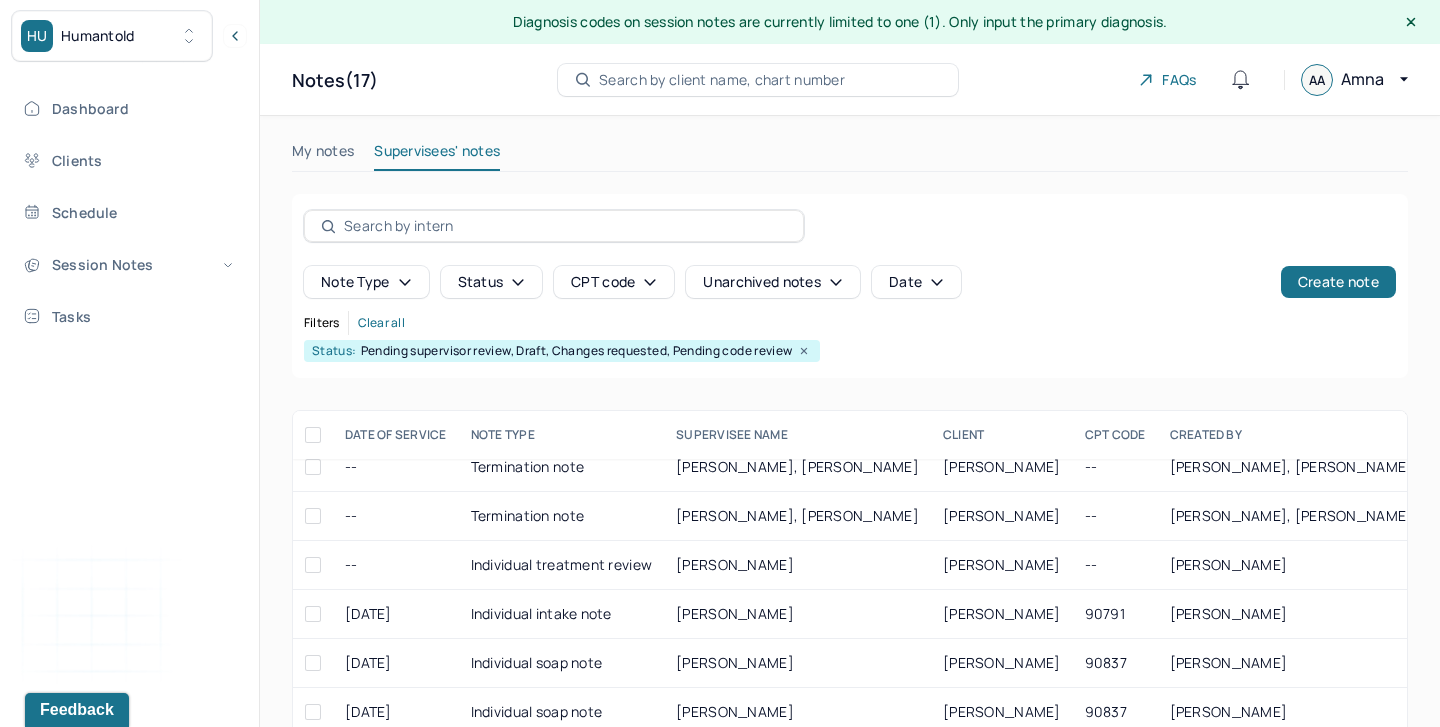 scroll, scrollTop: 149, scrollLeft: 0, axis: vertical 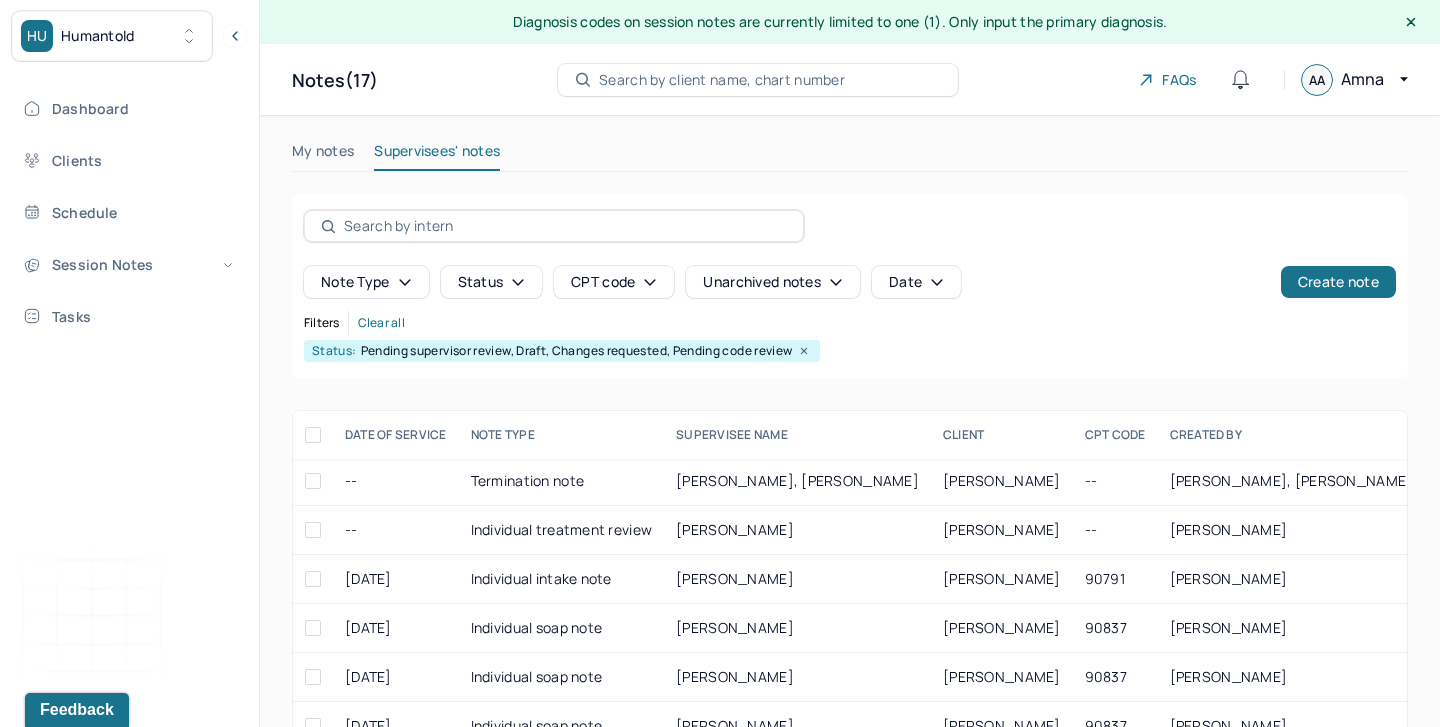 click on "My notes" at bounding box center [323, 155] 